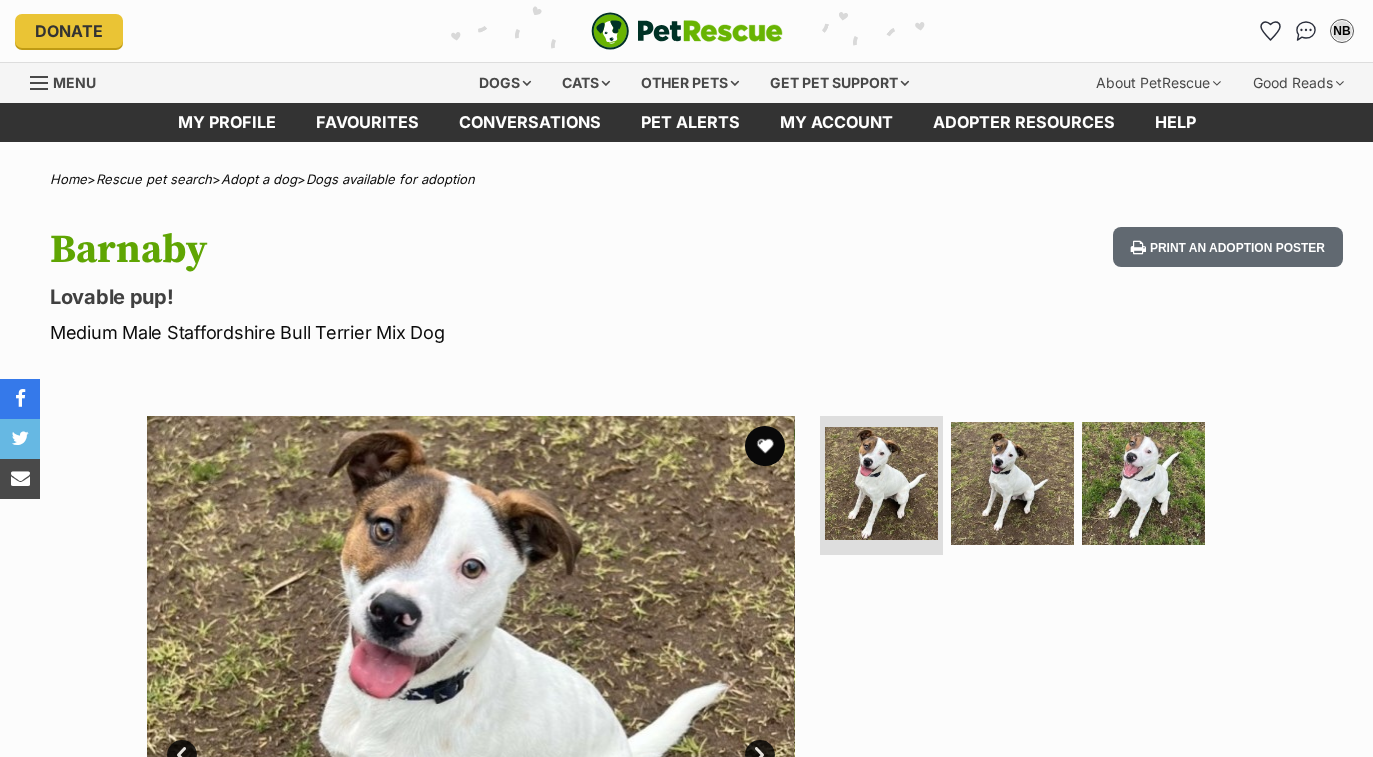 scroll, scrollTop: 0, scrollLeft: 0, axis: both 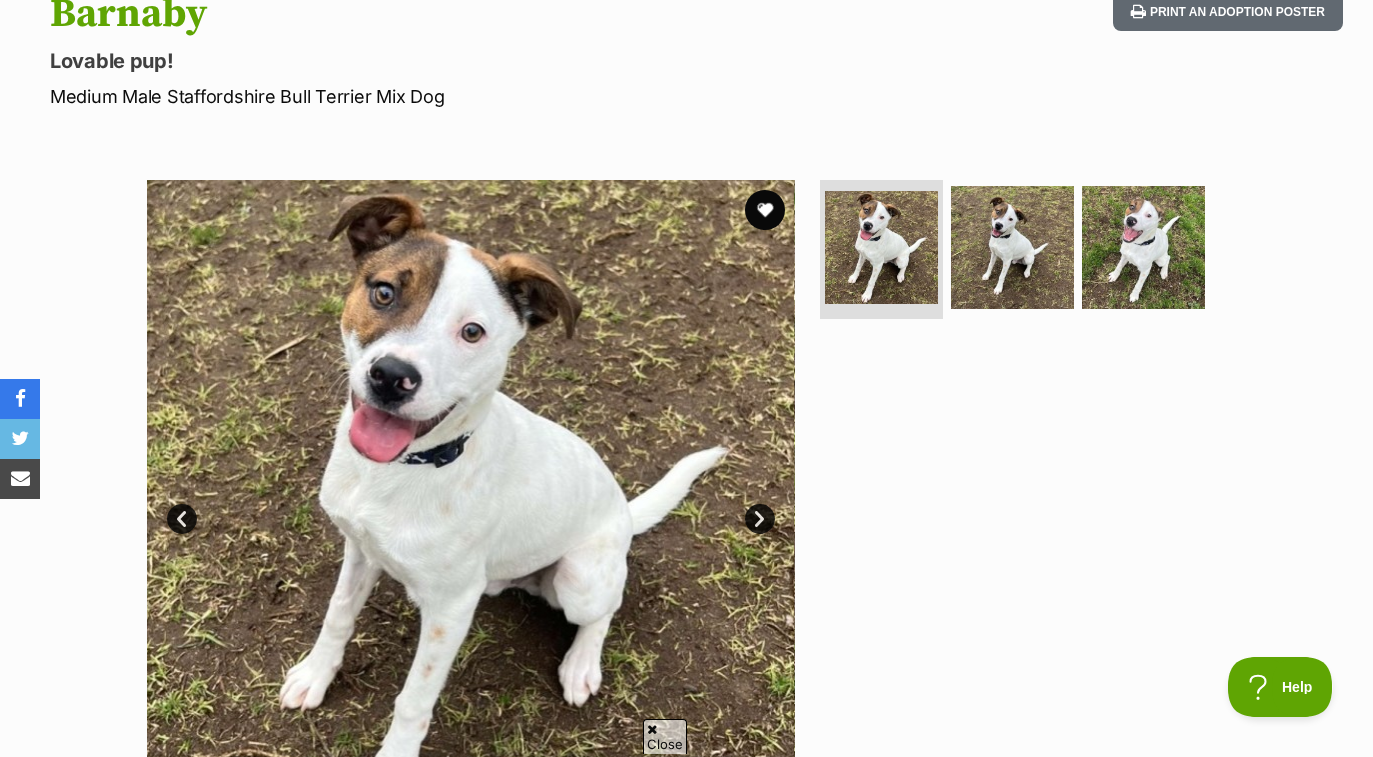 click on "Next" at bounding box center [760, 519] 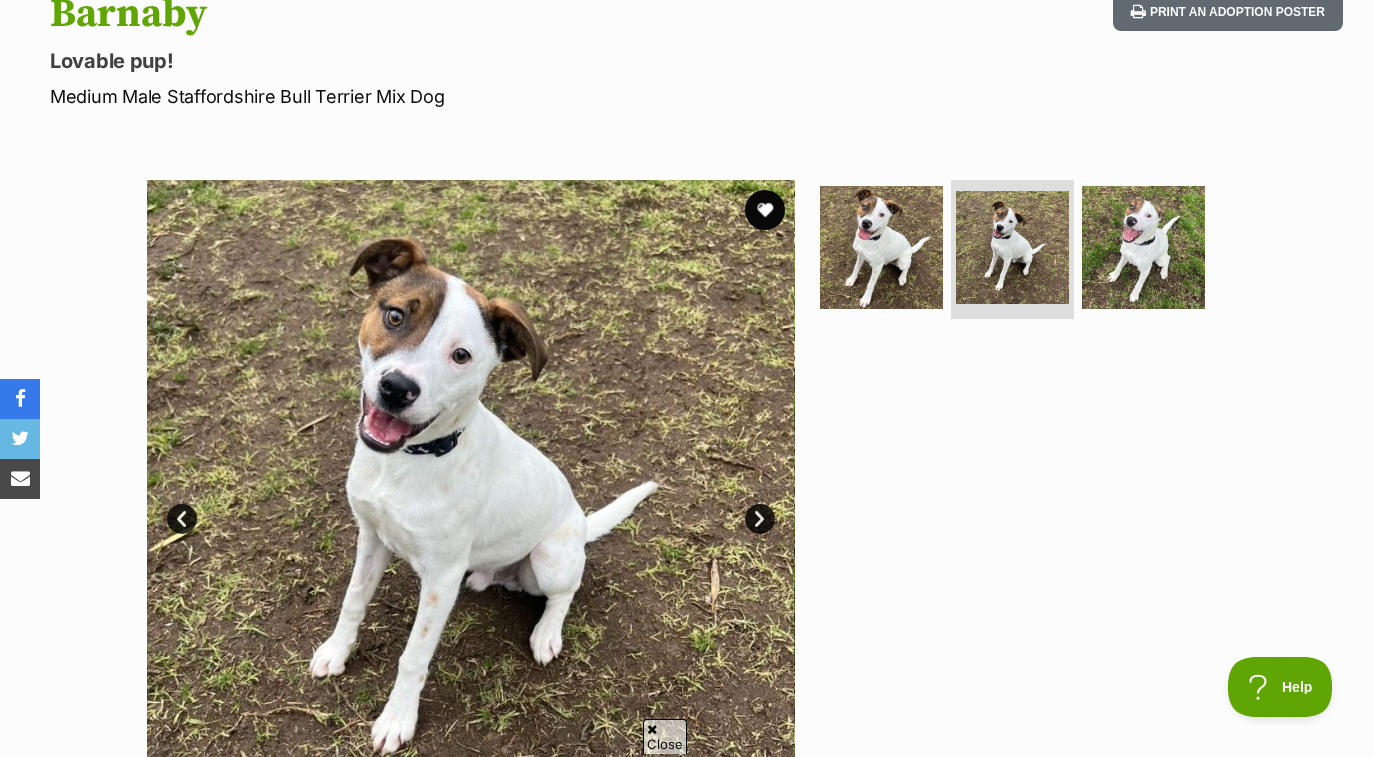 scroll, scrollTop: 0, scrollLeft: 0, axis: both 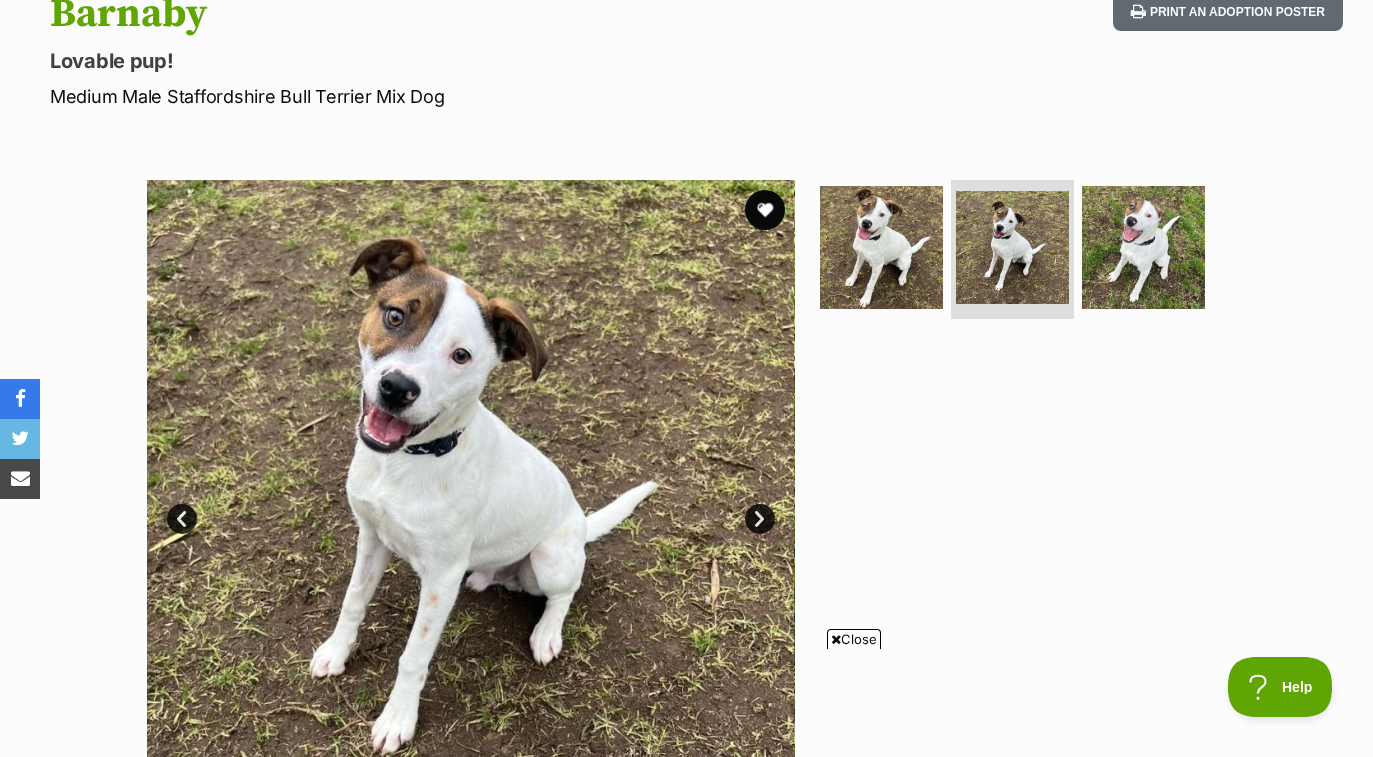 click on "Next" at bounding box center [760, 519] 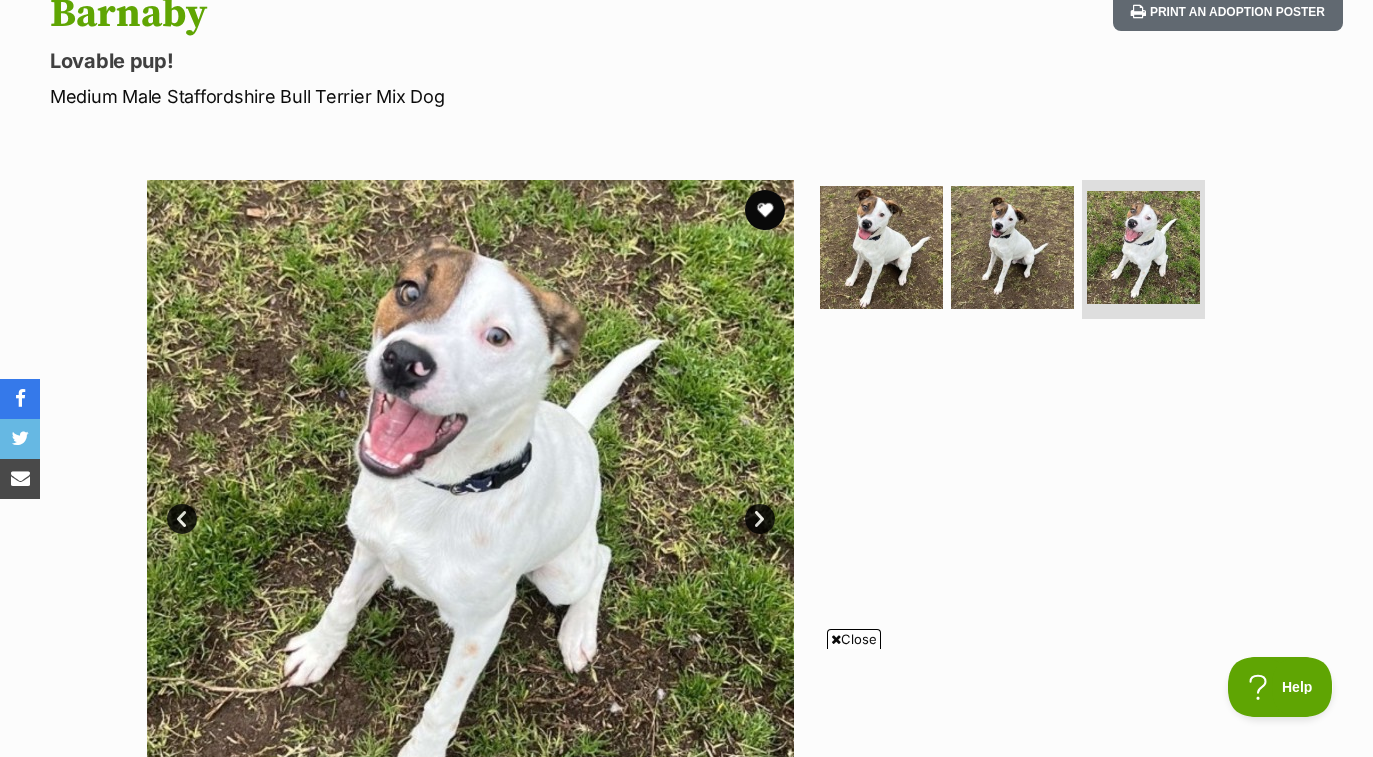 click on "Next" at bounding box center [760, 519] 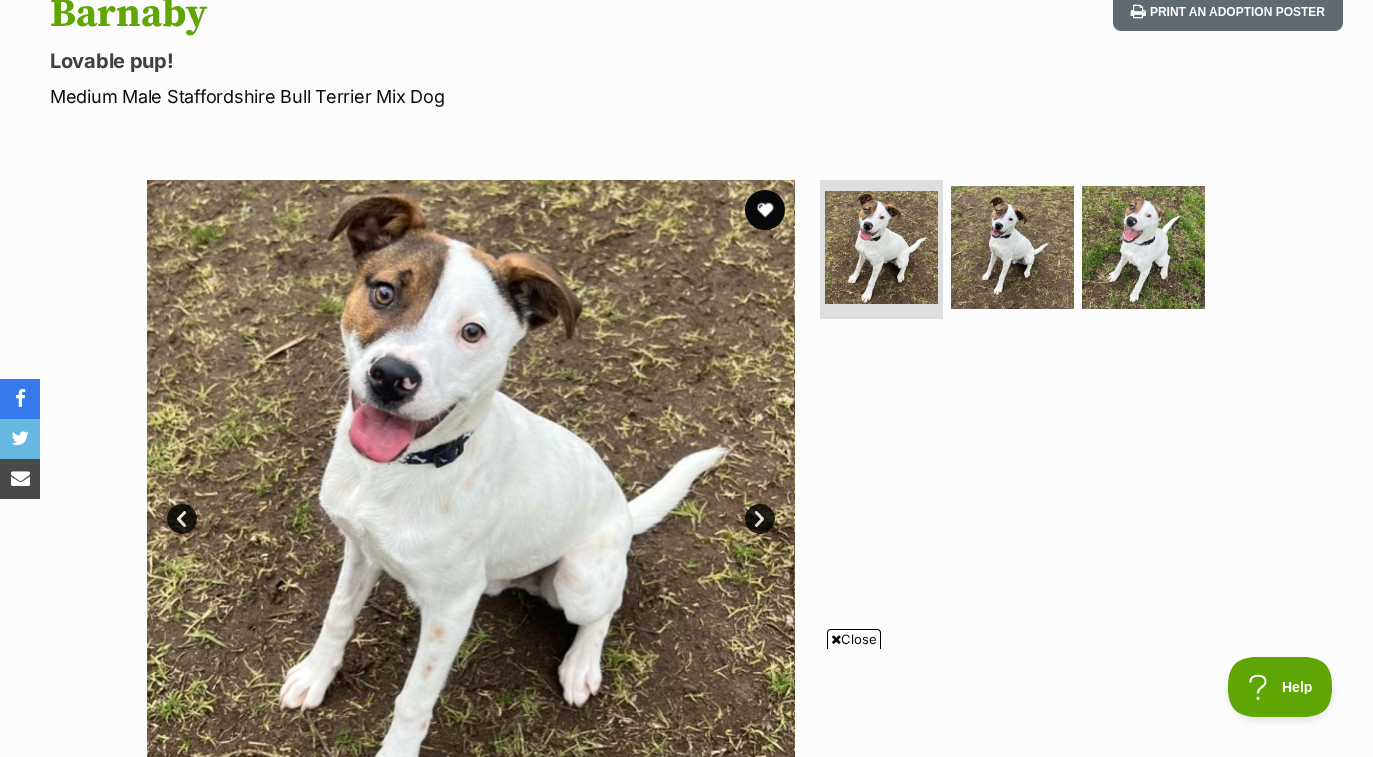 click on "Next" at bounding box center [760, 519] 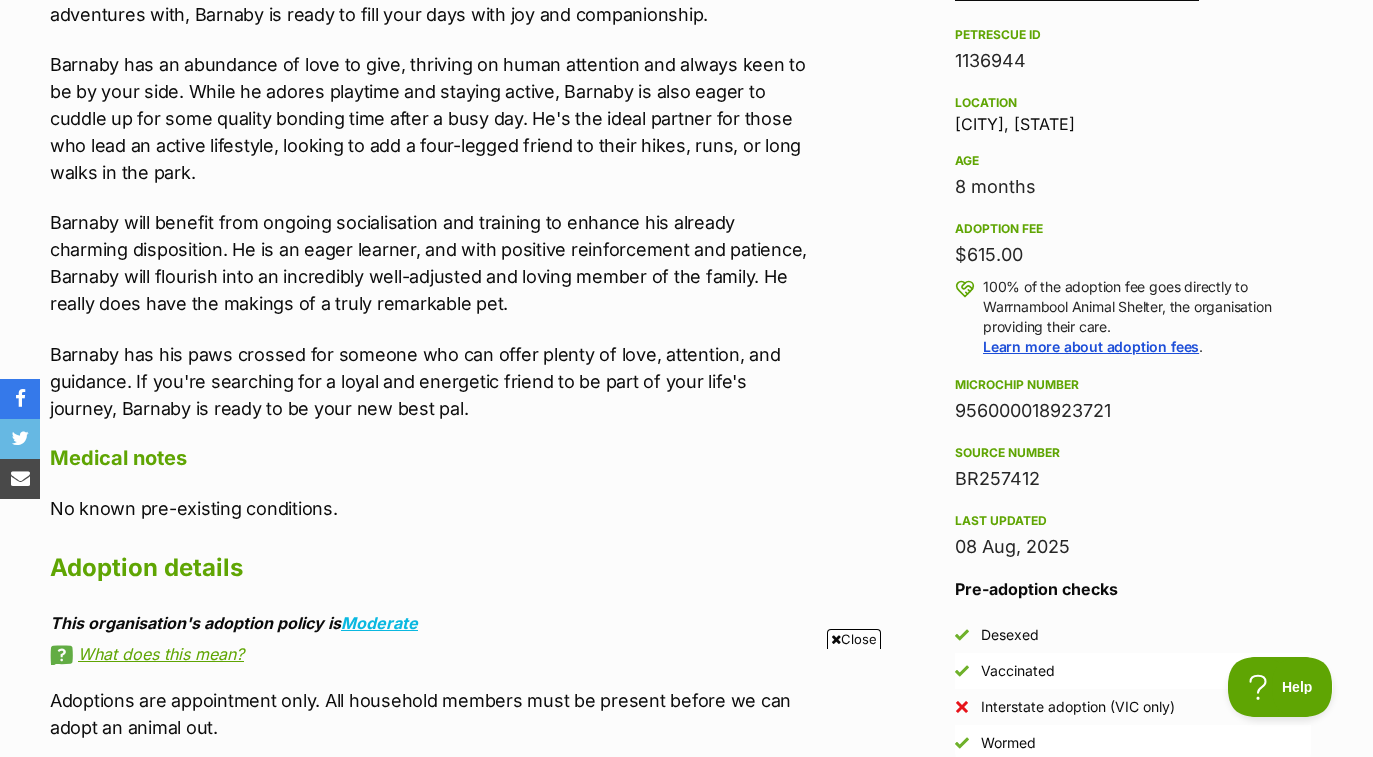 scroll, scrollTop: 1264, scrollLeft: 0, axis: vertical 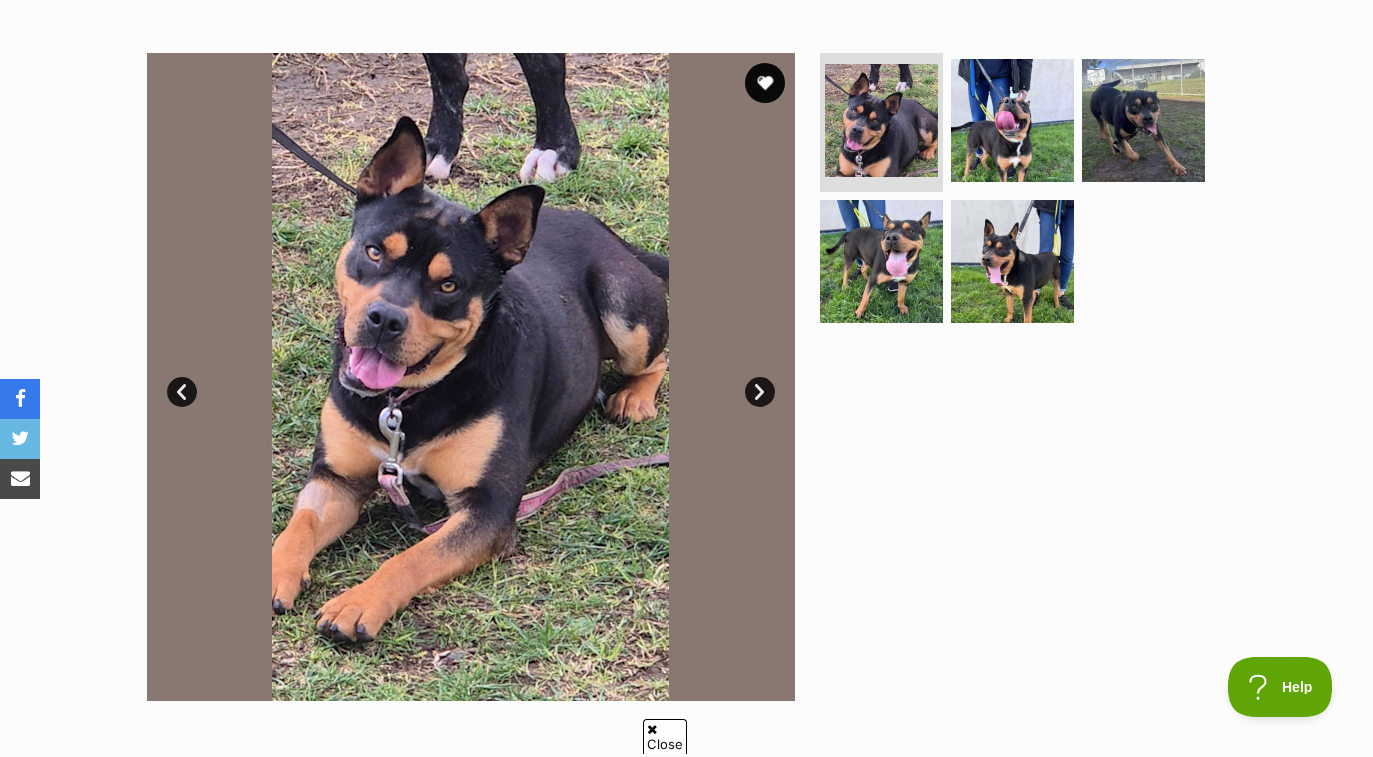 click on "Next" at bounding box center (760, 392) 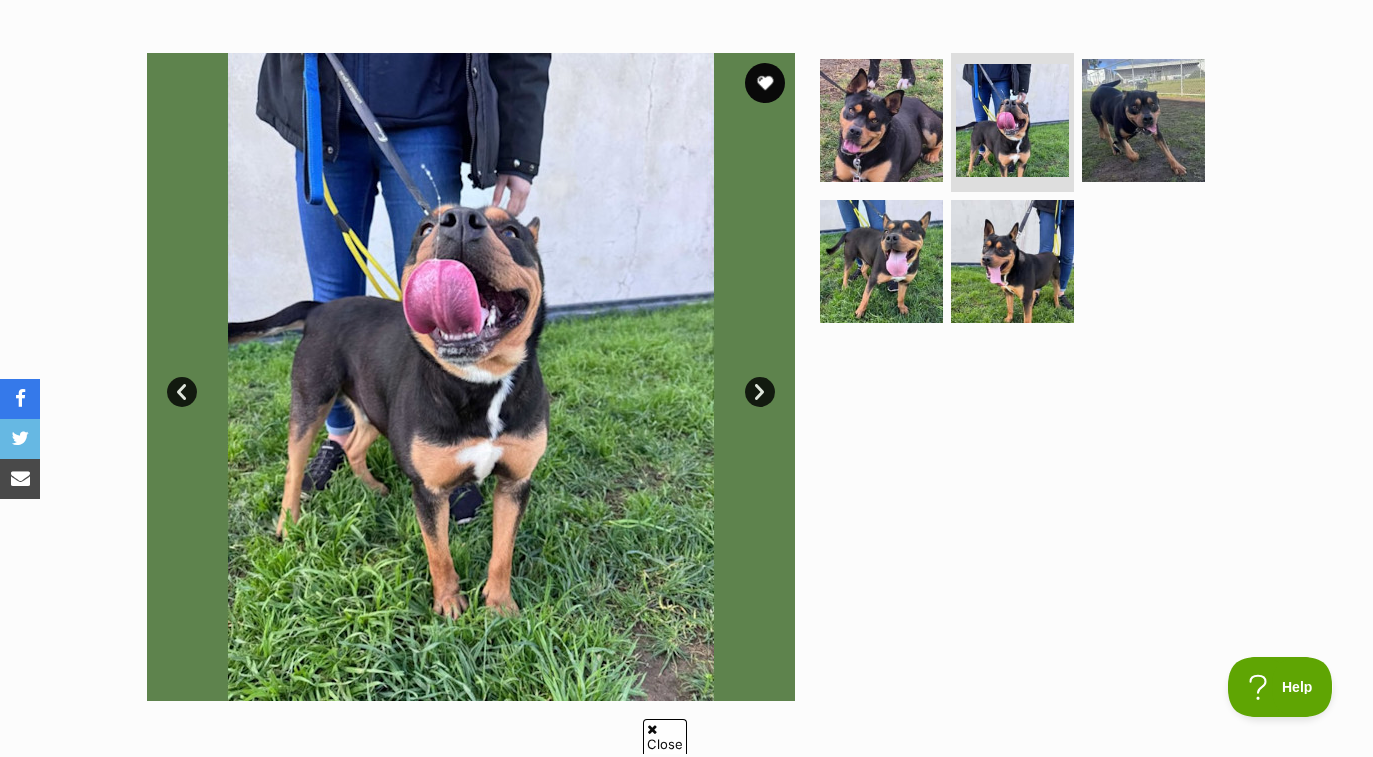 scroll, scrollTop: 0, scrollLeft: 0, axis: both 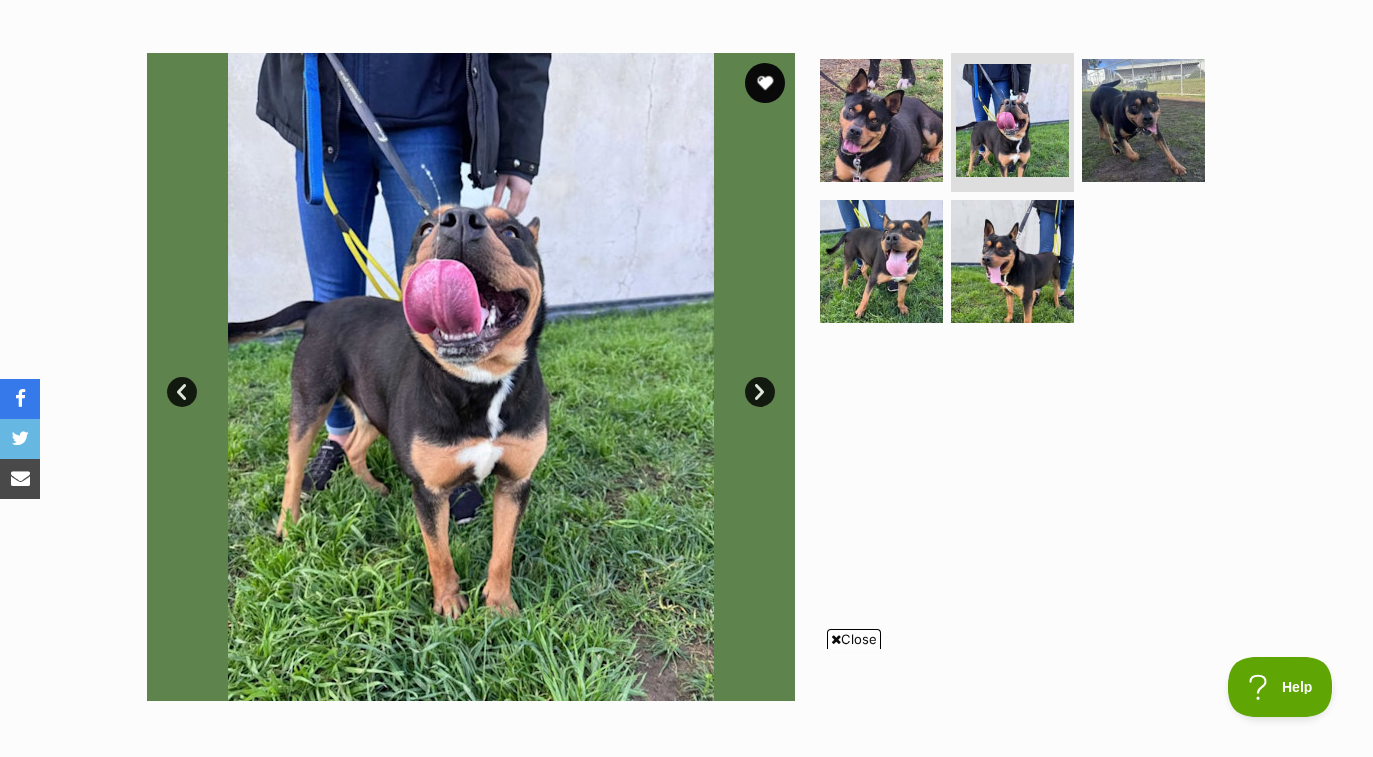 click on "Next" at bounding box center [760, 392] 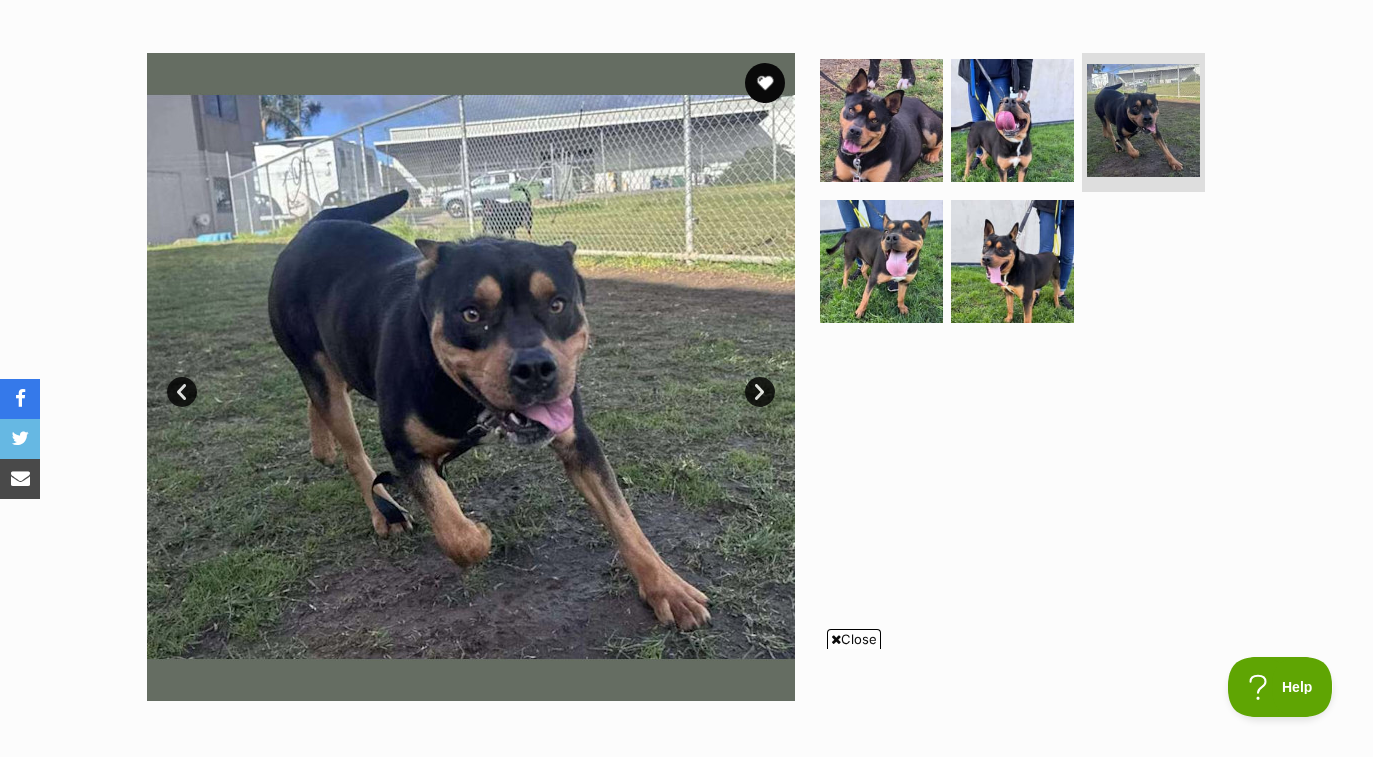 click on "Next" at bounding box center [760, 392] 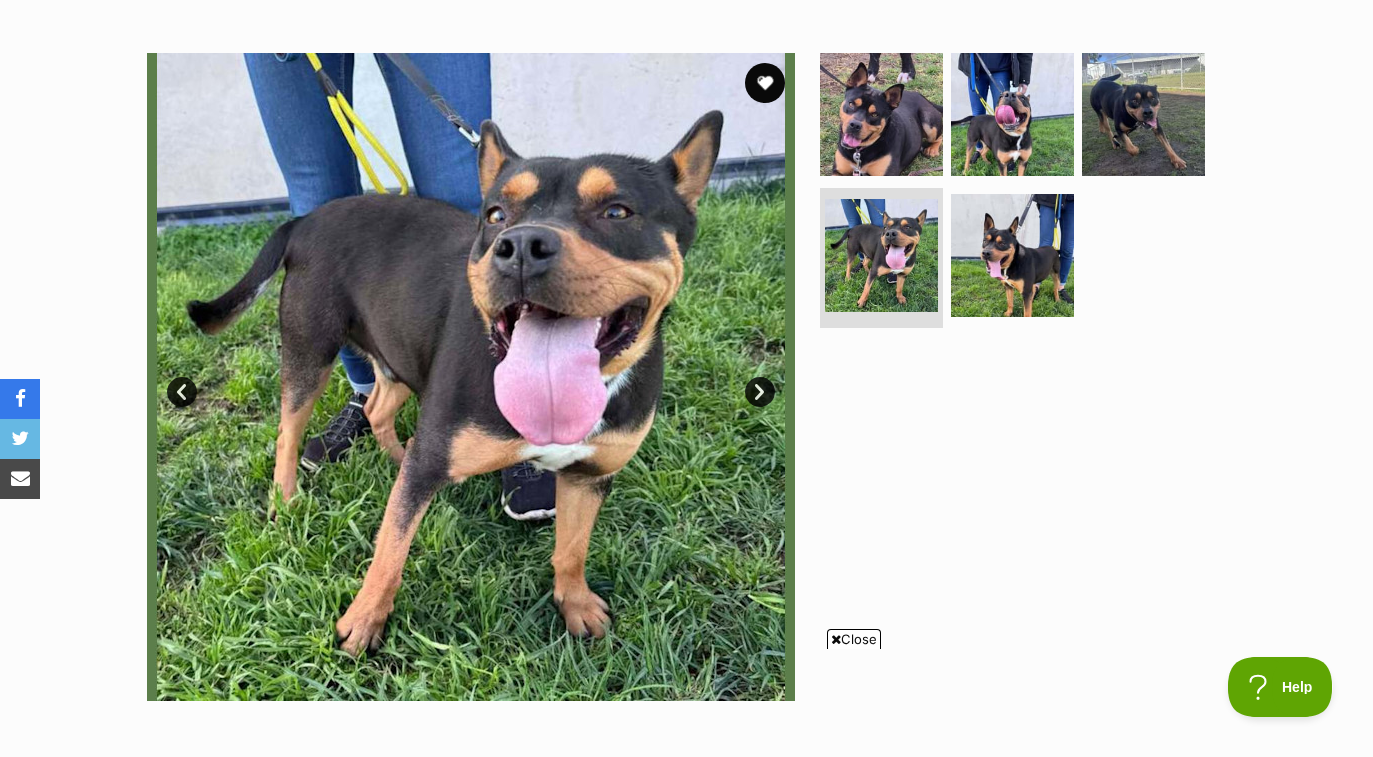 click on "Next" at bounding box center [760, 392] 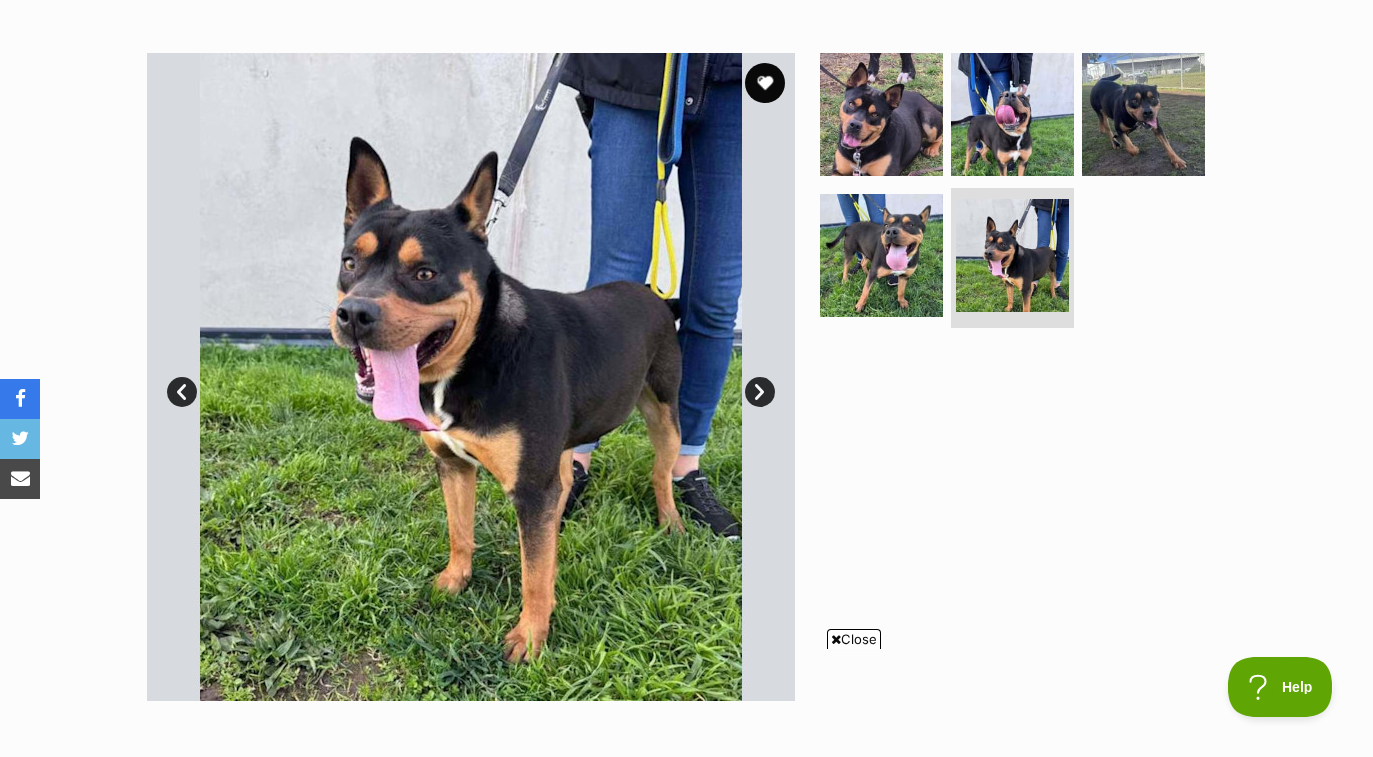 click on "Next" at bounding box center [760, 392] 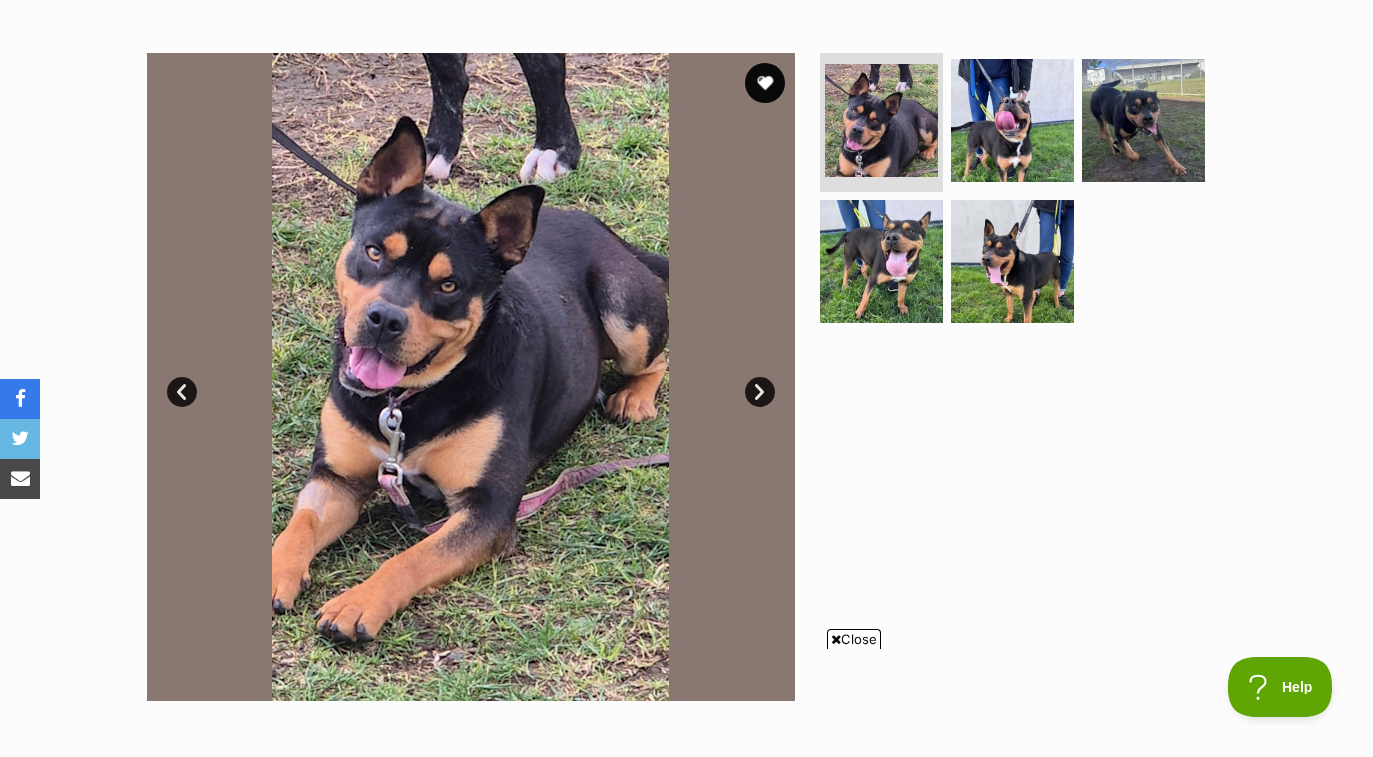 click on "Next" at bounding box center [760, 392] 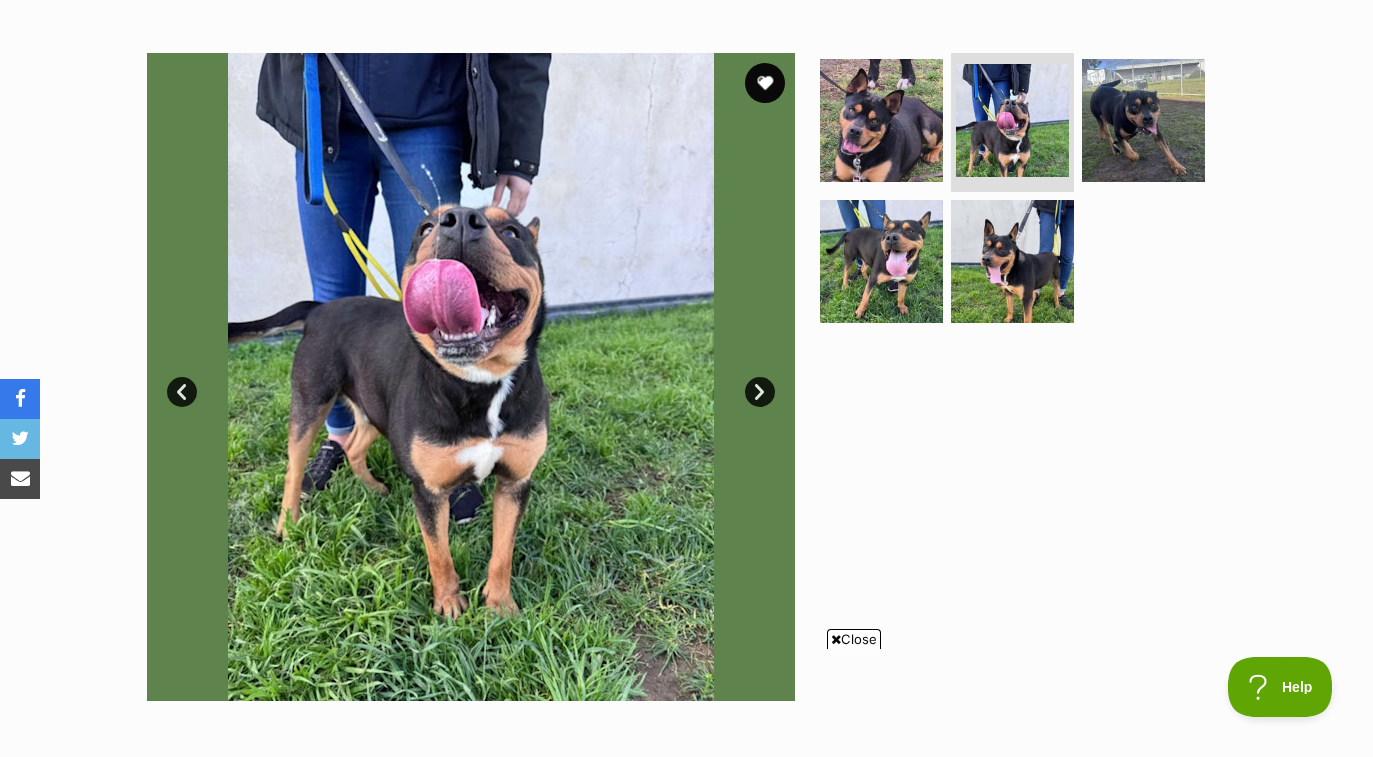 click on "Next" at bounding box center [760, 392] 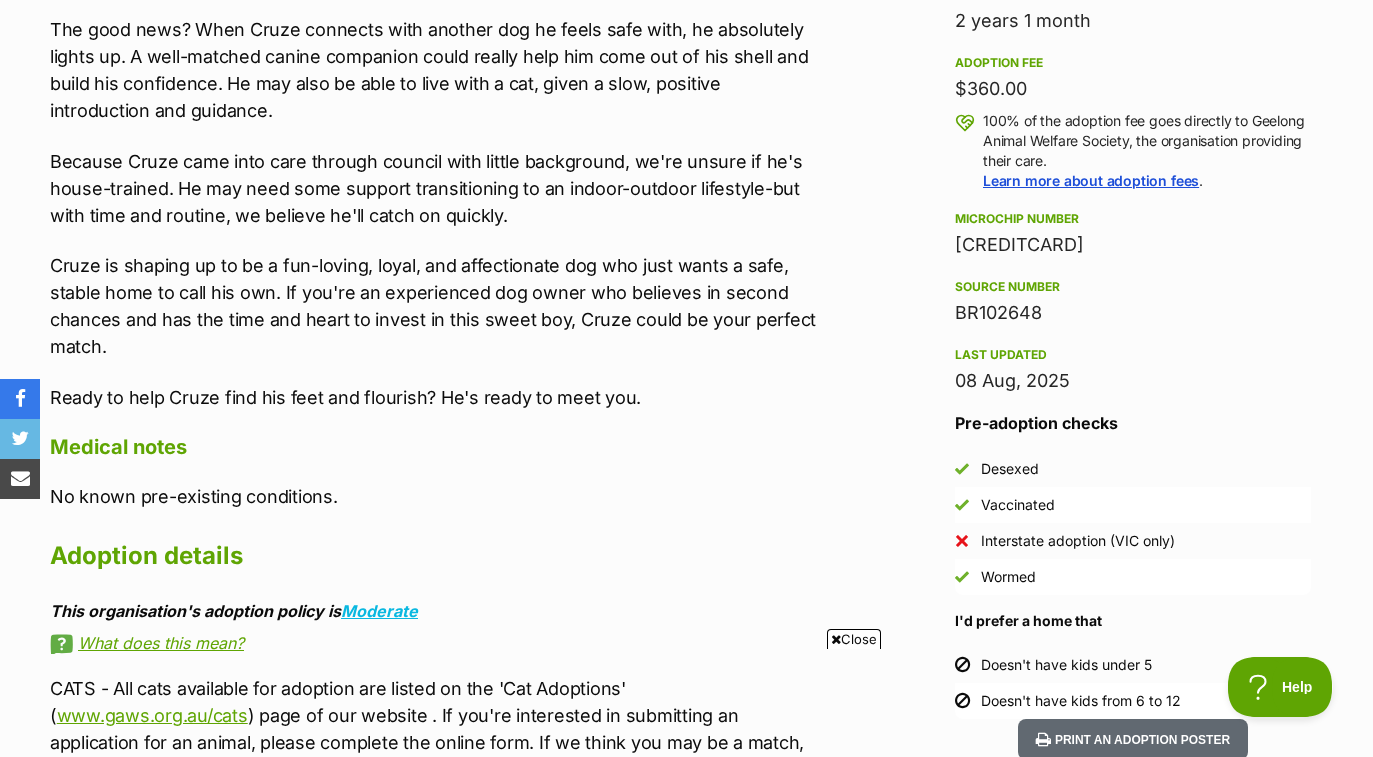 scroll, scrollTop: 1423, scrollLeft: 0, axis: vertical 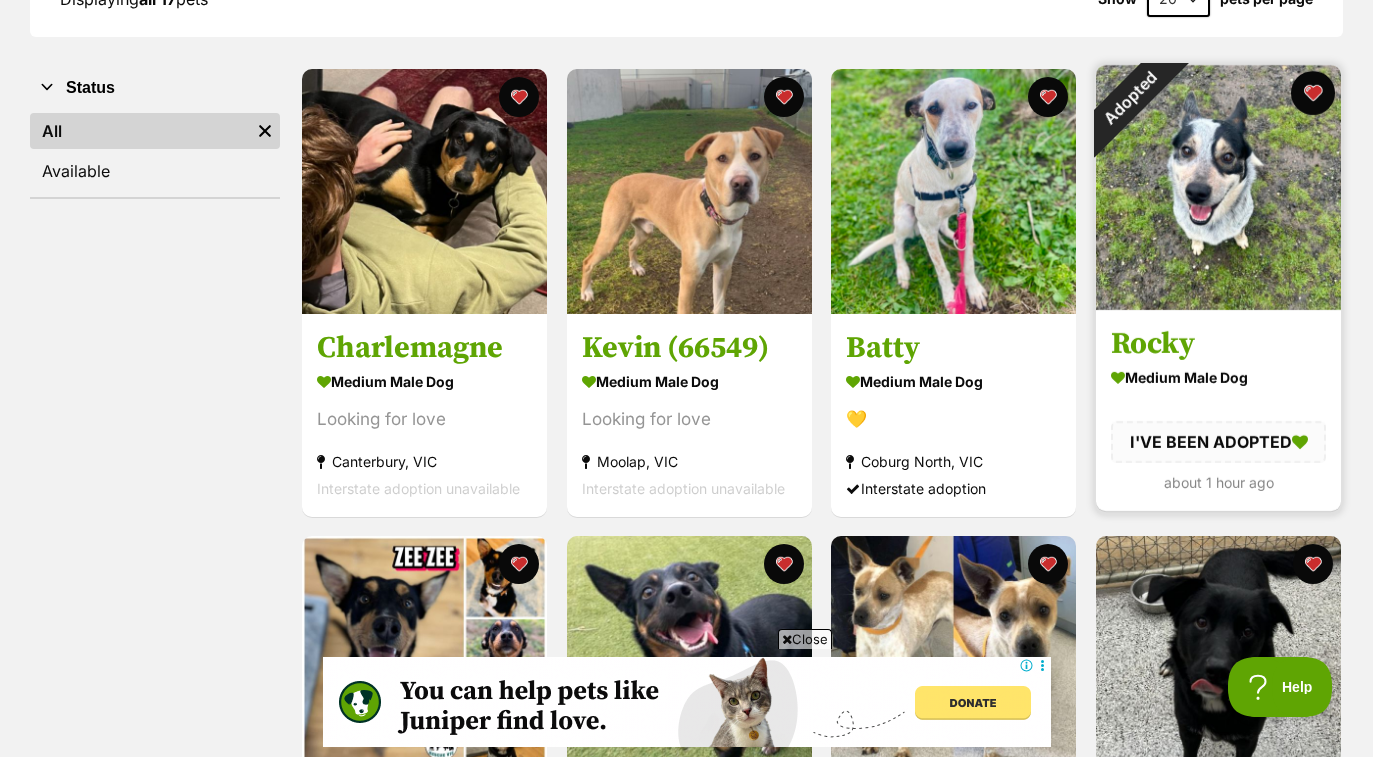 click at bounding box center [1313, 93] 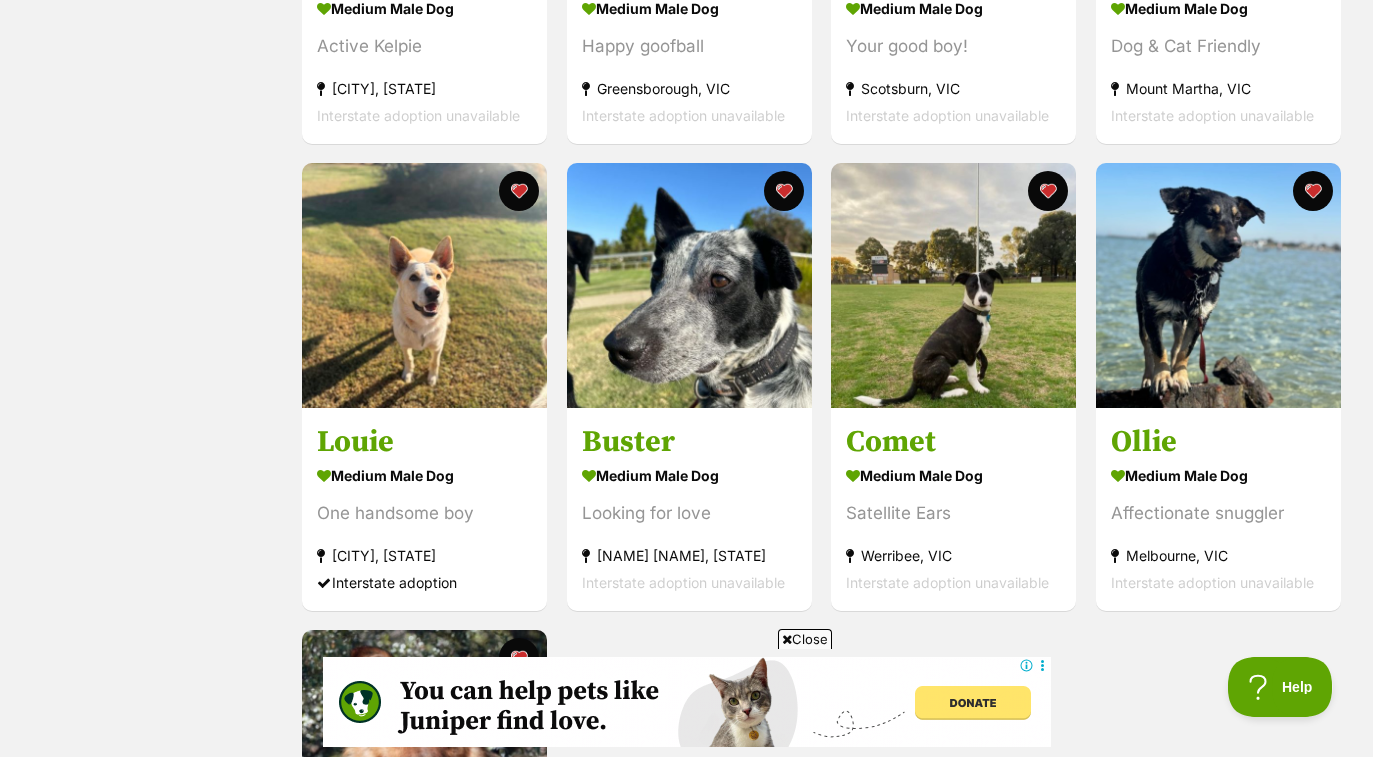 scroll, scrollTop: 1666, scrollLeft: 0, axis: vertical 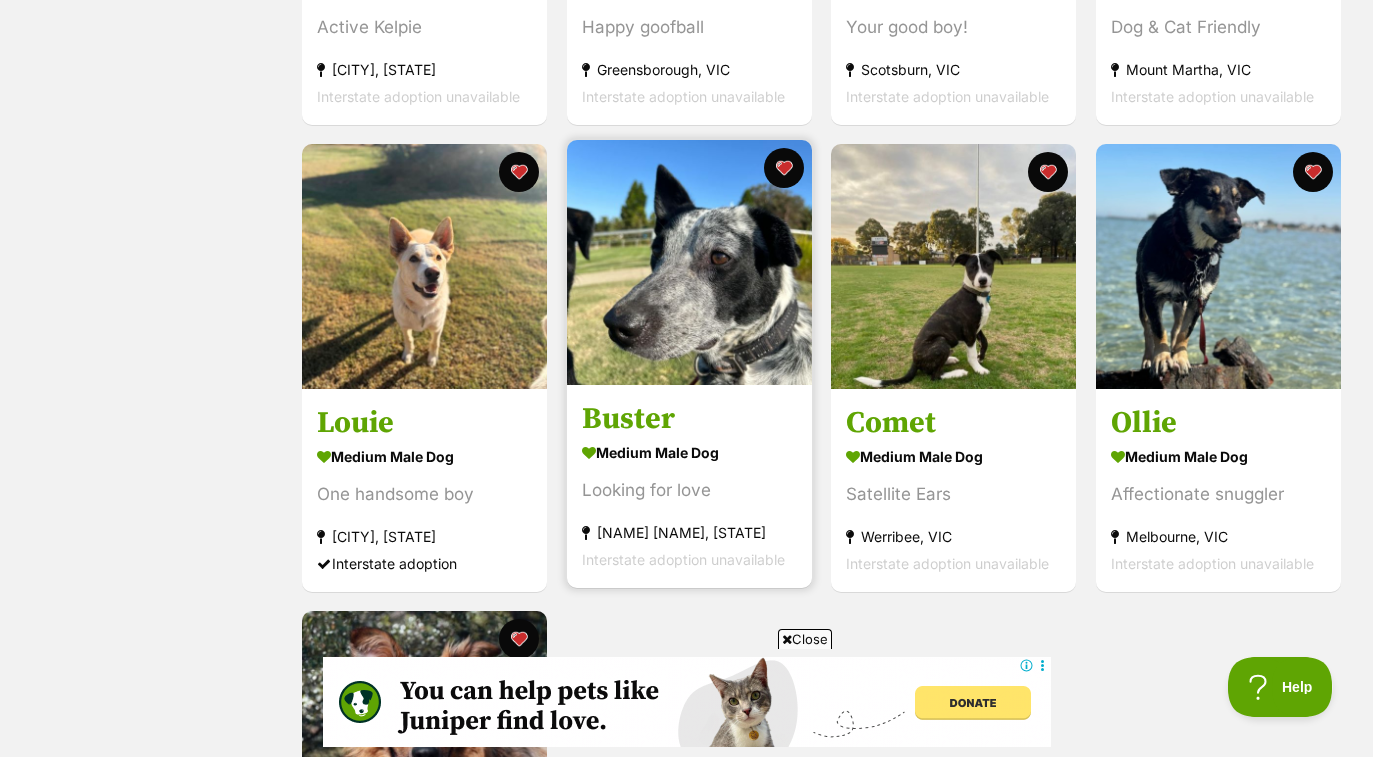 click at bounding box center (689, 262) 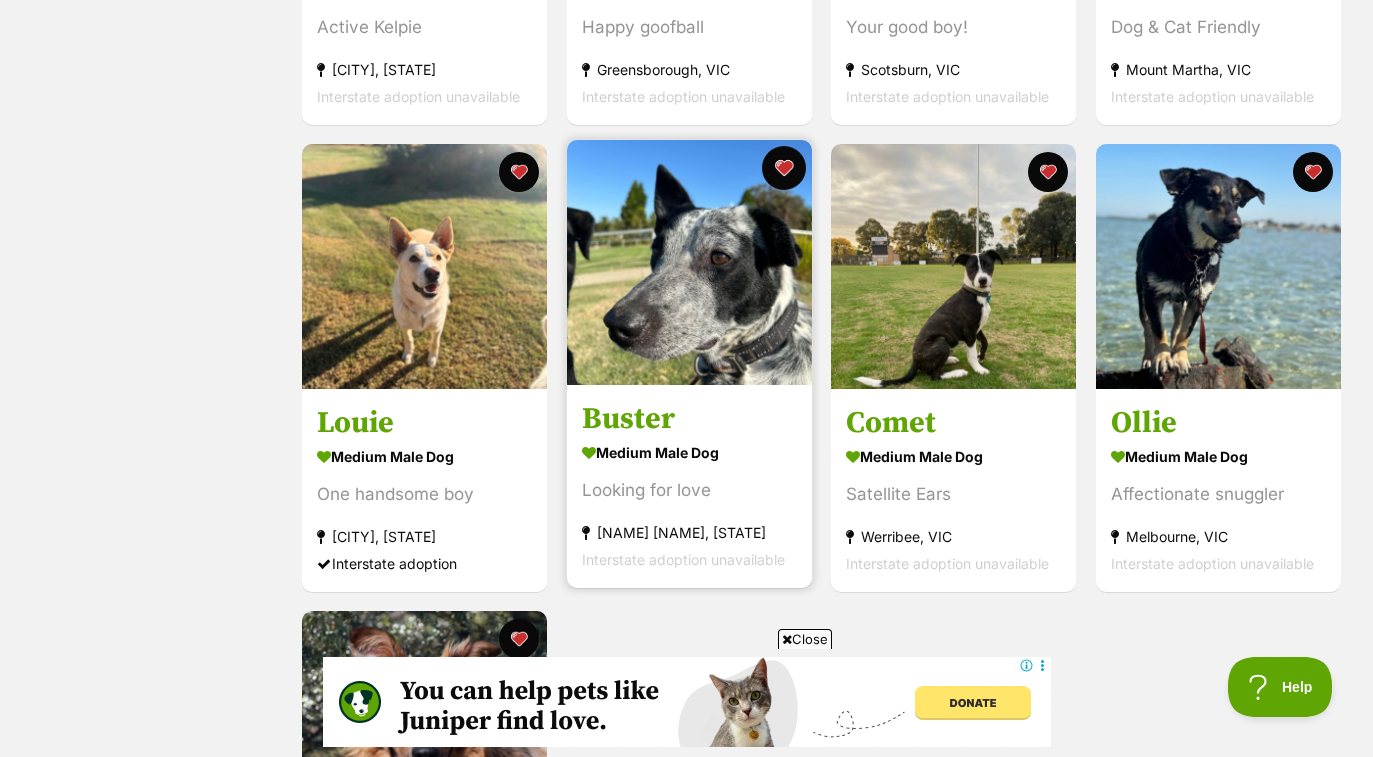 click at bounding box center (784, 168) 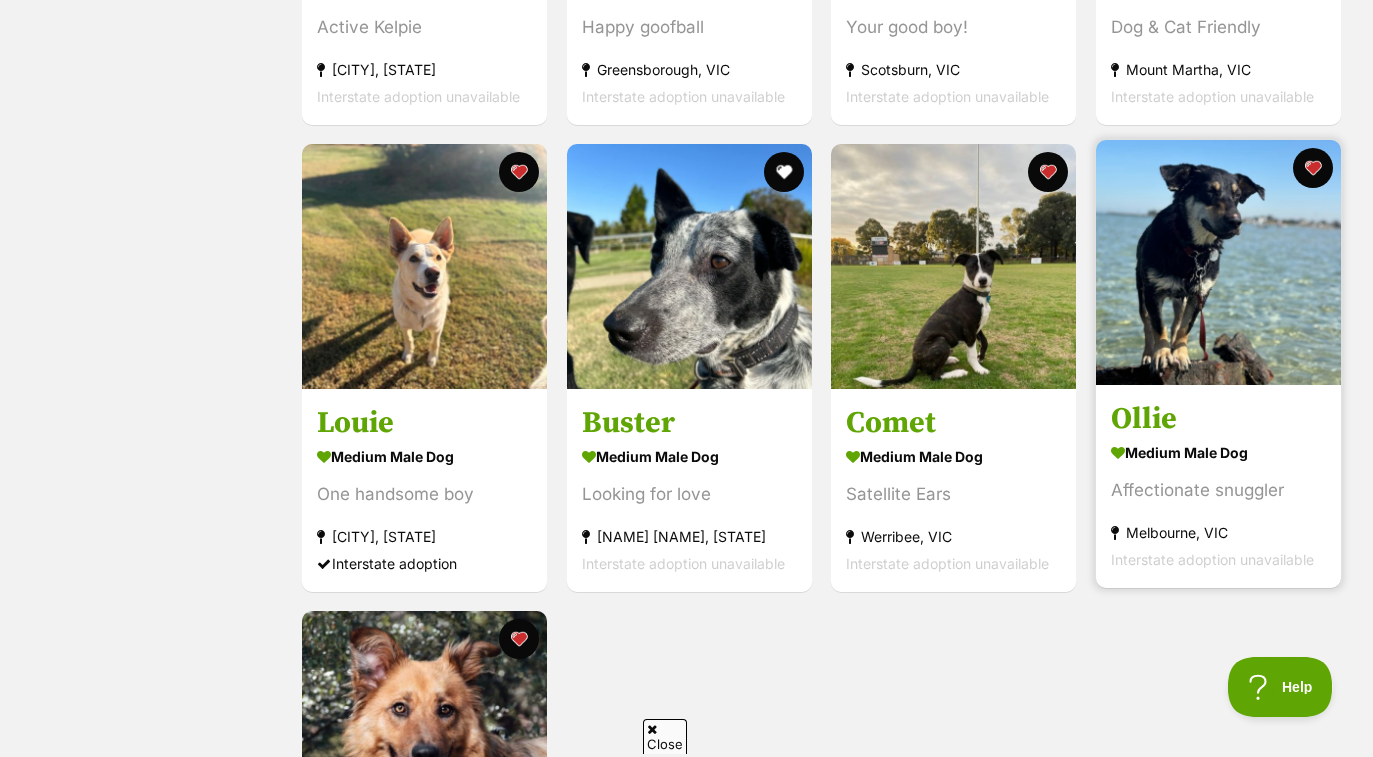 click at bounding box center [1218, 262] 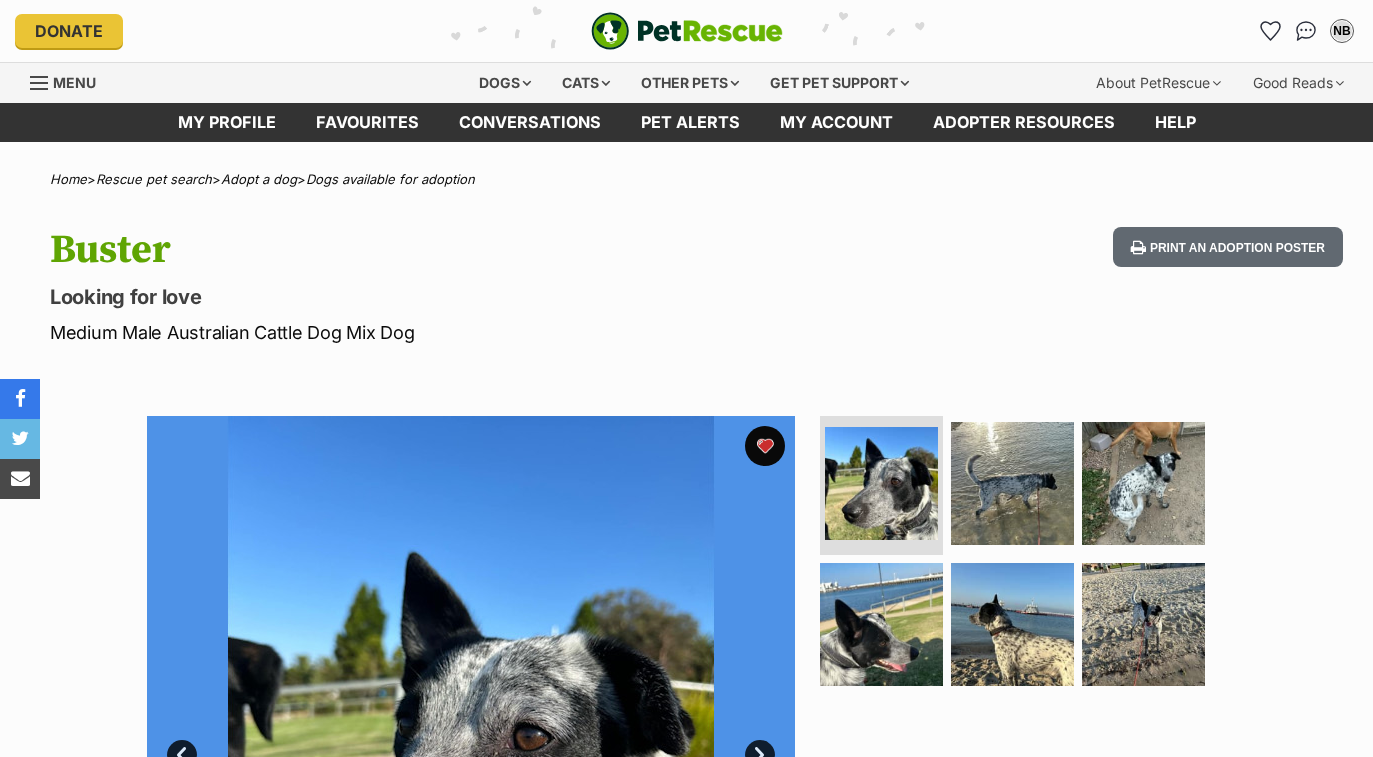 scroll, scrollTop: 0, scrollLeft: 0, axis: both 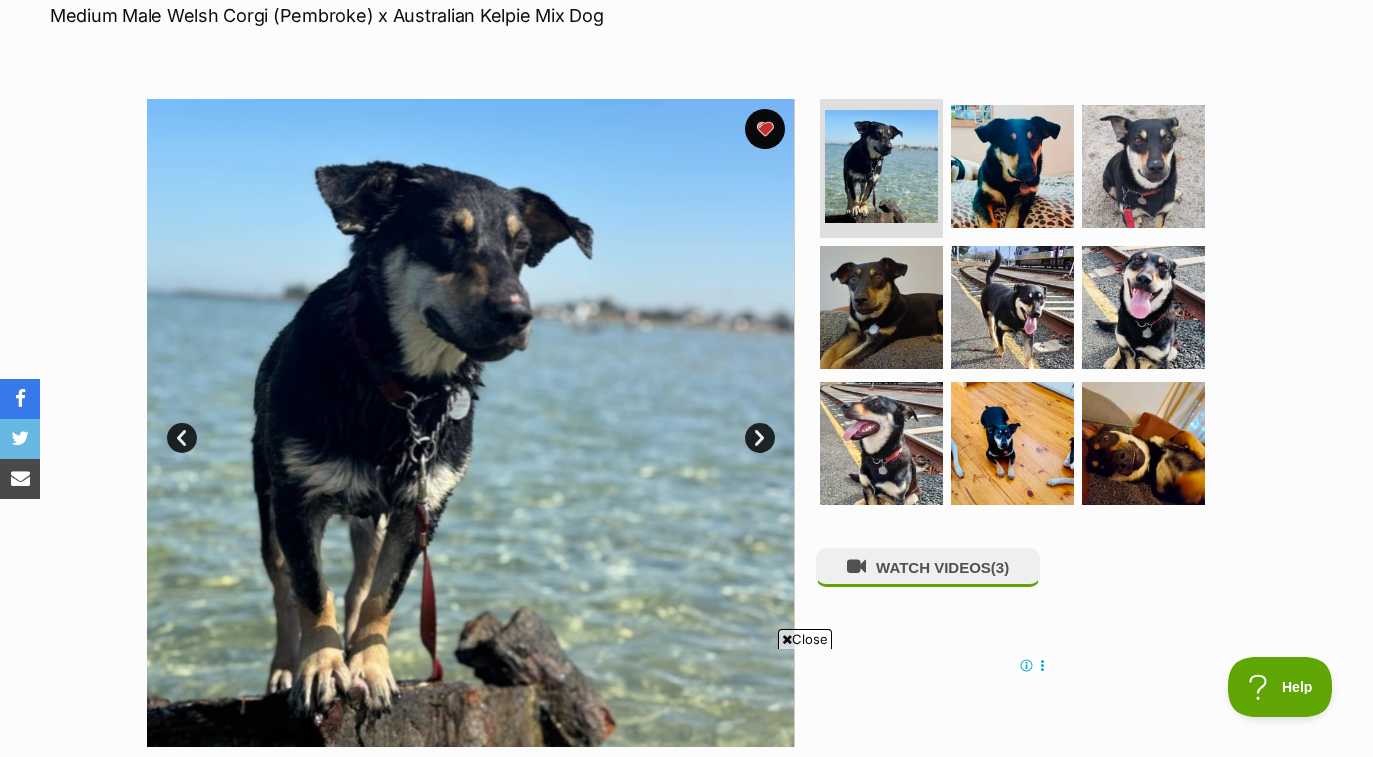 click on "Next" at bounding box center (760, 438) 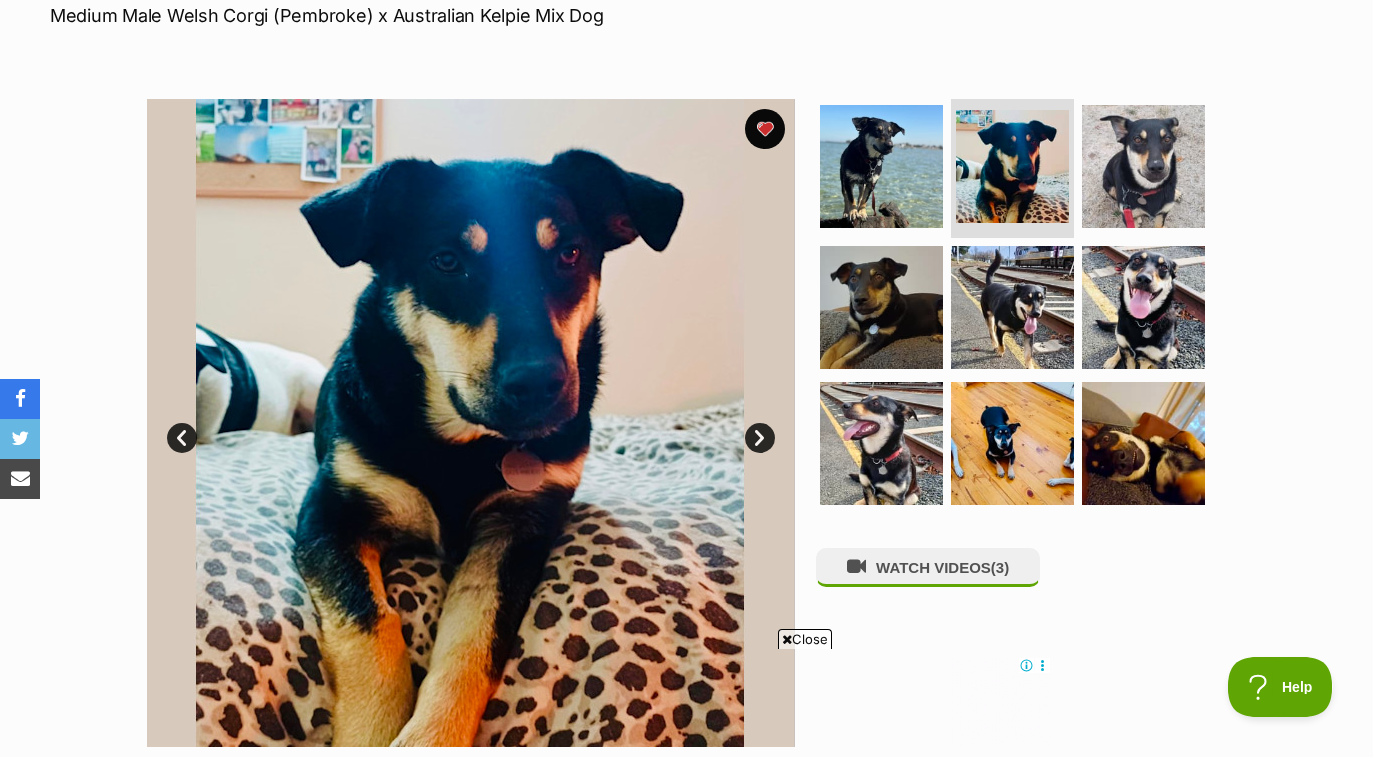 click on "Next" at bounding box center [760, 438] 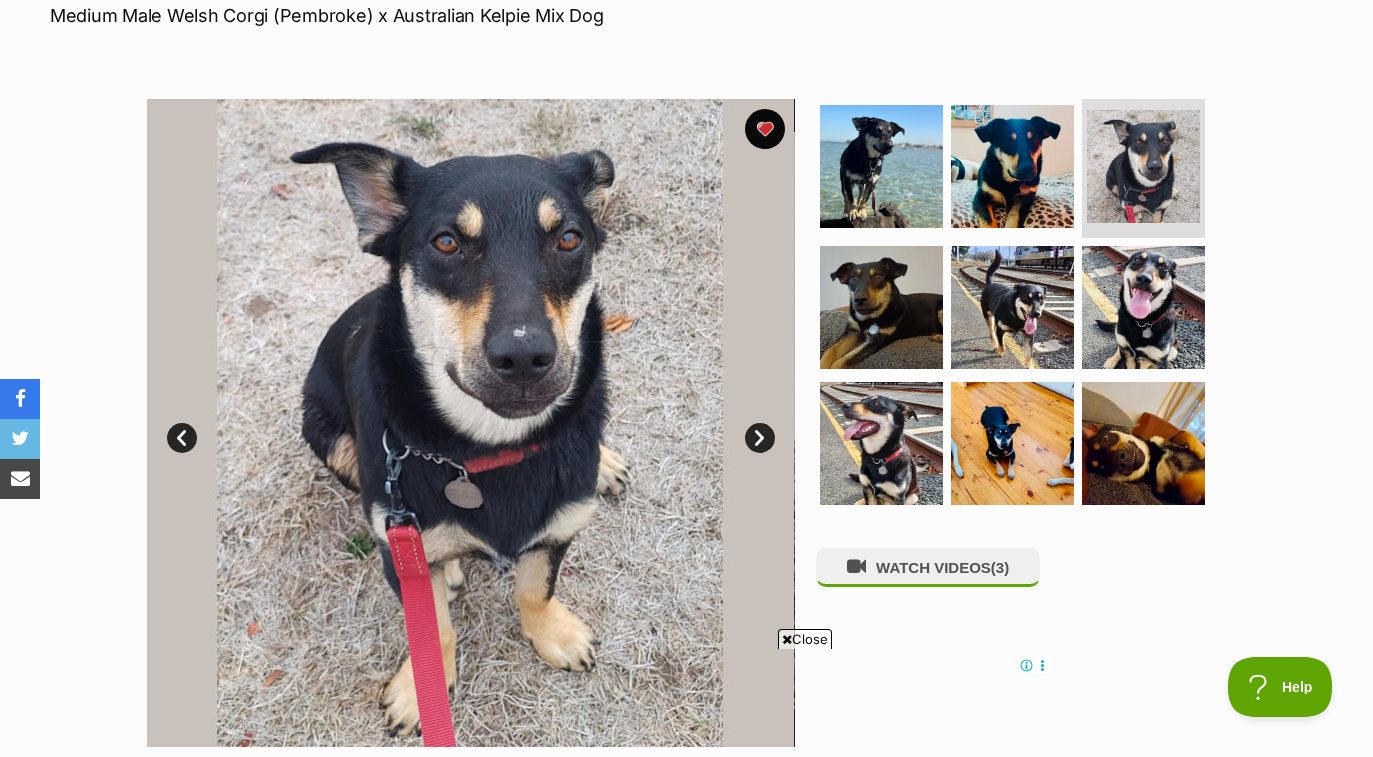 click on "Next" at bounding box center [760, 438] 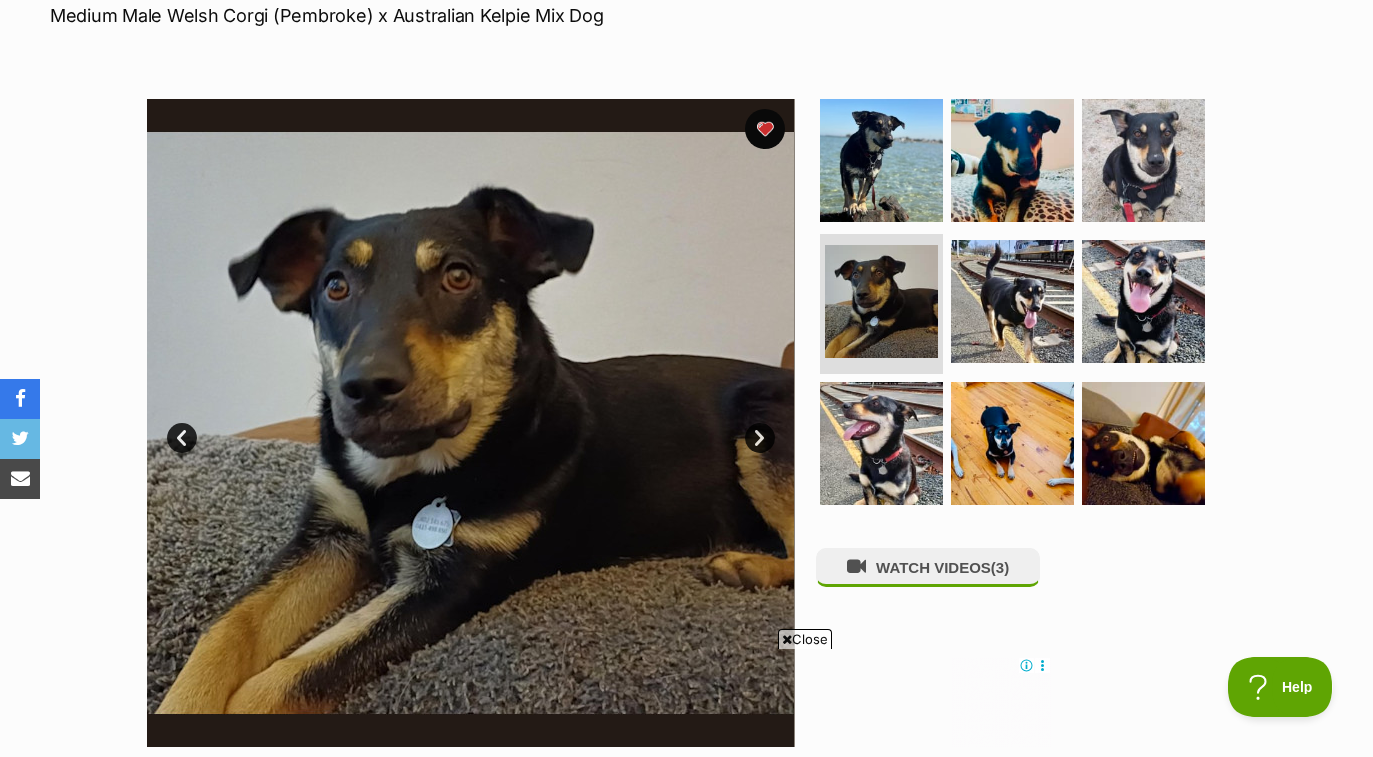 click on "Next" at bounding box center (760, 438) 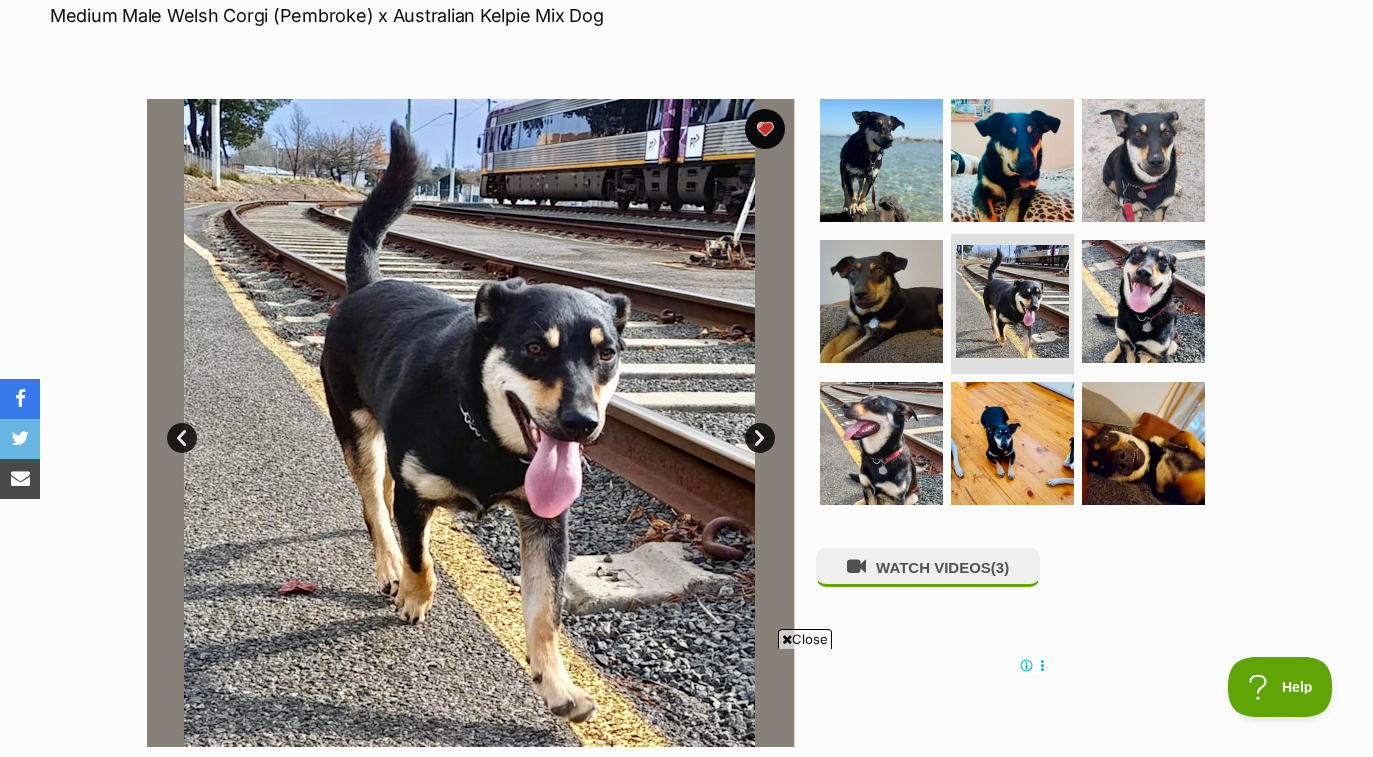 click on "Next" at bounding box center [760, 438] 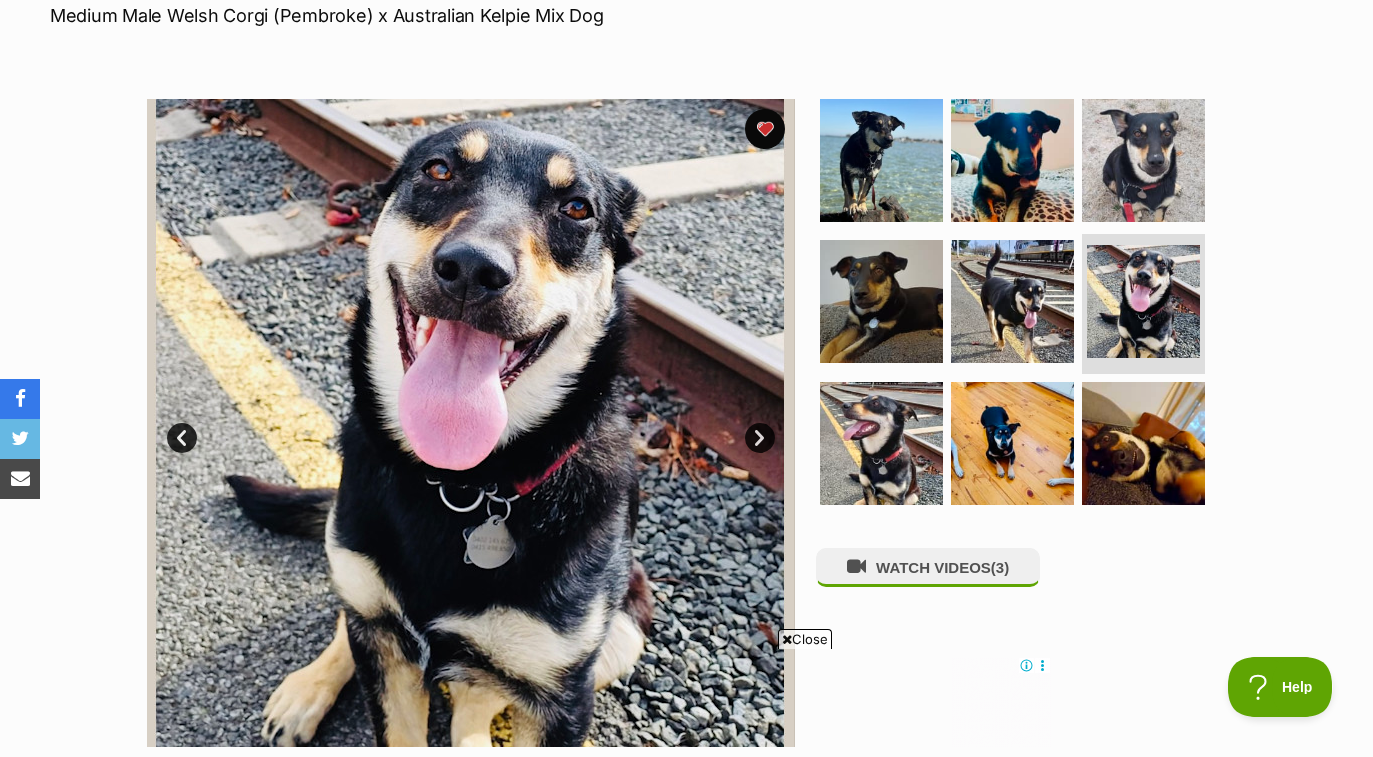 click on "Next" at bounding box center [760, 438] 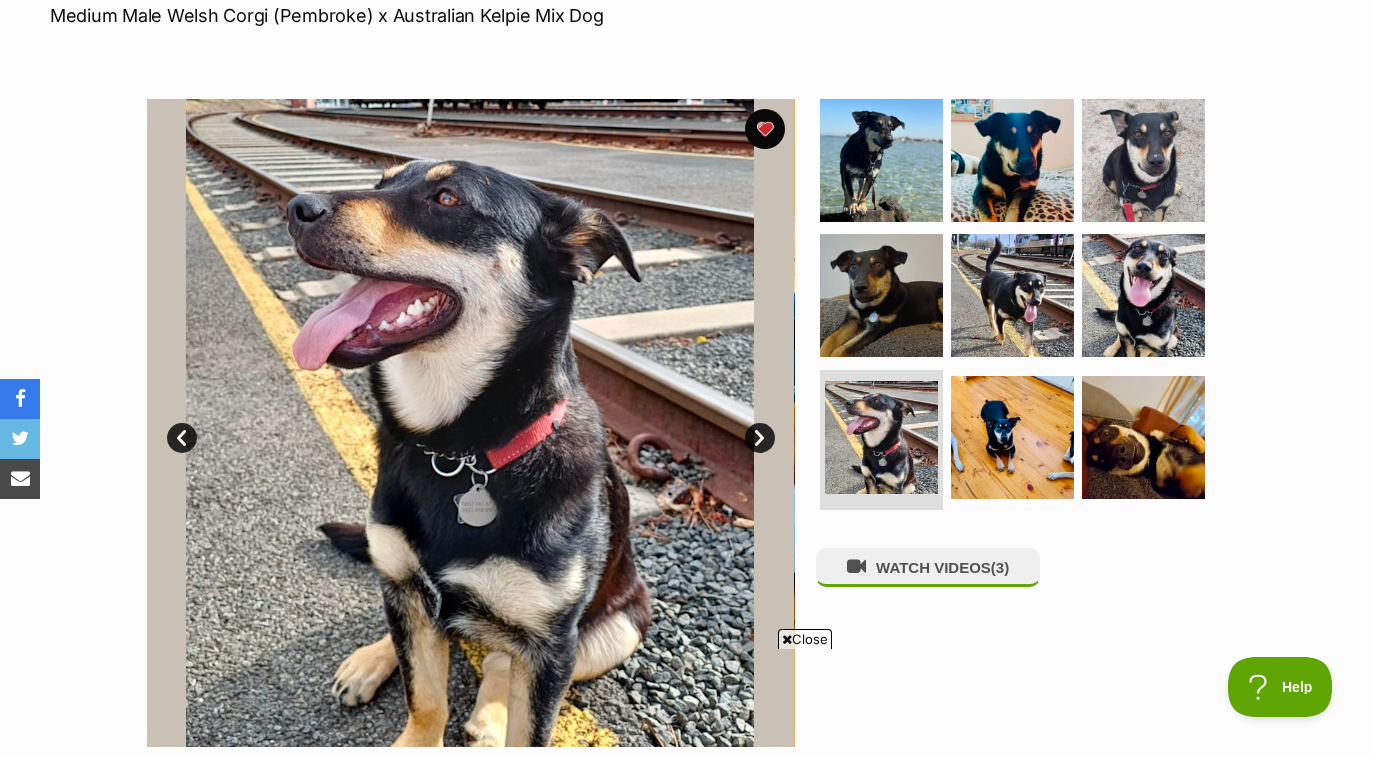 scroll, scrollTop: 0, scrollLeft: 0, axis: both 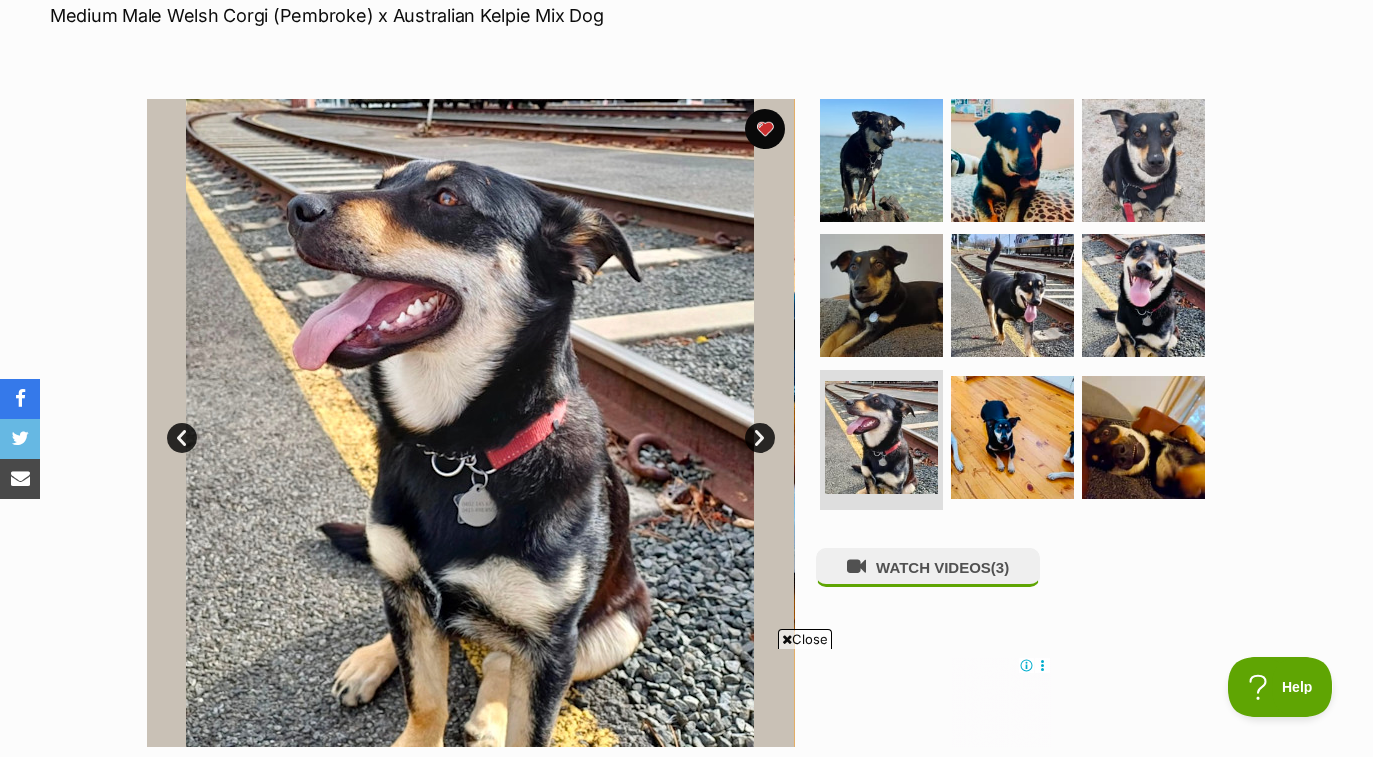 click on "Next" at bounding box center (760, 438) 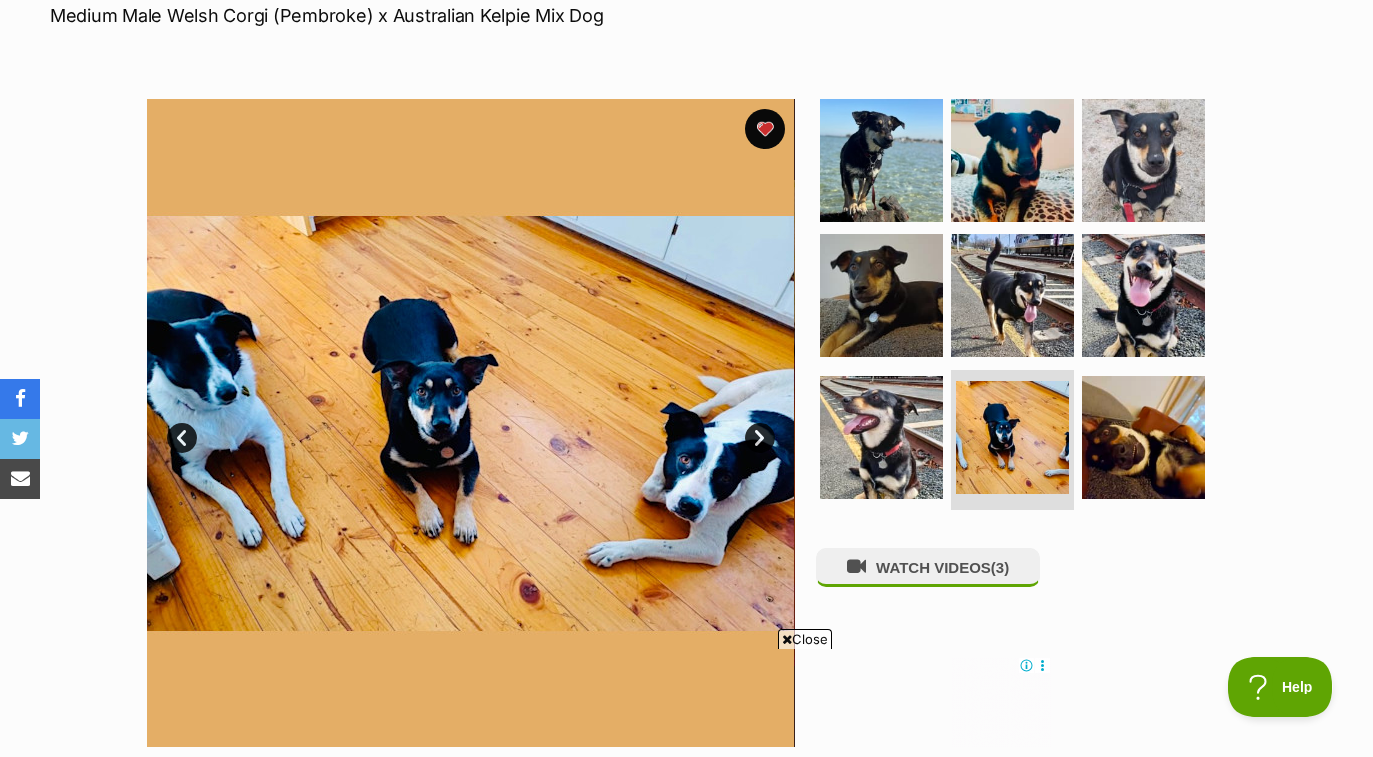 click on "Next" at bounding box center [760, 438] 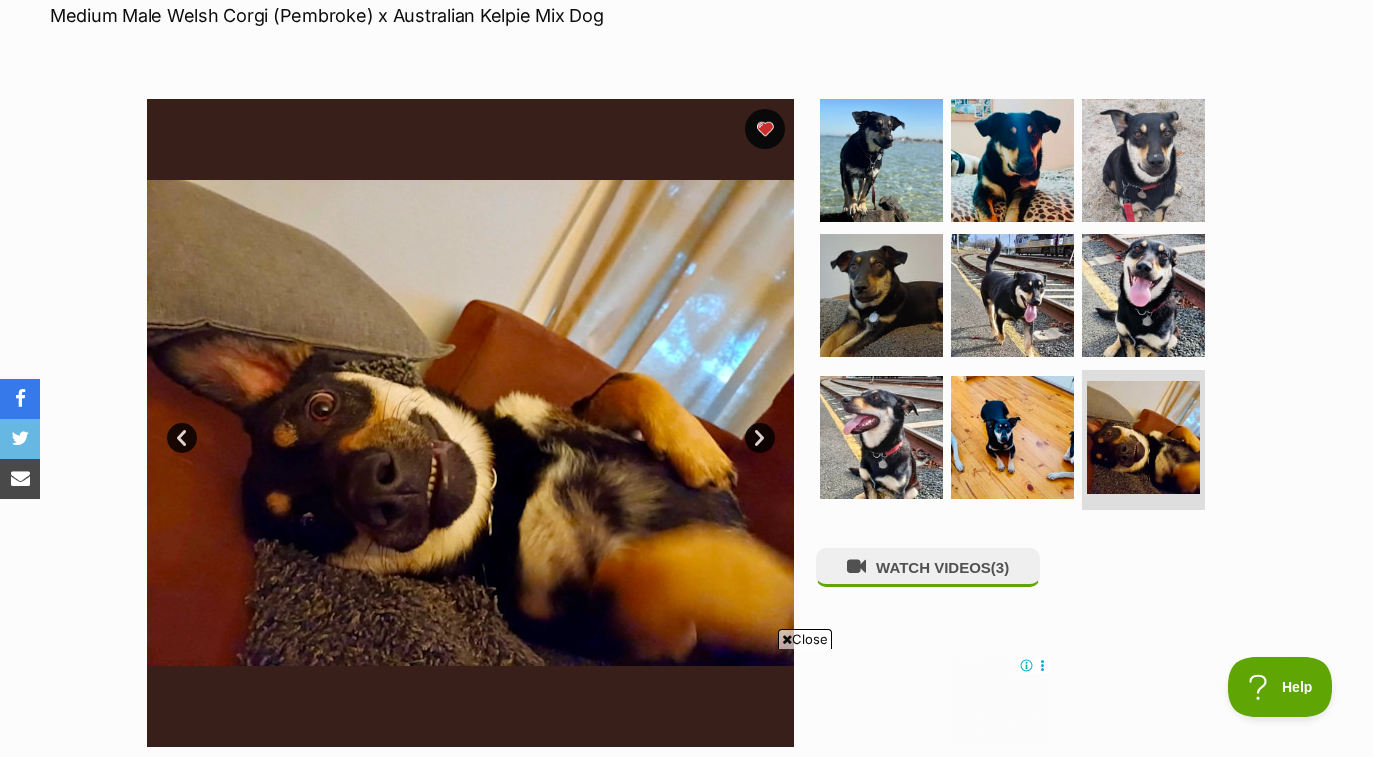 click on "Next" at bounding box center [760, 438] 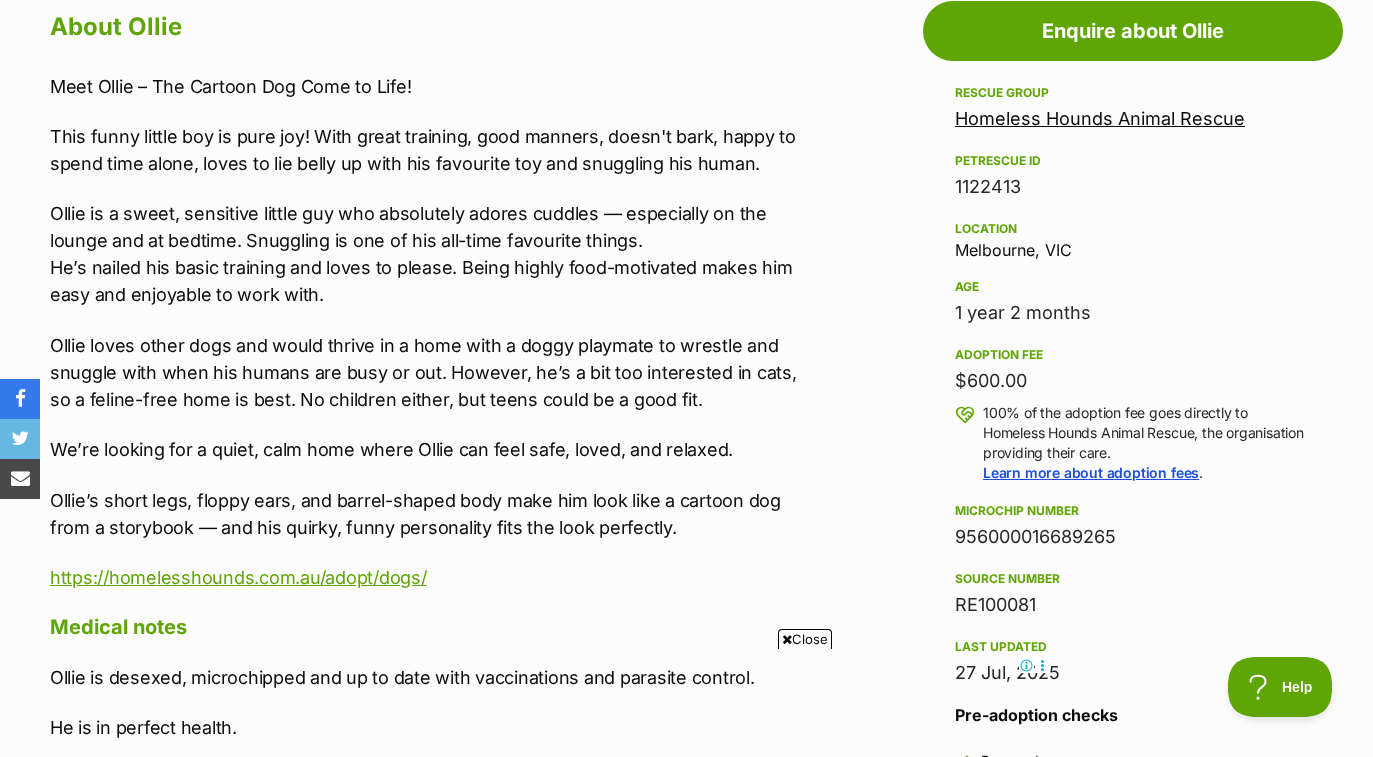 scroll, scrollTop: 1124, scrollLeft: 0, axis: vertical 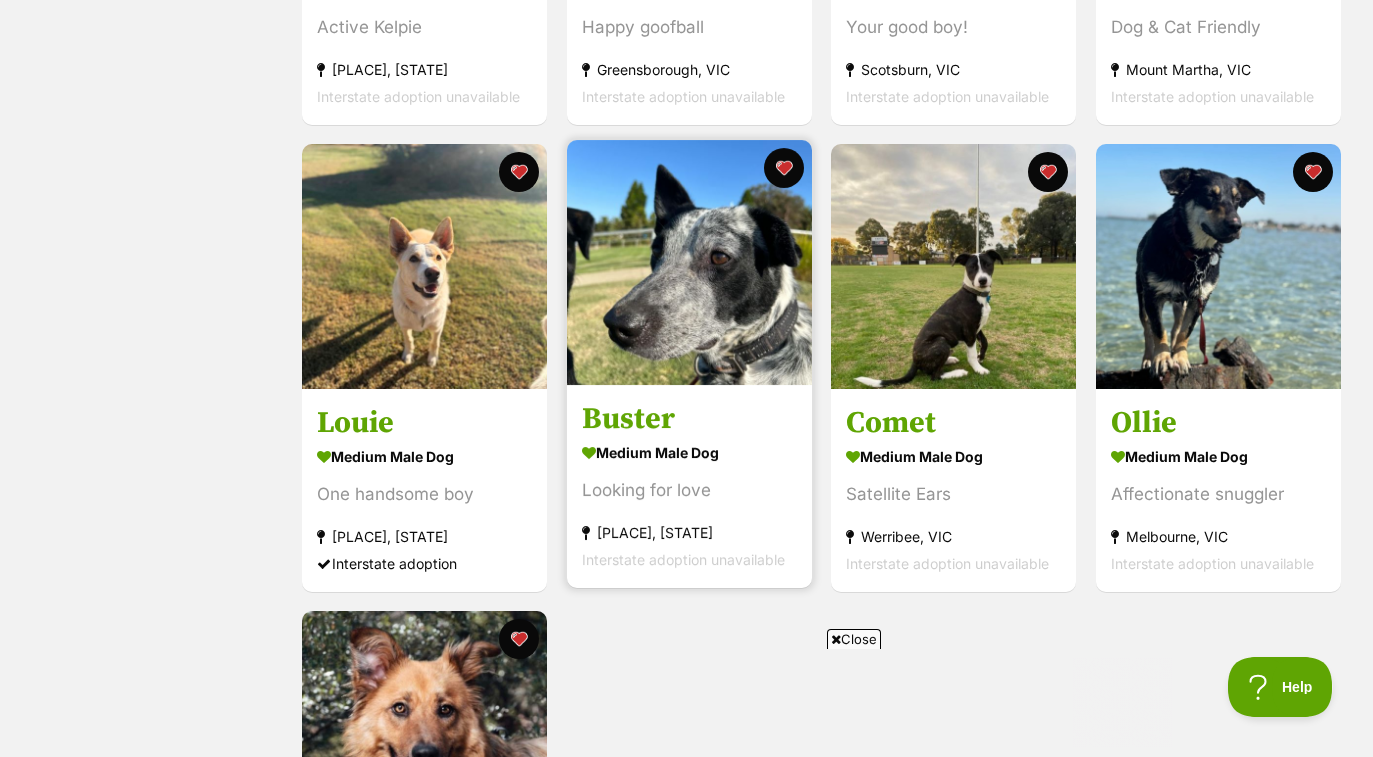 click at bounding box center (689, 262) 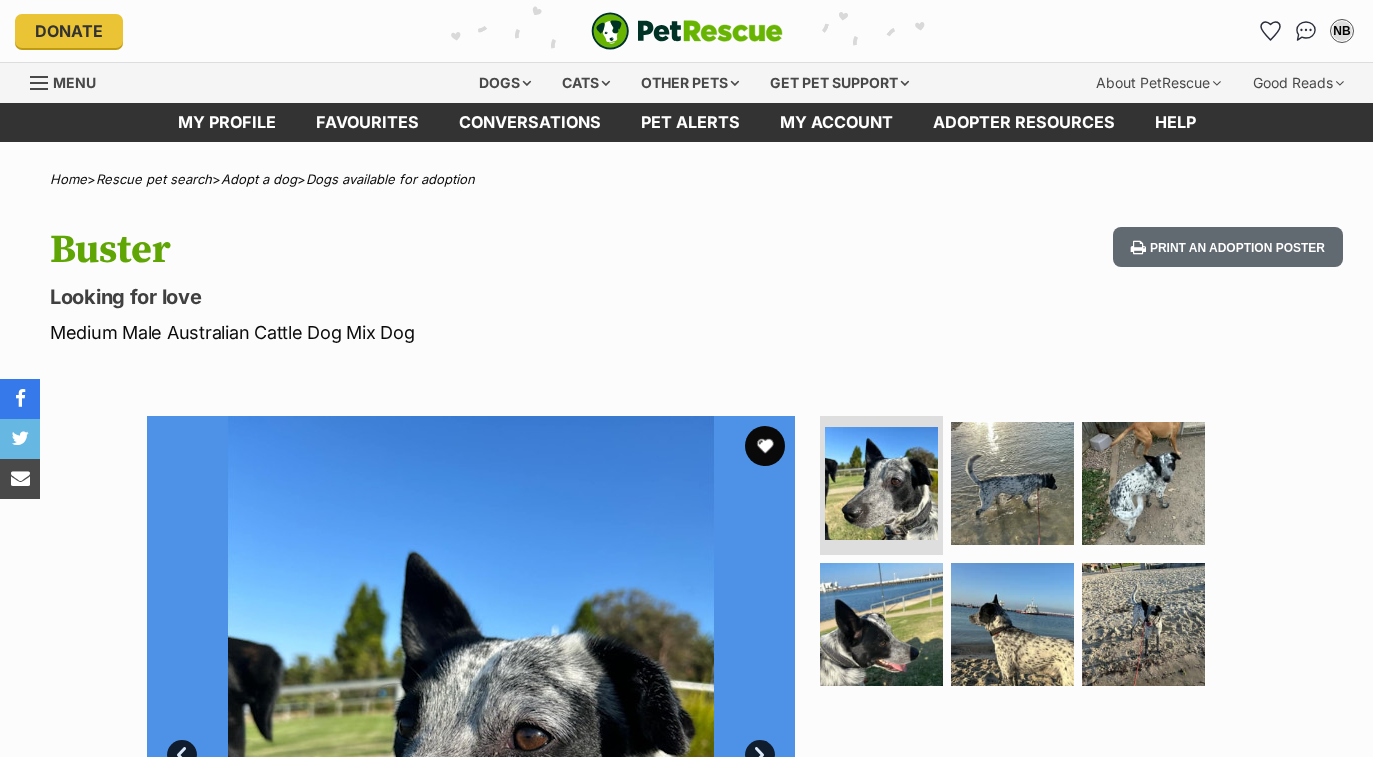 scroll, scrollTop: 62, scrollLeft: 0, axis: vertical 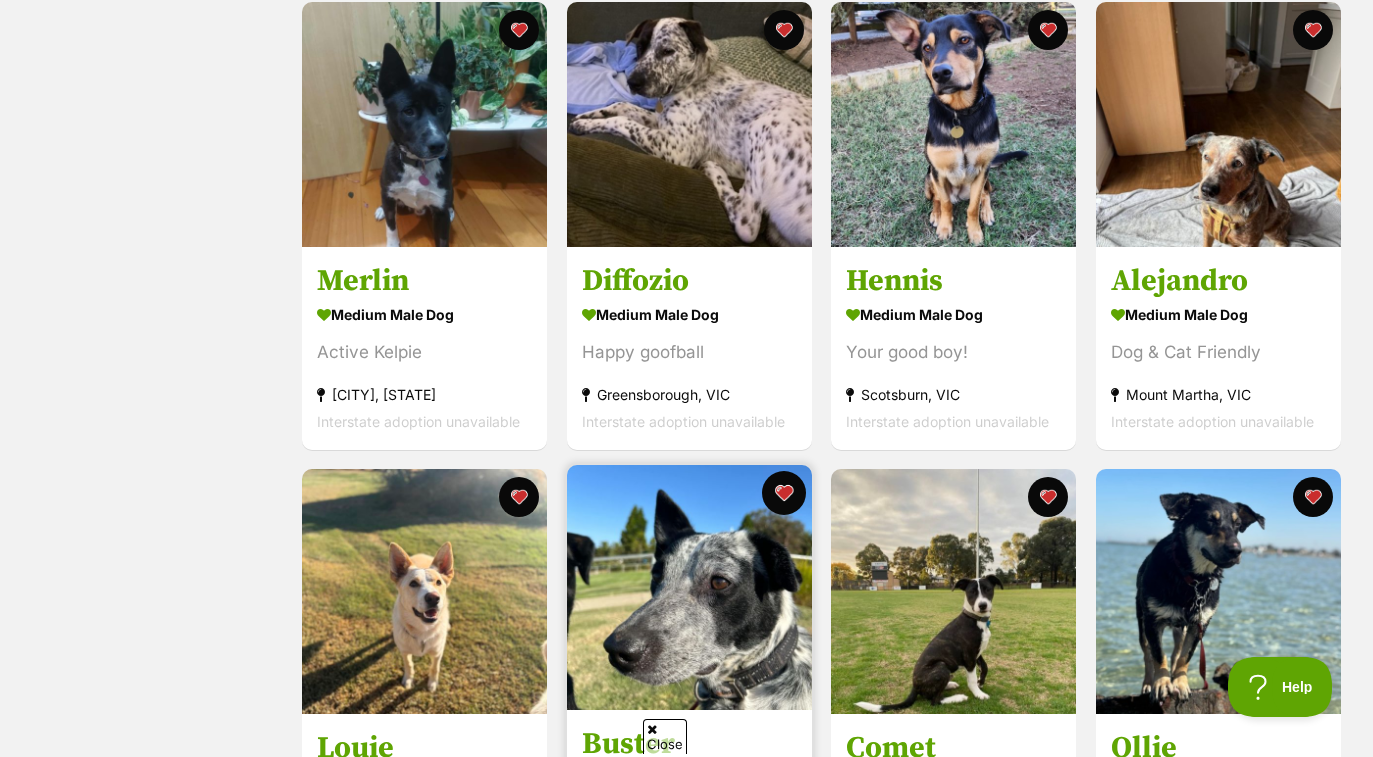 click at bounding box center (784, 493) 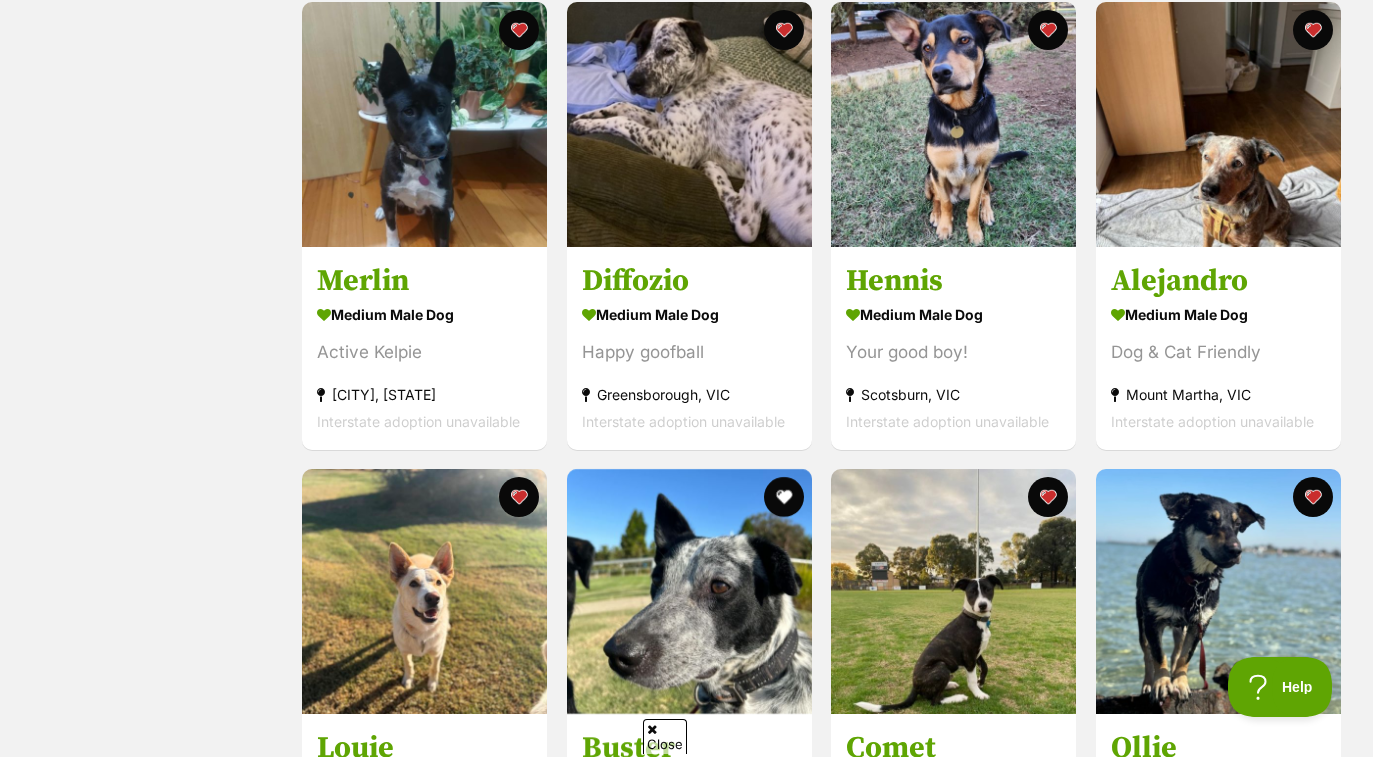 scroll, scrollTop: 0, scrollLeft: 0, axis: both 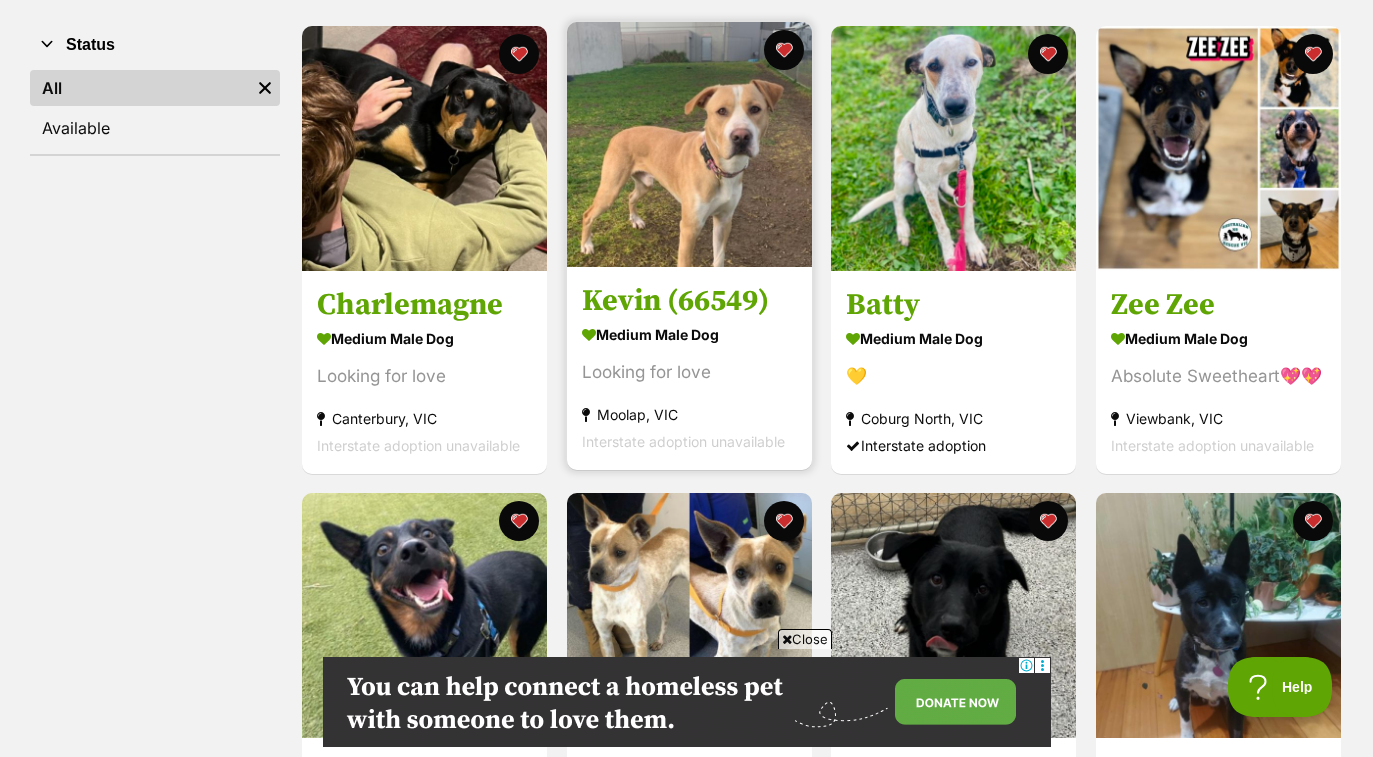 click at bounding box center [689, 144] 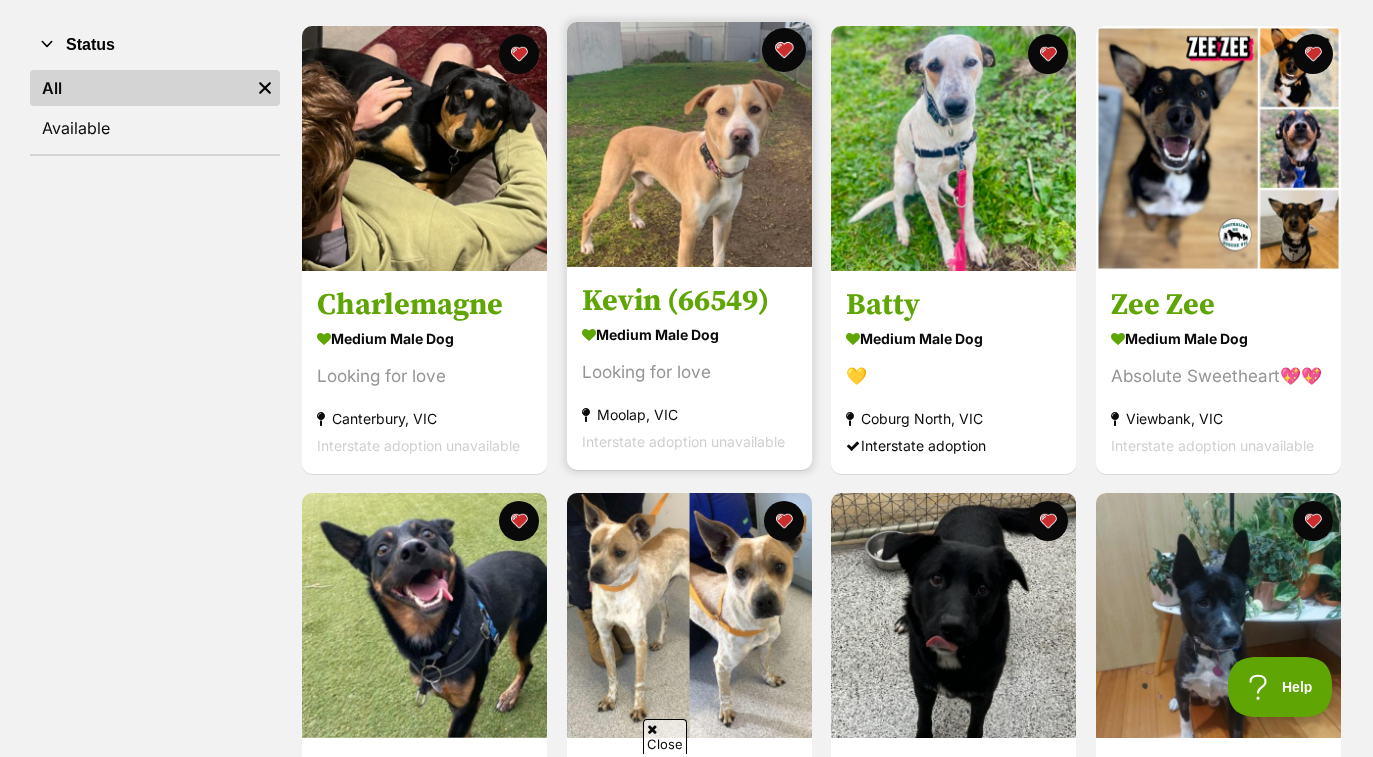 click at bounding box center (784, 50) 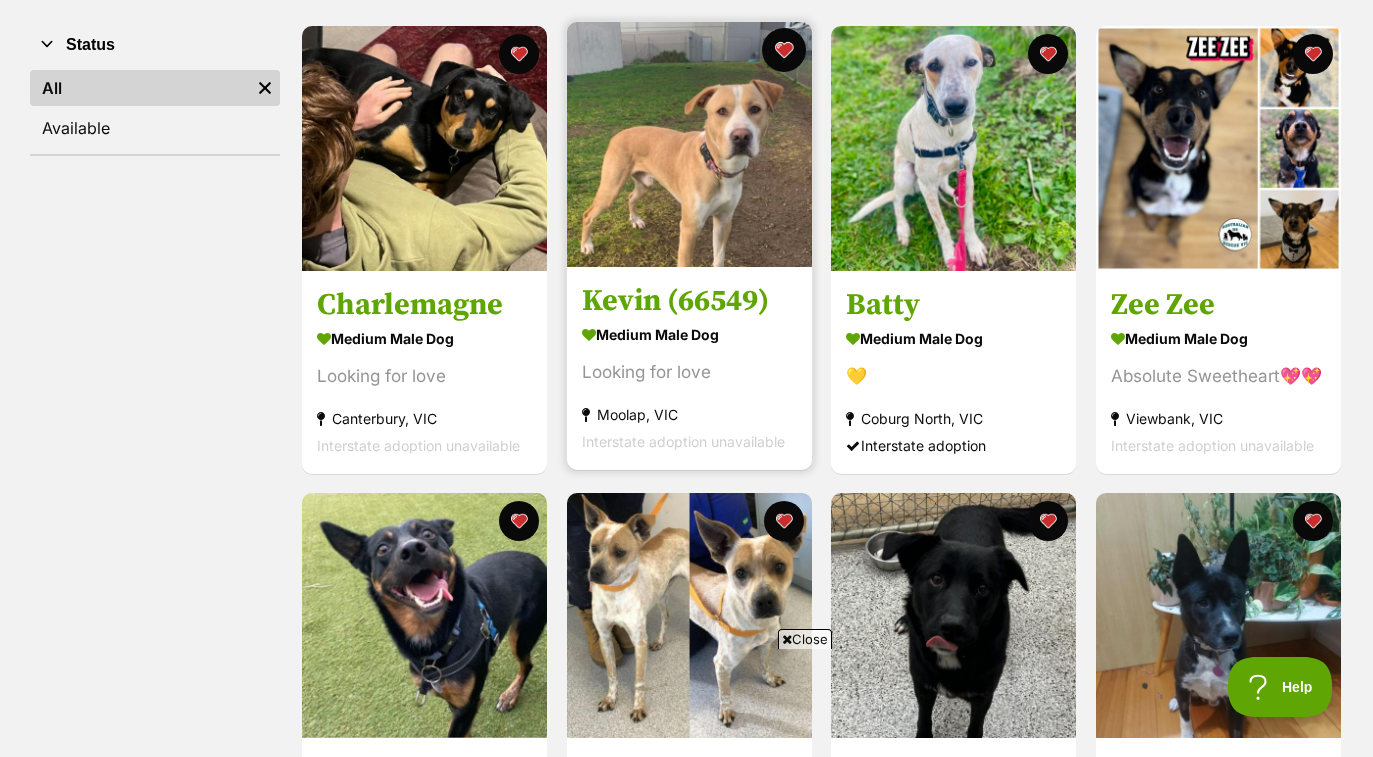 scroll, scrollTop: 0, scrollLeft: 0, axis: both 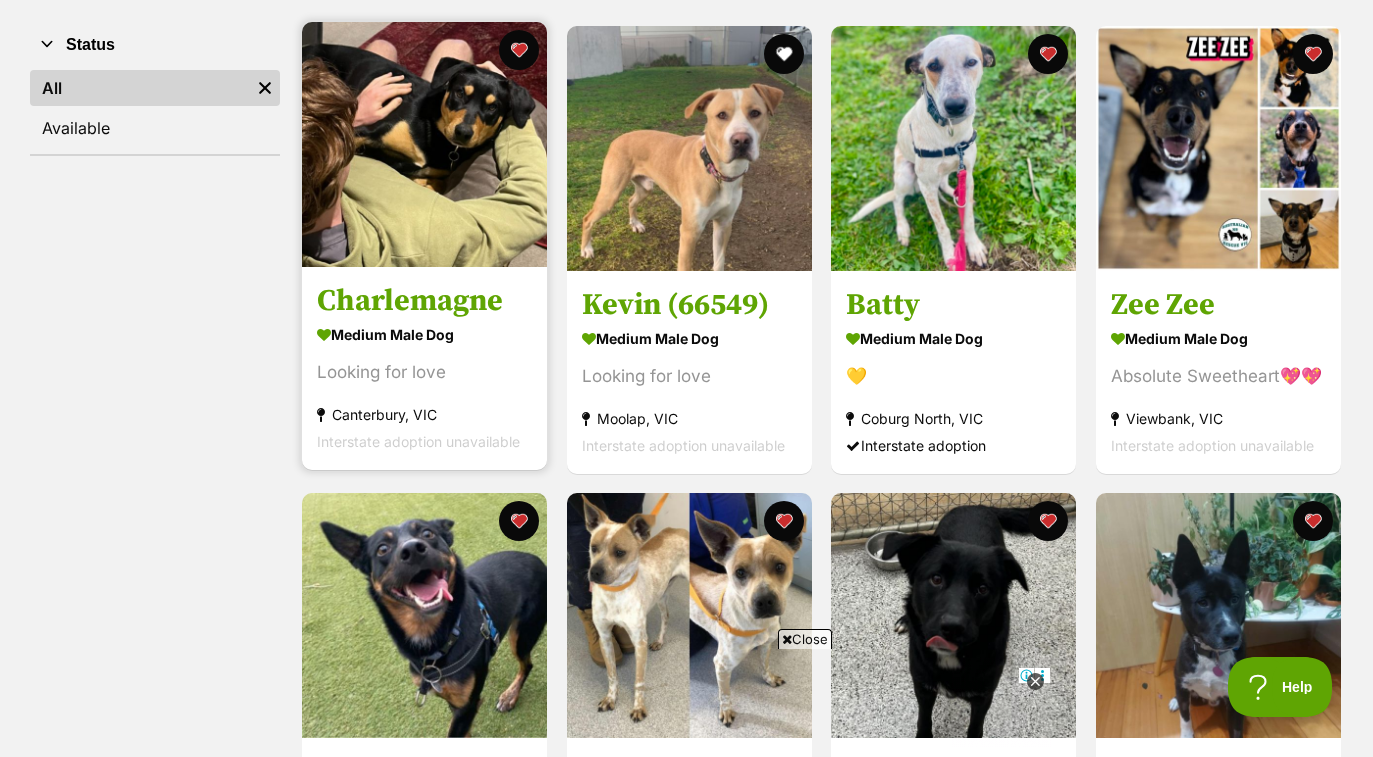 click at bounding box center [424, 144] 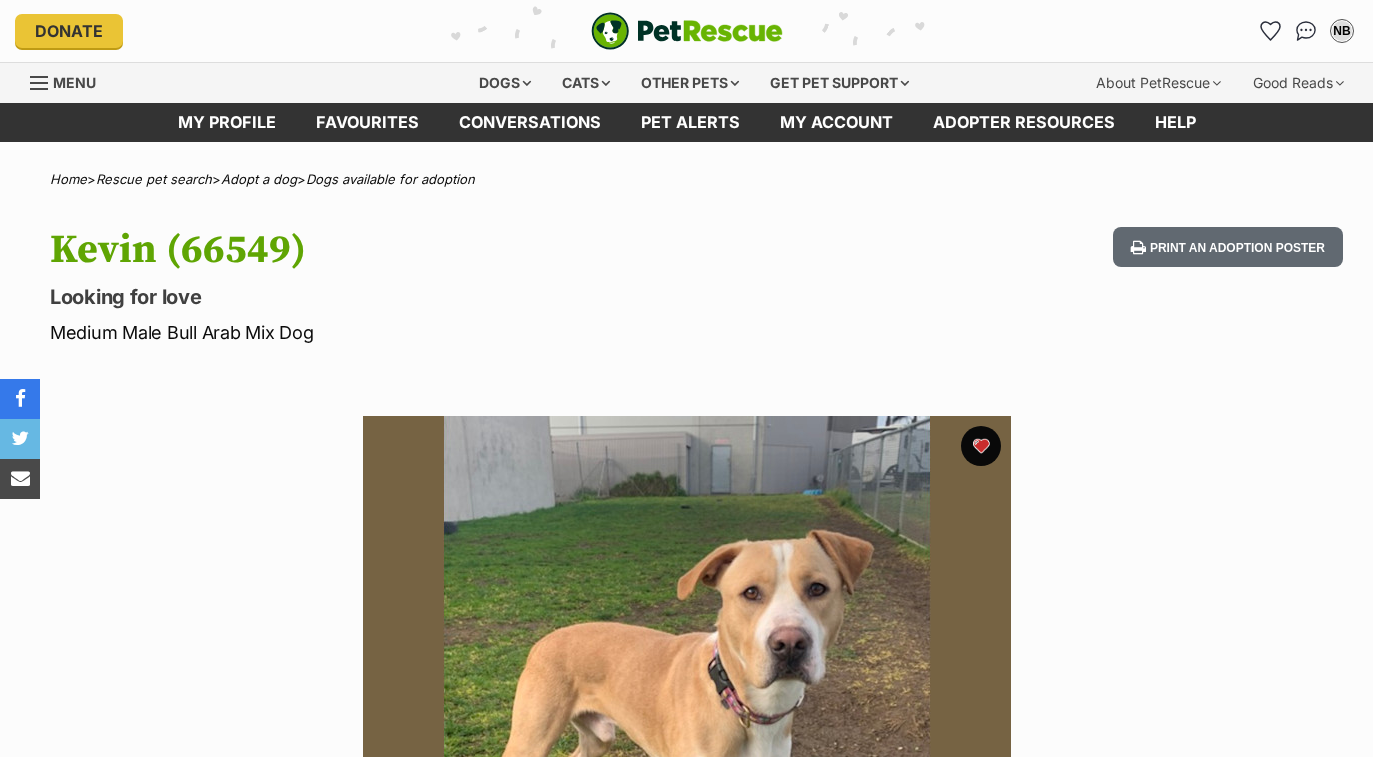 scroll, scrollTop: 0, scrollLeft: 0, axis: both 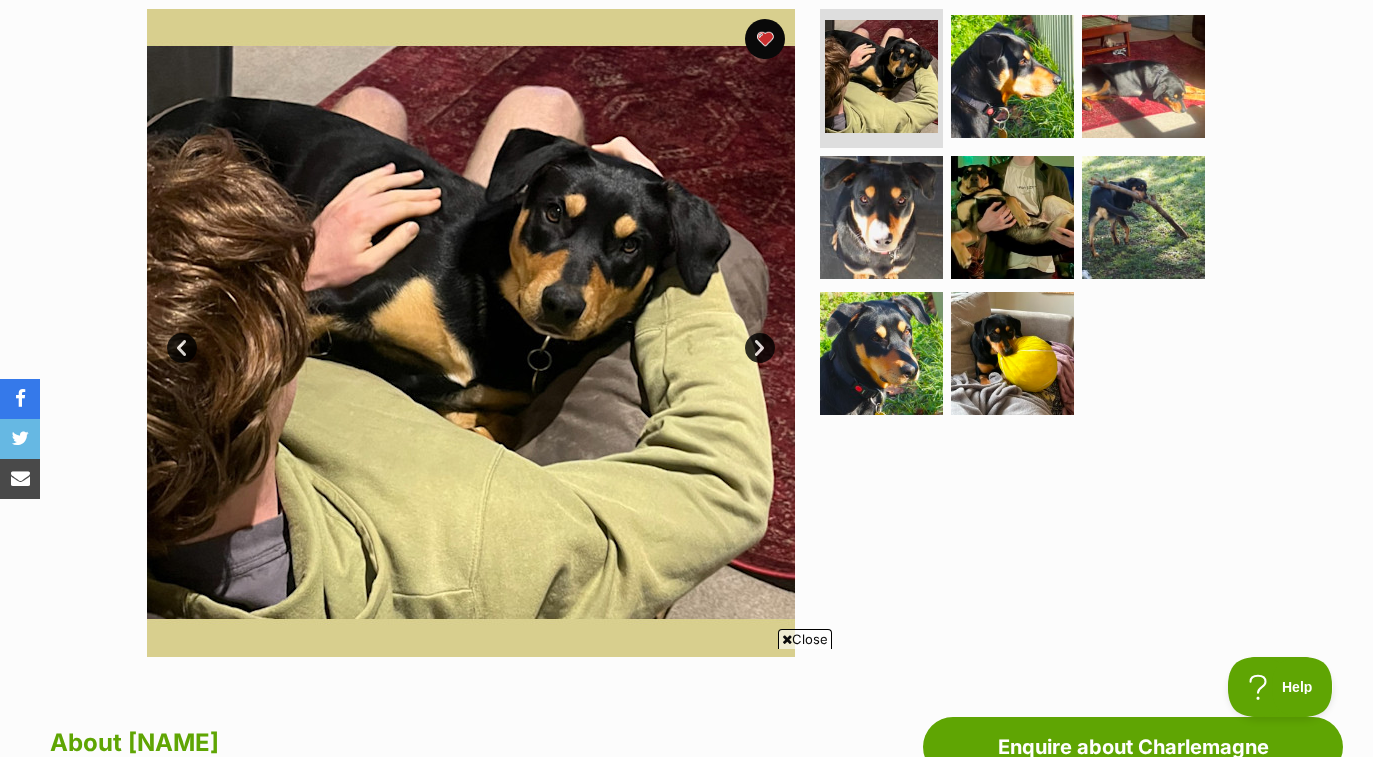 click on "Next" at bounding box center [760, 348] 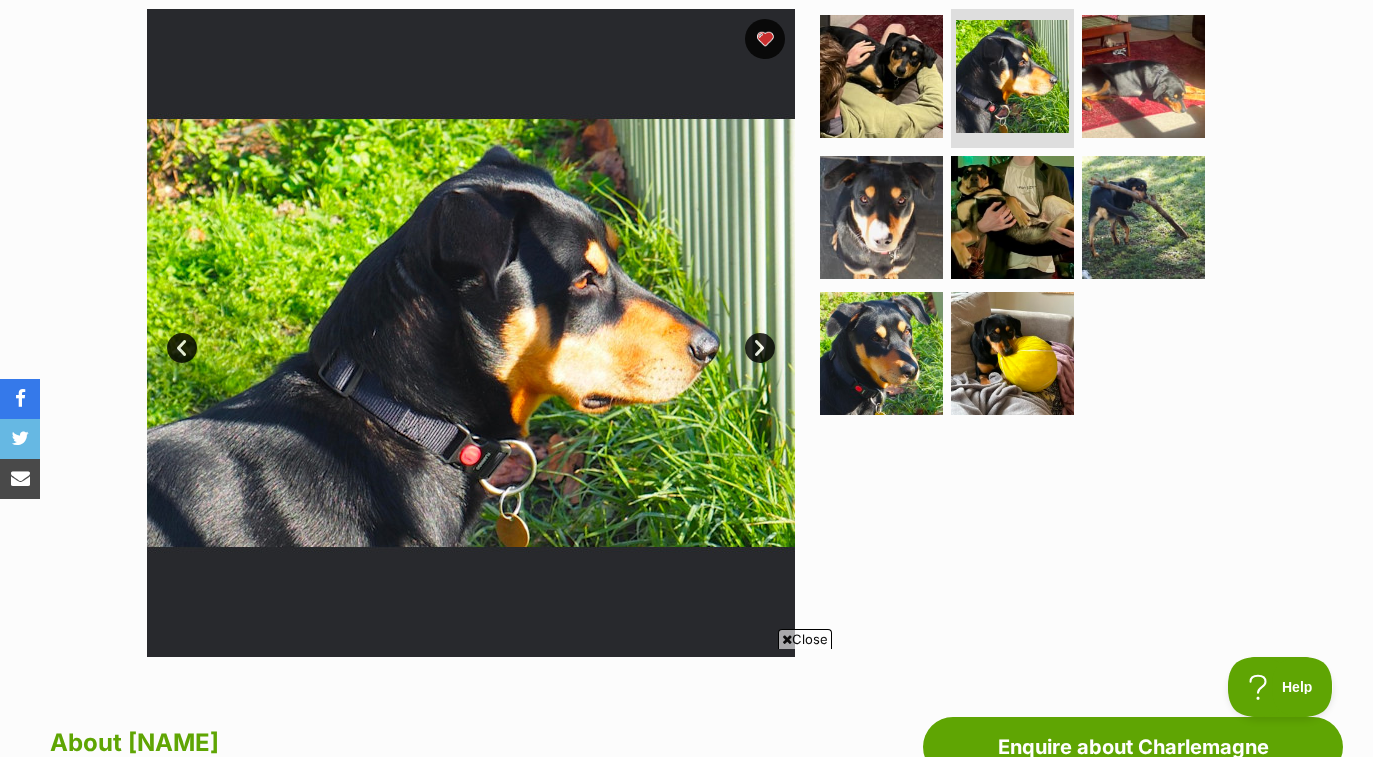 click on "Next" at bounding box center [760, 348] 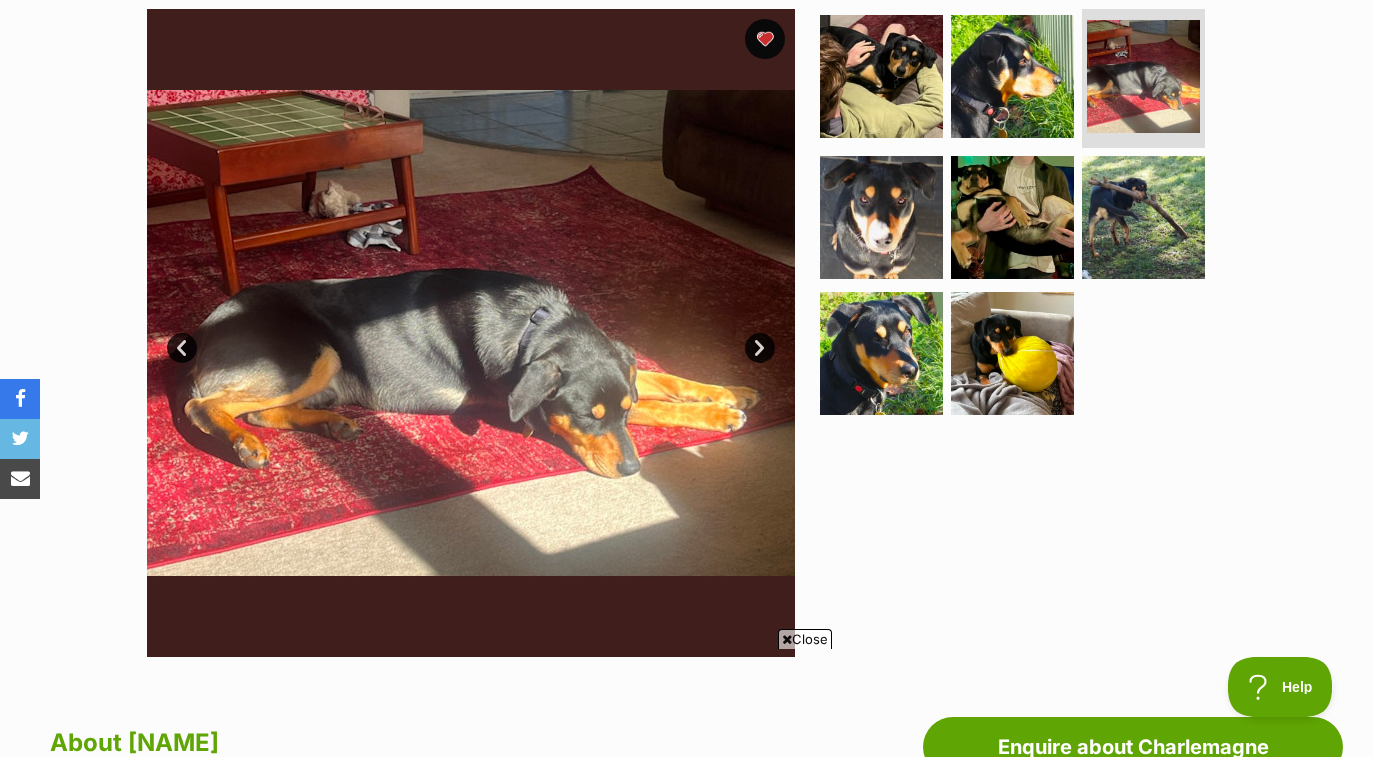click on "Next" at bounding box center (760, 348) 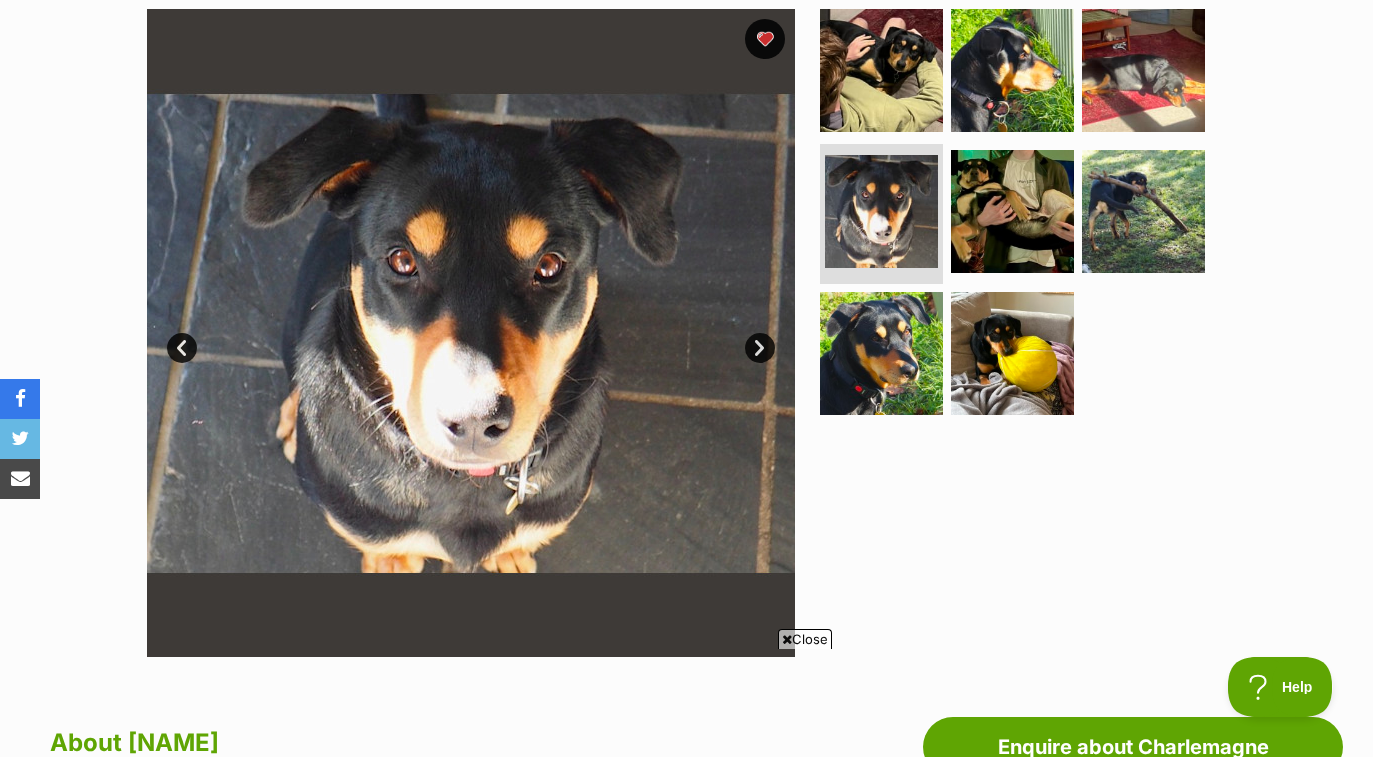 click on "Next" at bounding box center [760, 348] 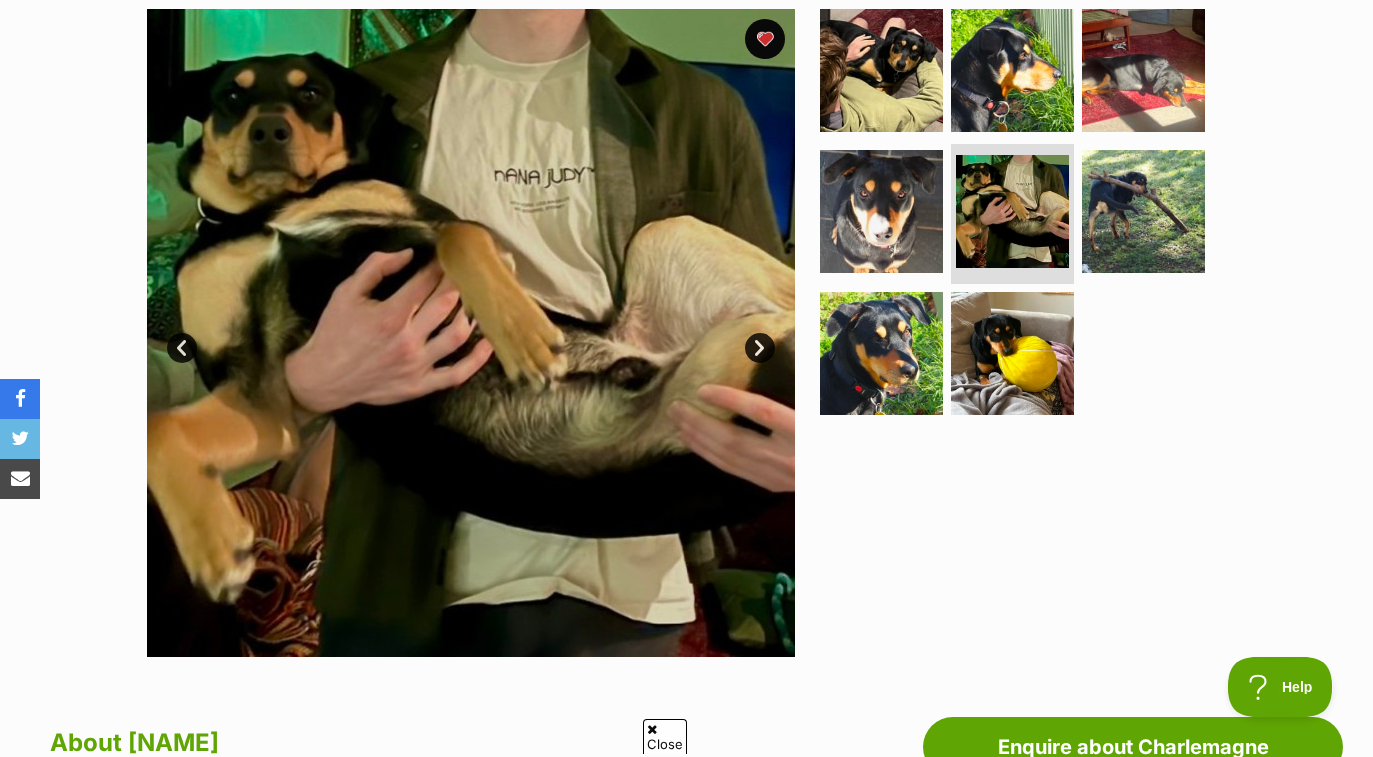 click on "Next" at bounding box center (760, 348) 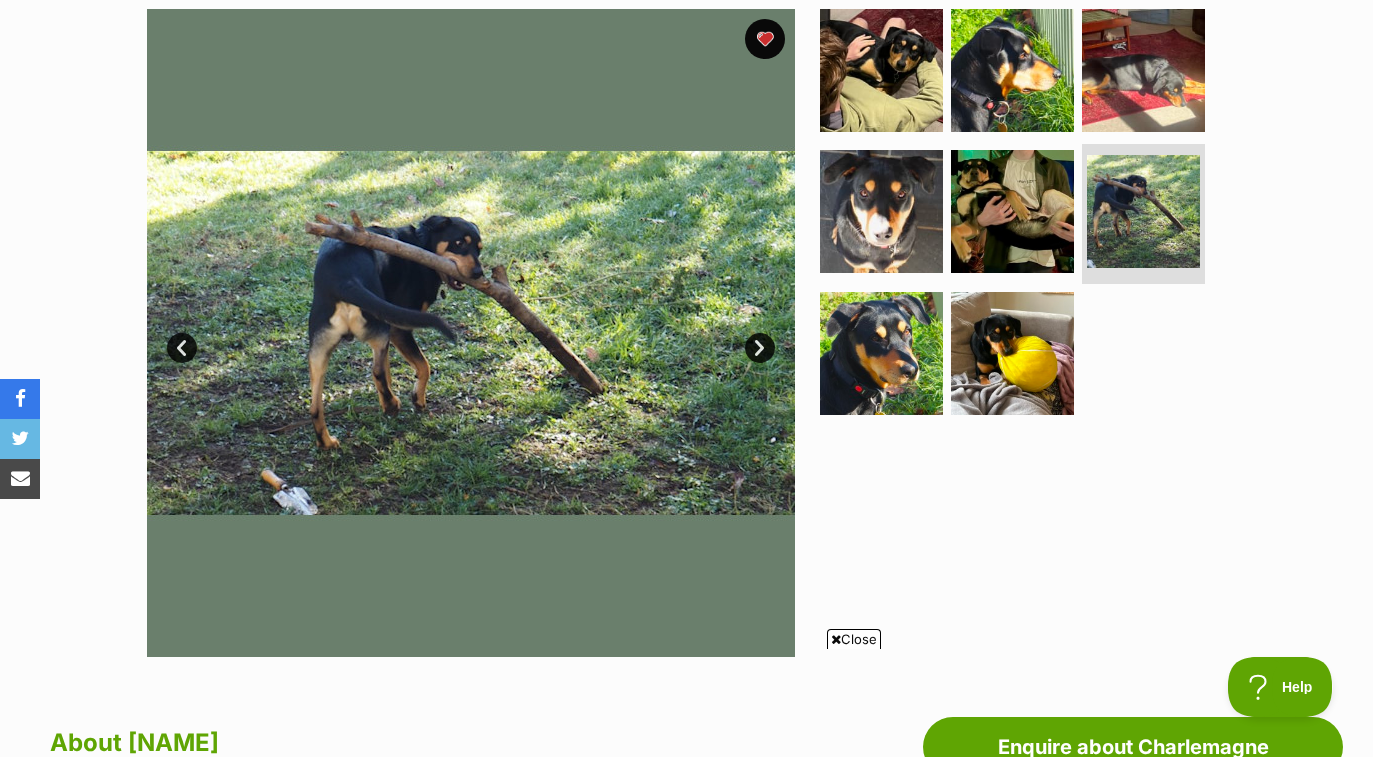 click on "Next" at bounding box center (760, 348) 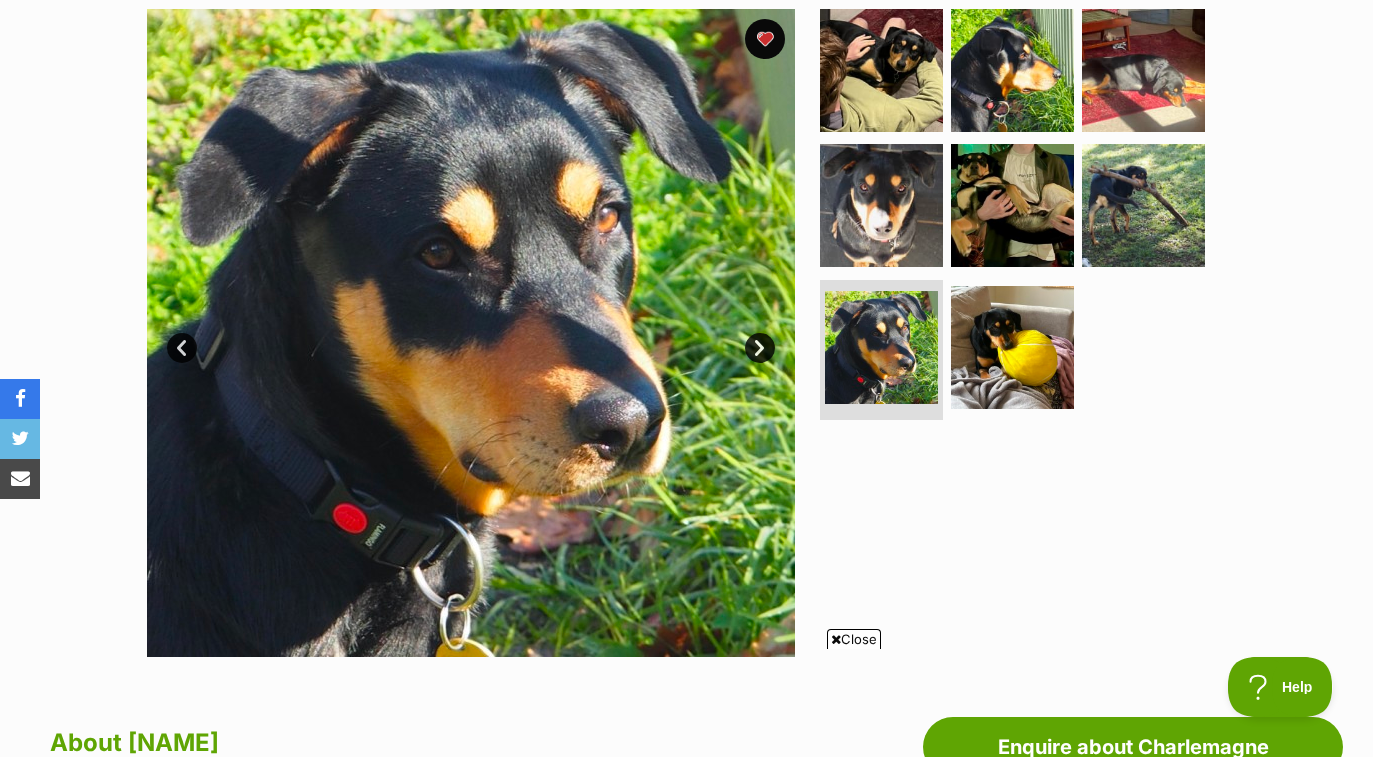 click on "Next" at bounding box center [760, 348] 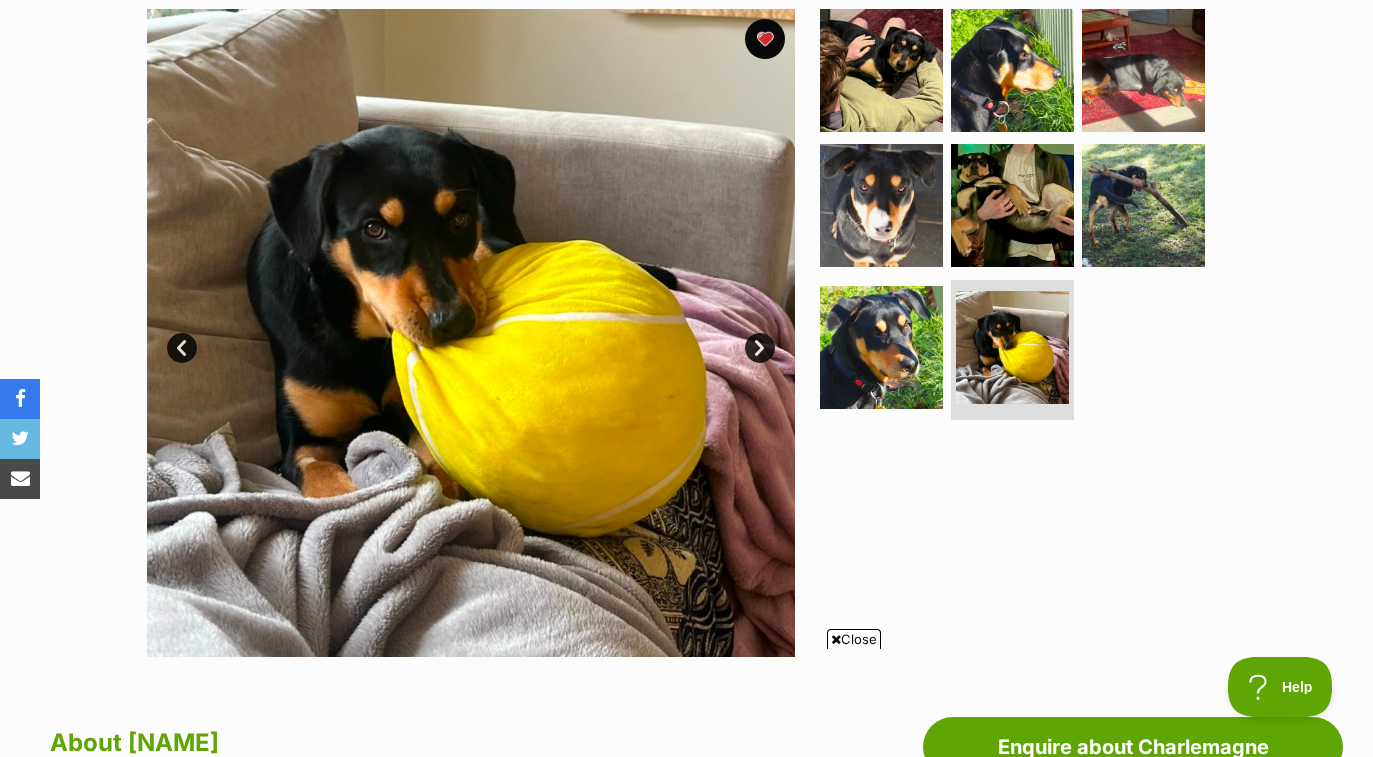 click on "Next" at bounding box center (760, 348) 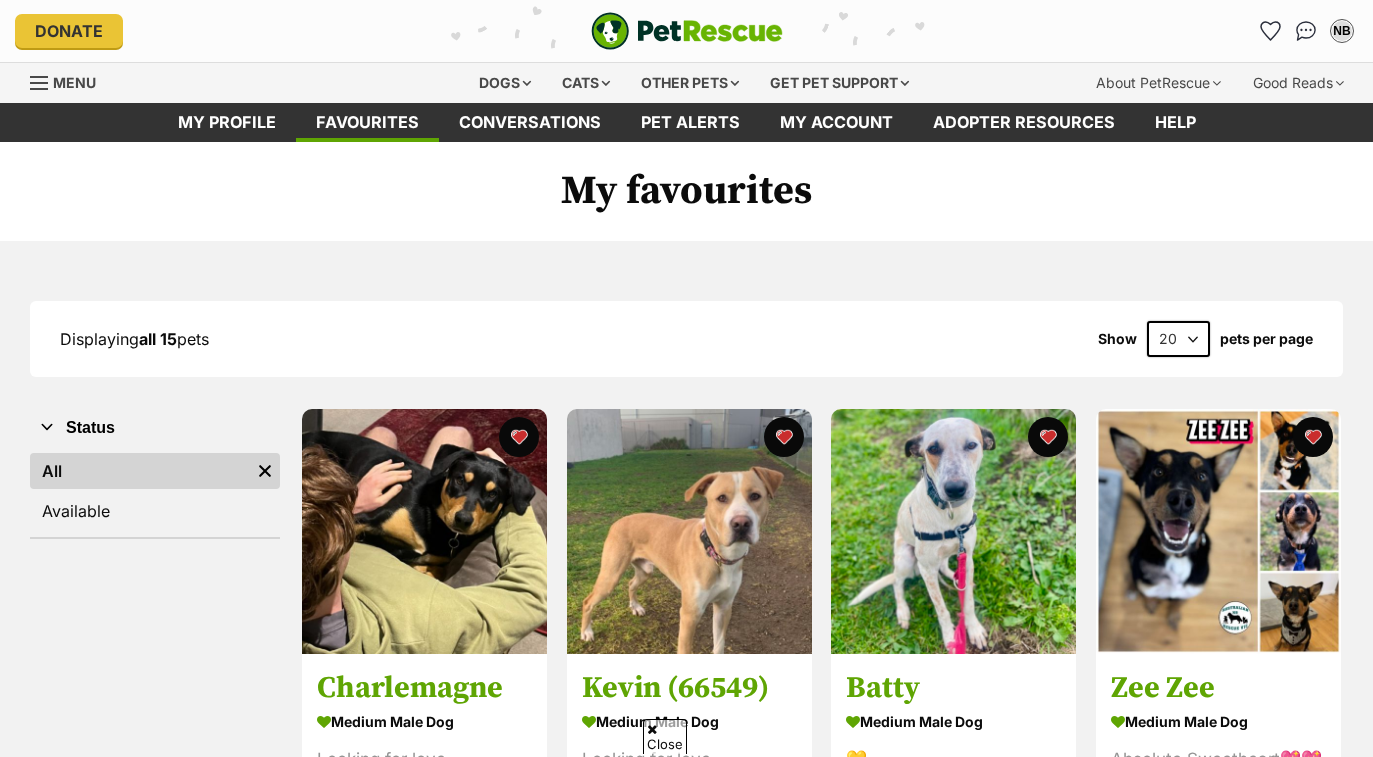 scroll, scrollTop: 383, scrollLeft: 0, axis: vertical 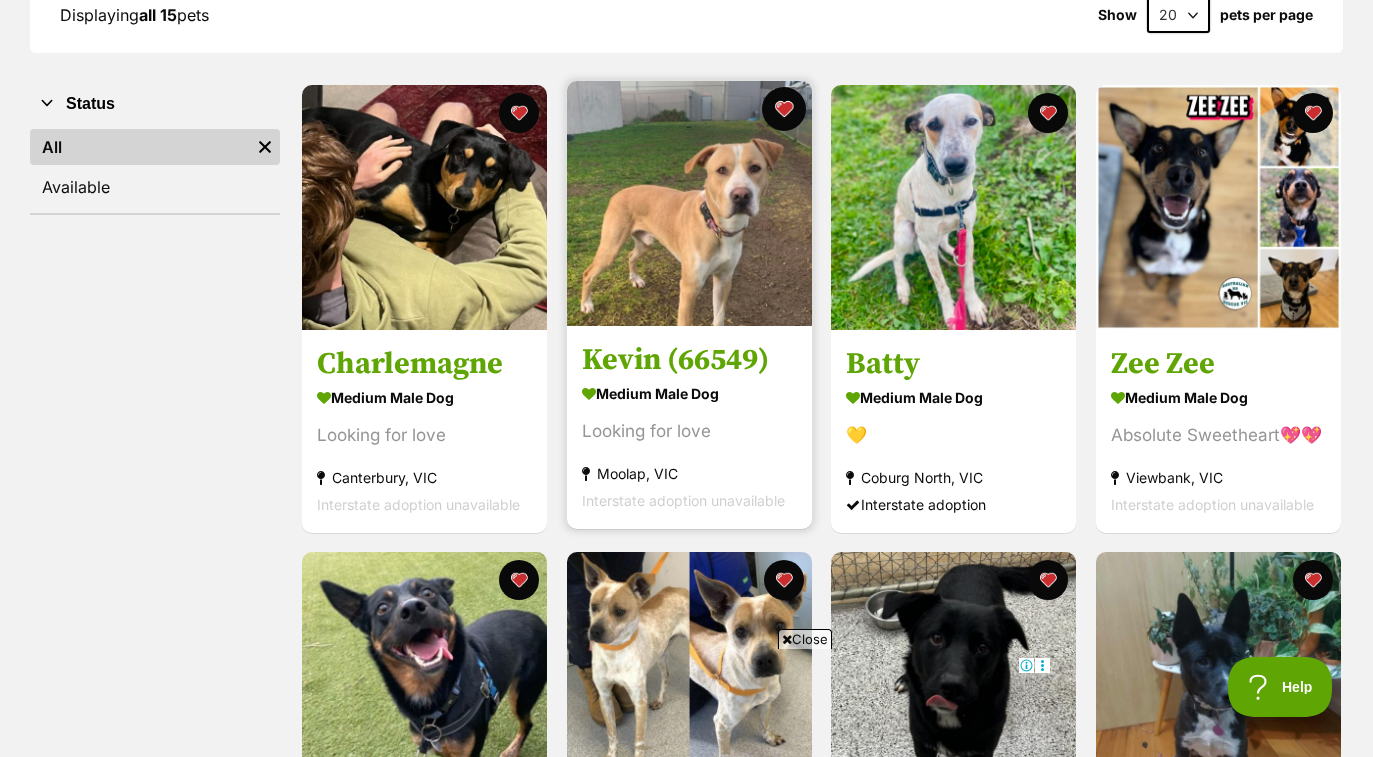 click at bounding box center (784, 109) 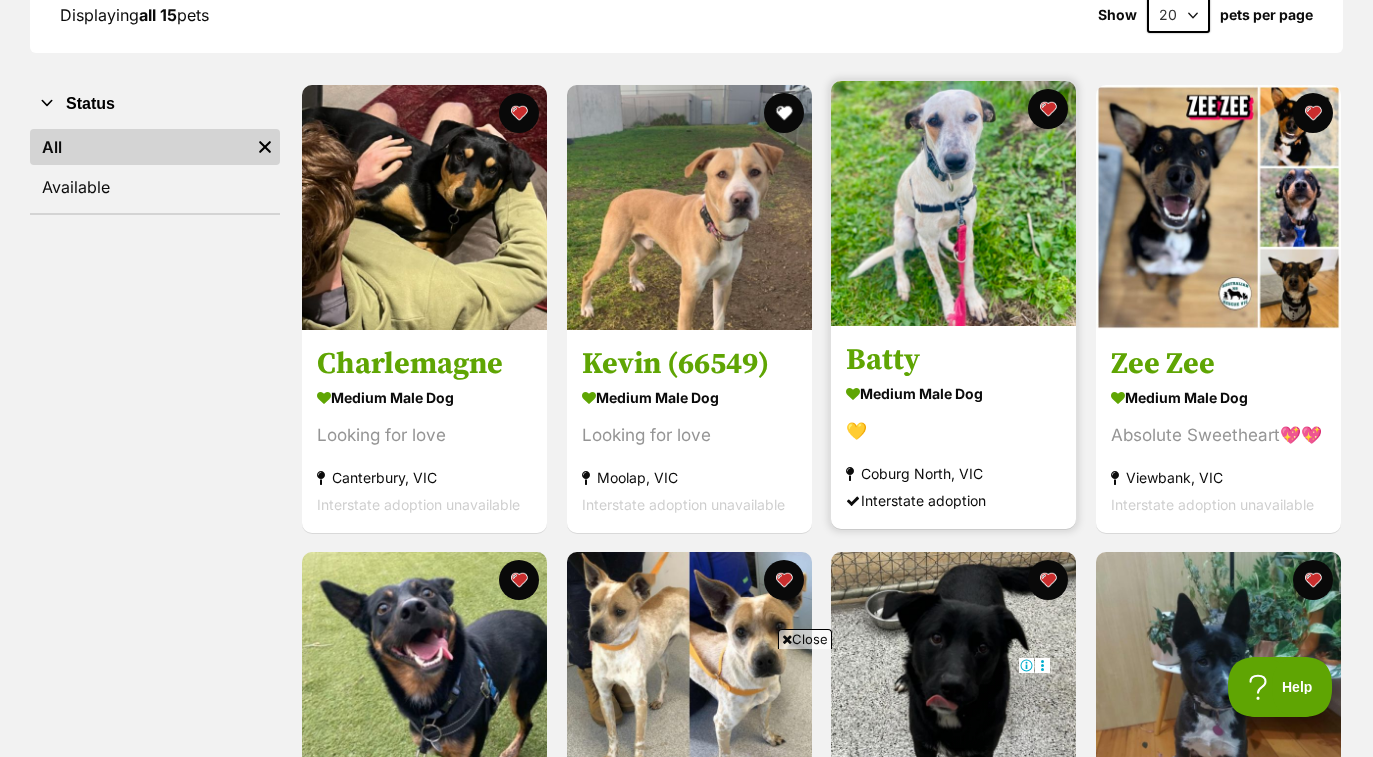 click at bounding box center [953, 203] 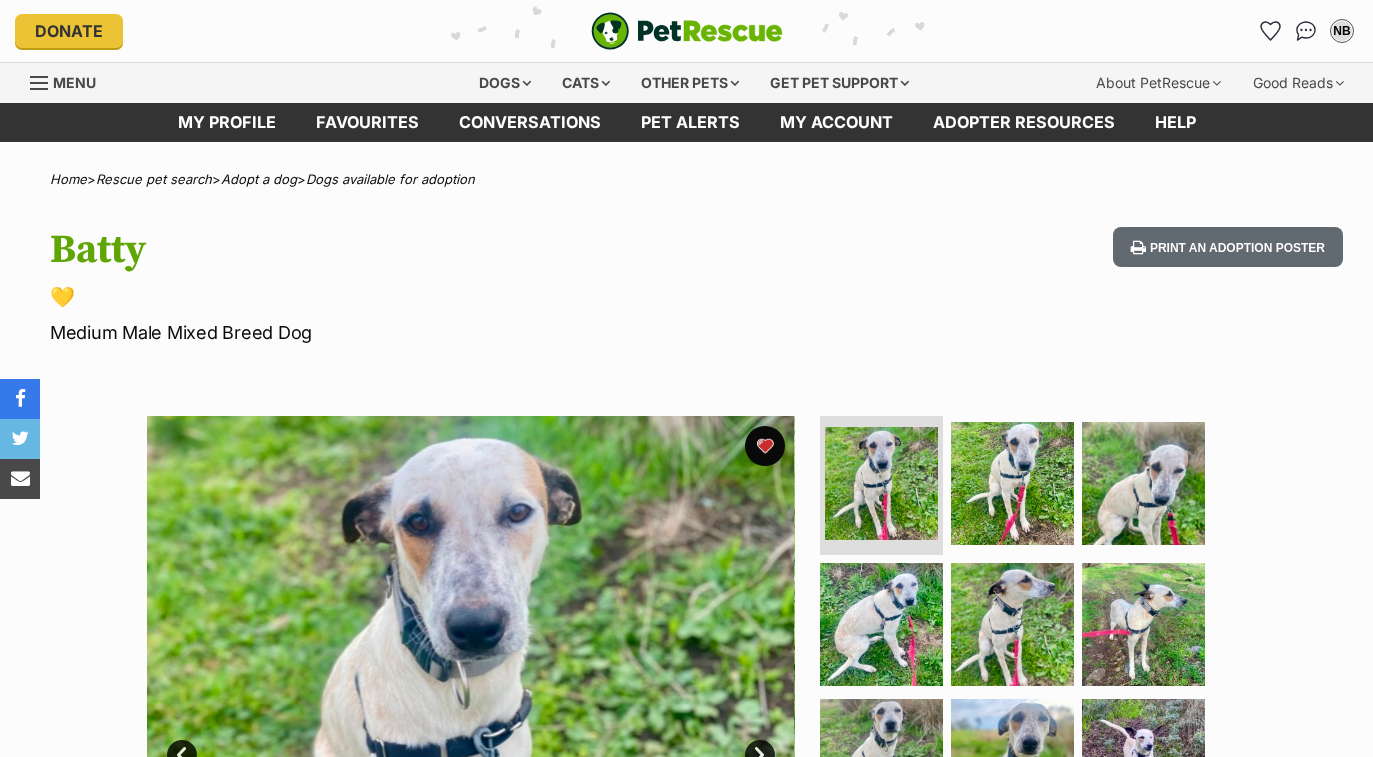 scroll, scrollTop: 0, scrollLeft: 0, axis: both 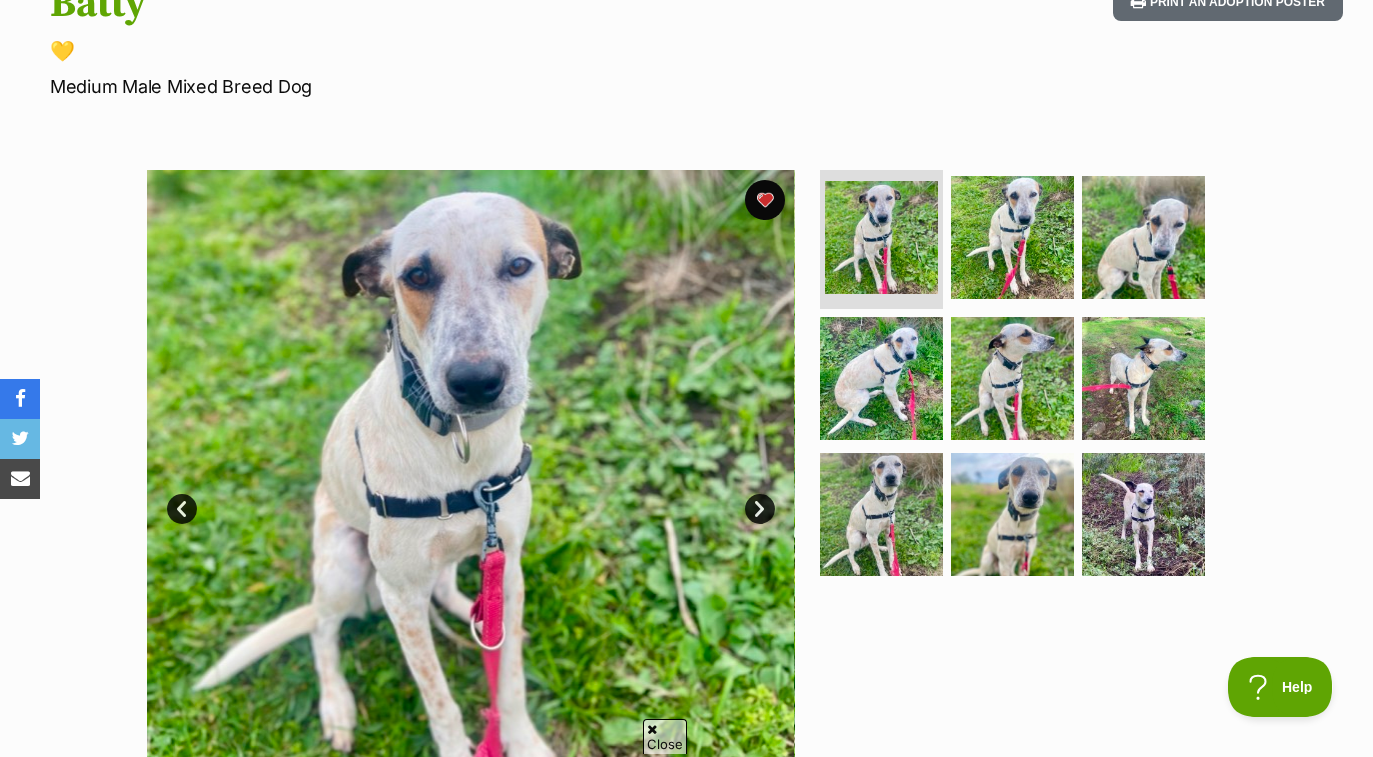 click on "Next" at bounding box center (760, 509) 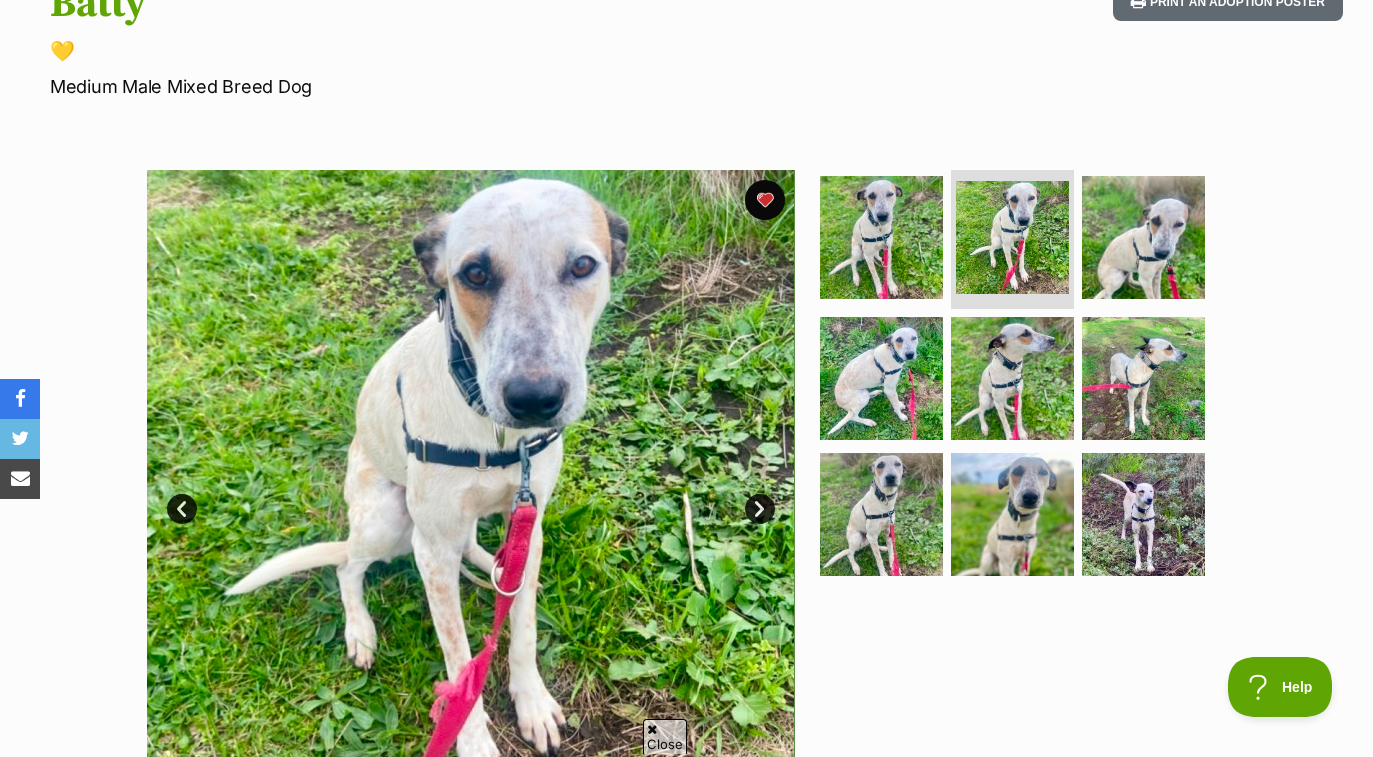 scroll, scrollTop: 0, scrollLeft: 0, axis: both 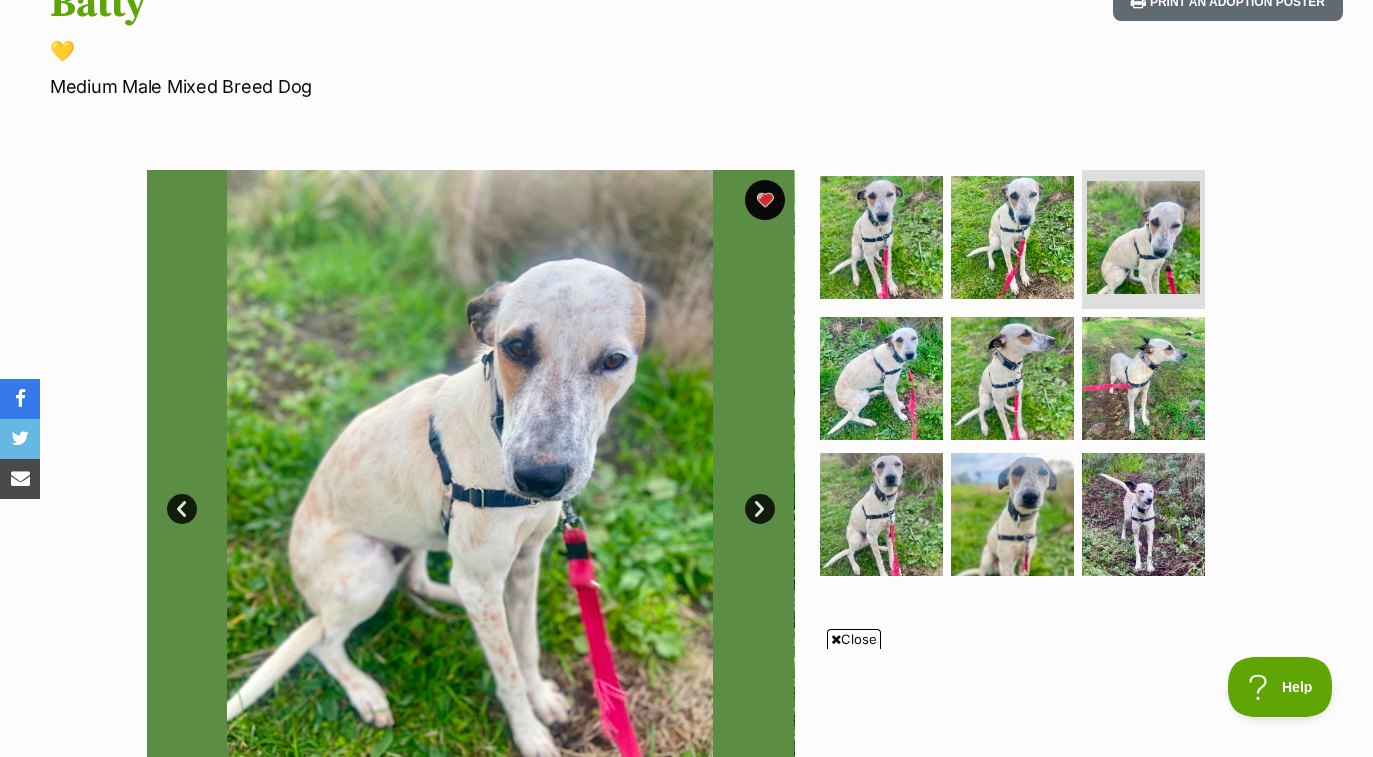 click on "Next" at bounding box center (760, 509) 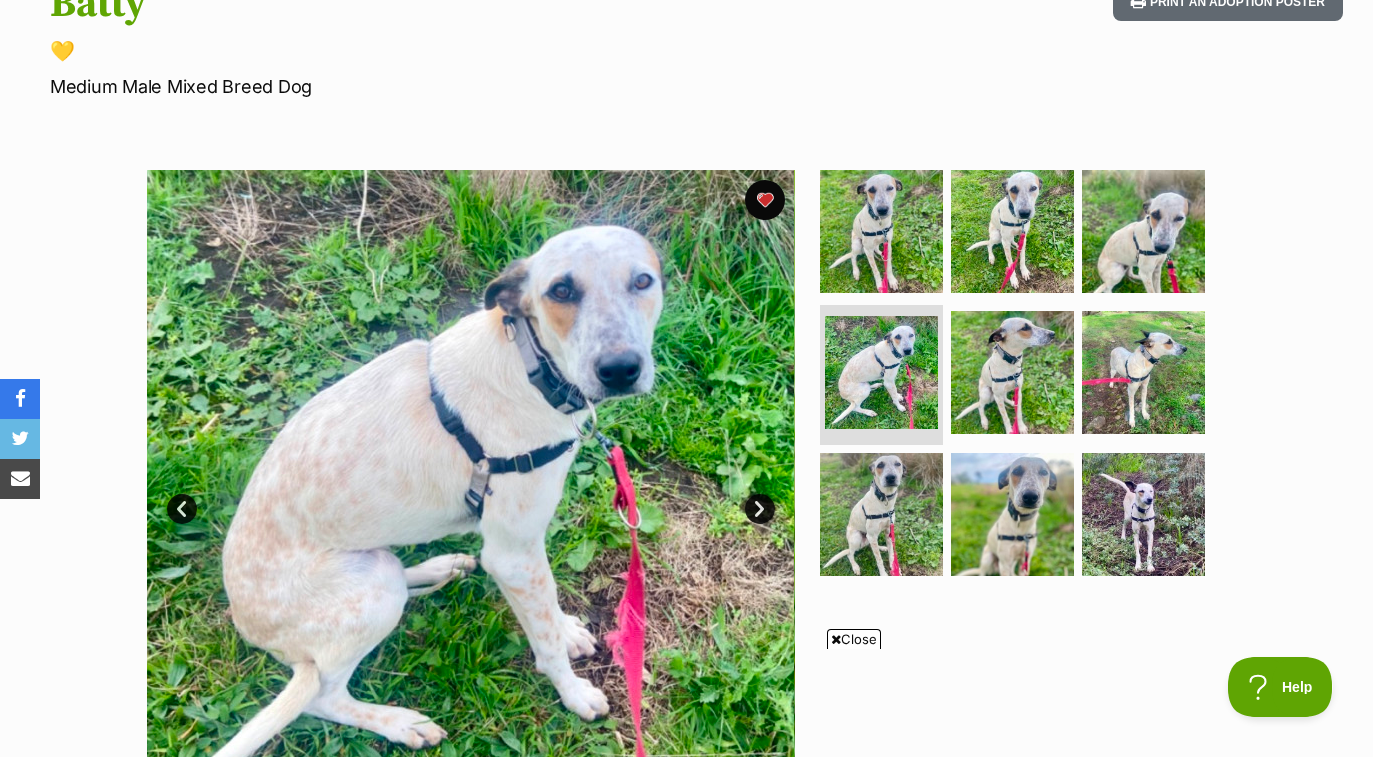 click on "Next" at bounding box center (760, 509) 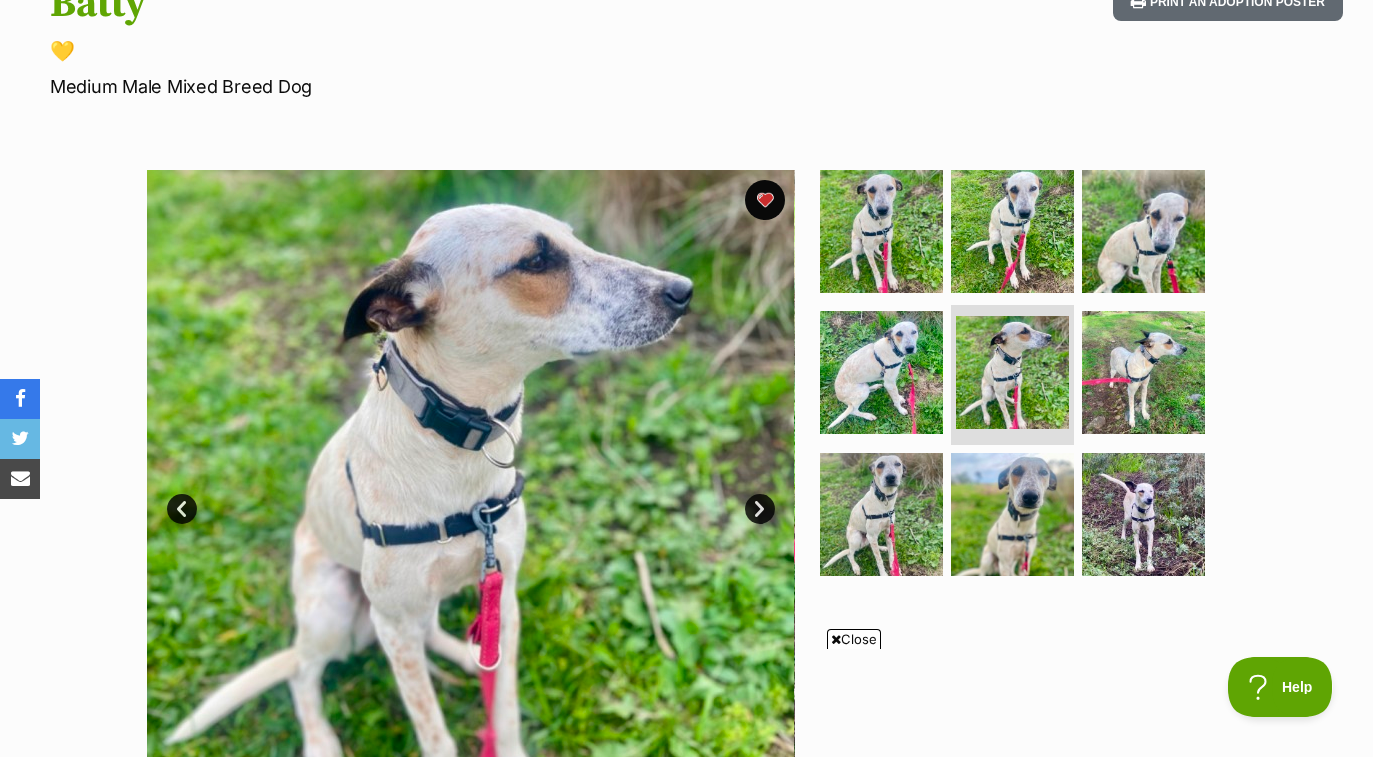 click on "Next" at bounding box center (760, 509) 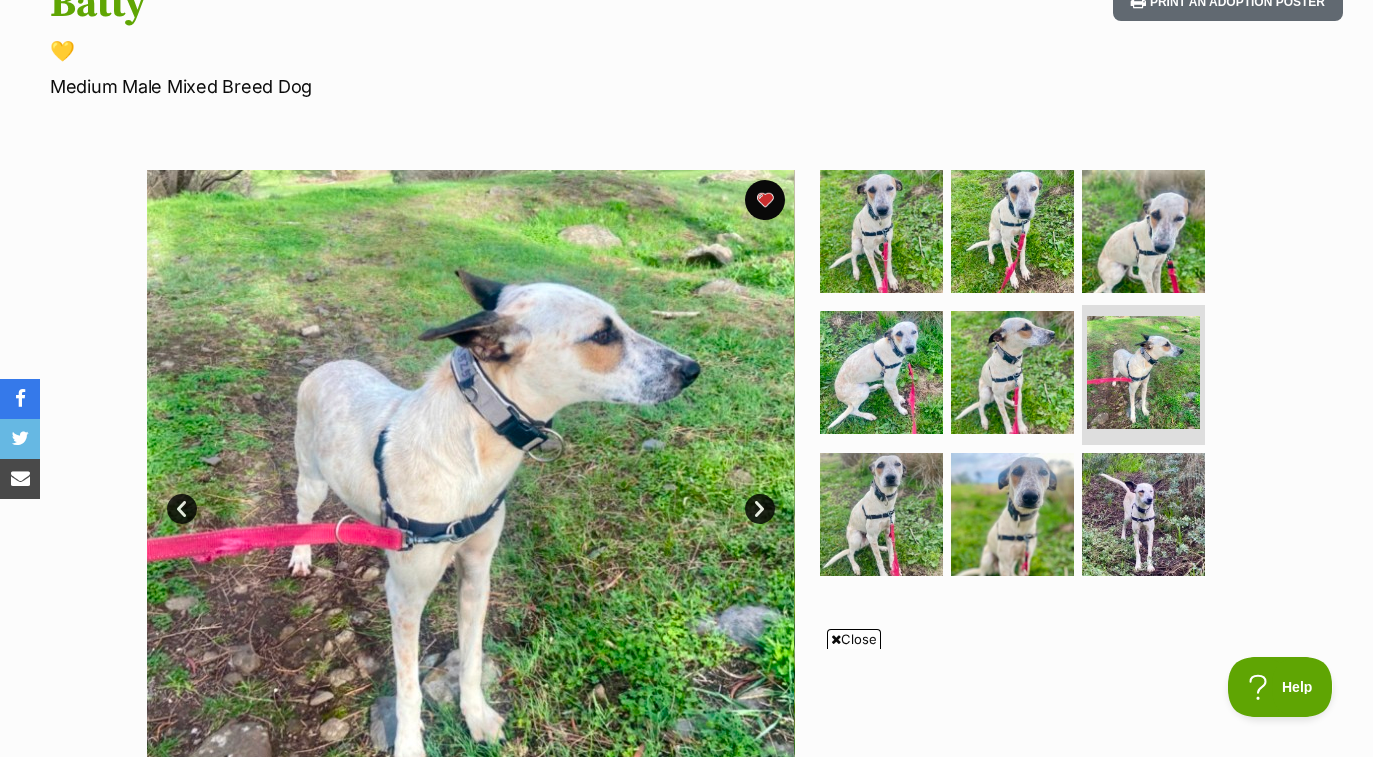 click on "Next" at bounding box center (760, 509) 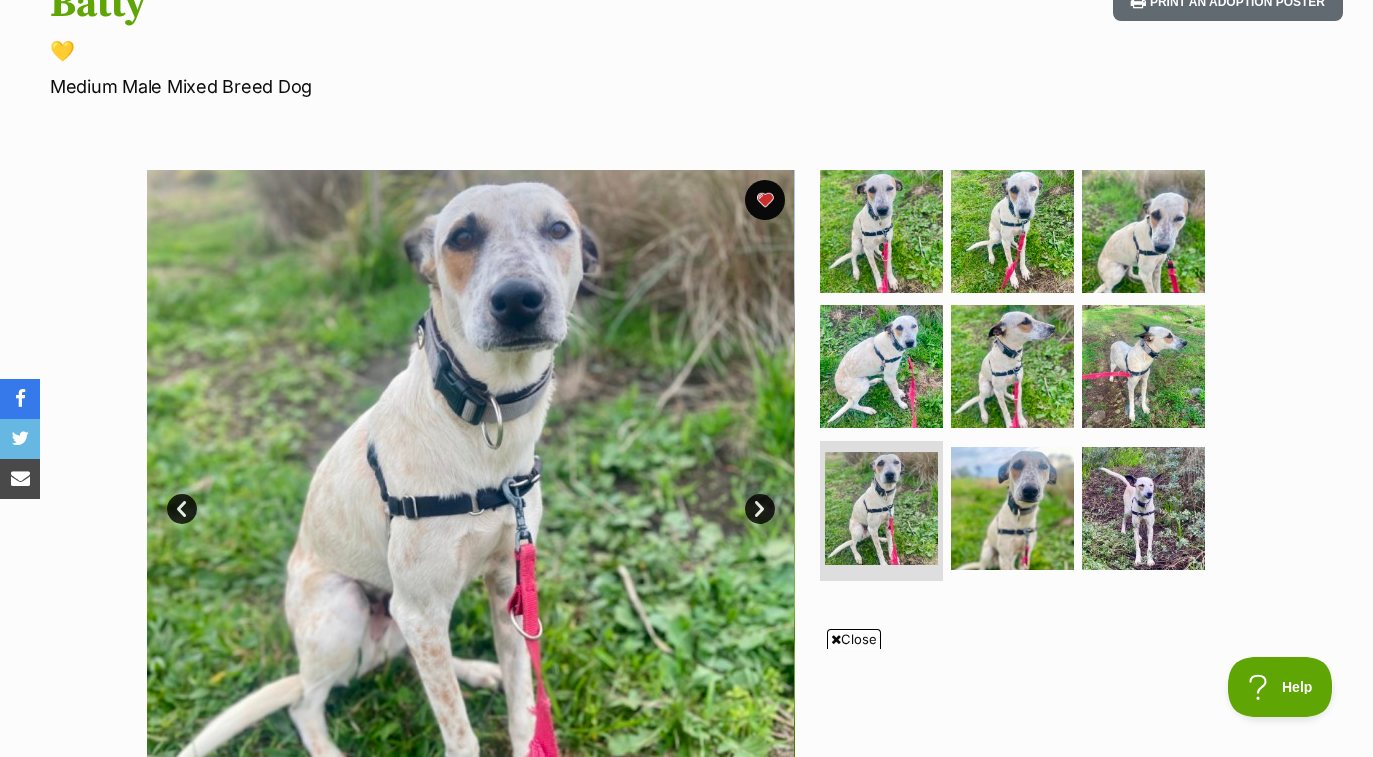 click on "Next" at bounding box center [760, 509] 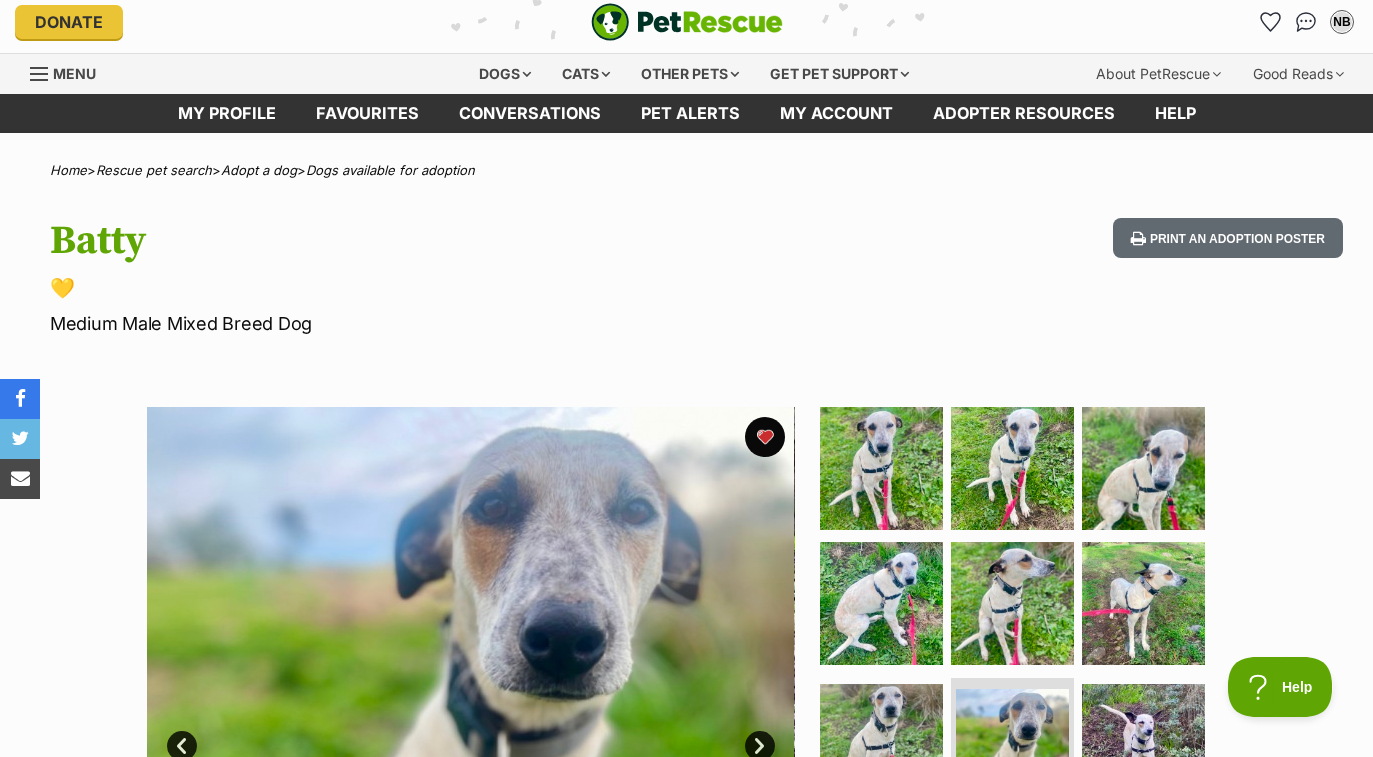 scroll, scrollTop: 0, scrollLeft: 0, axis: both 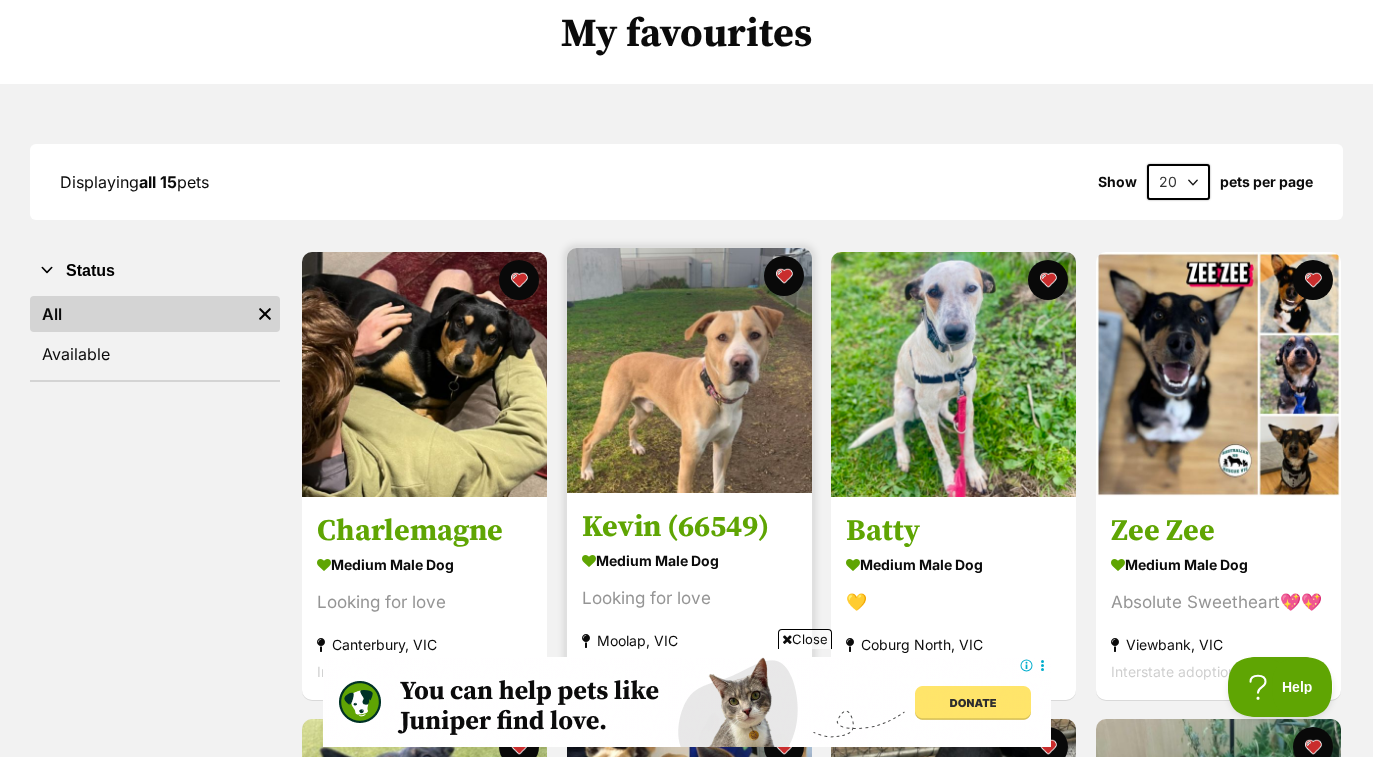 click at bounding box center (689, 370) 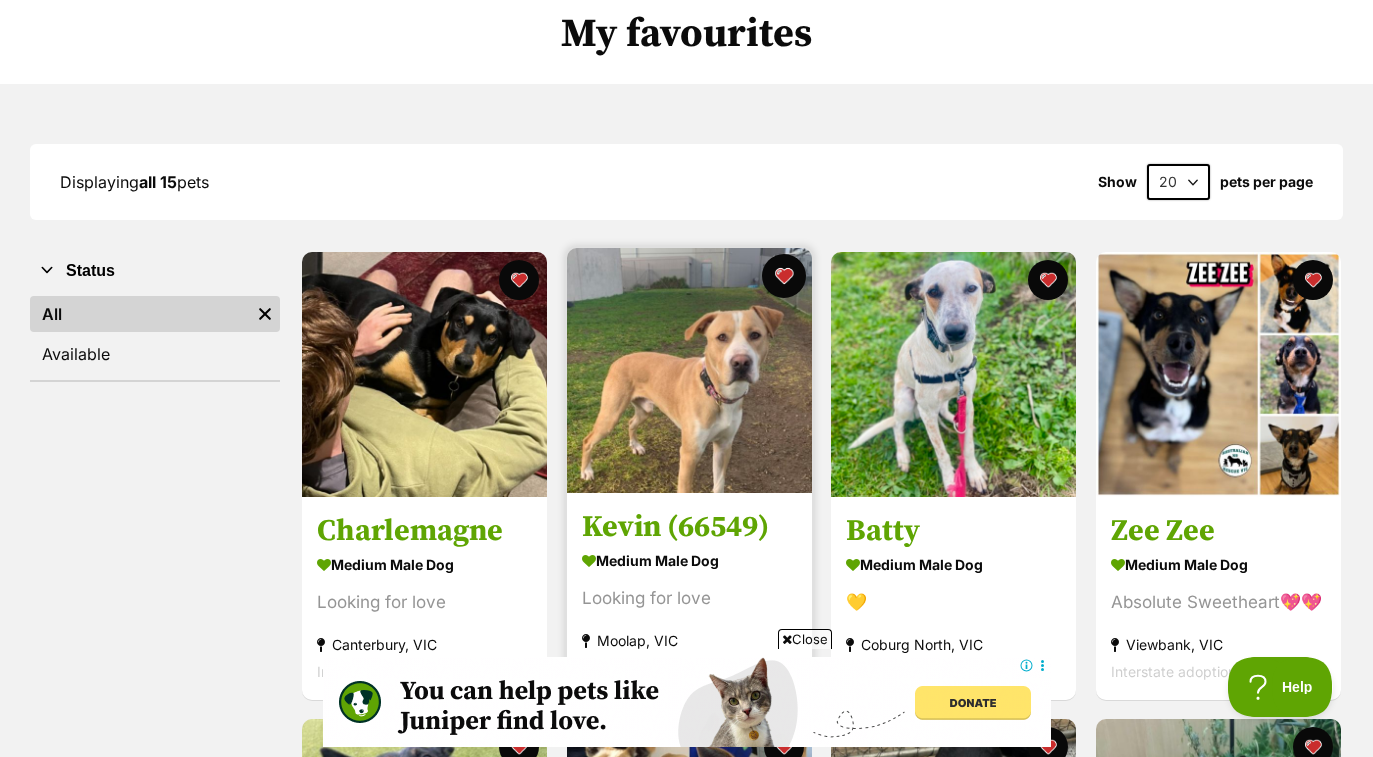 click at bounding box center [784, 276] 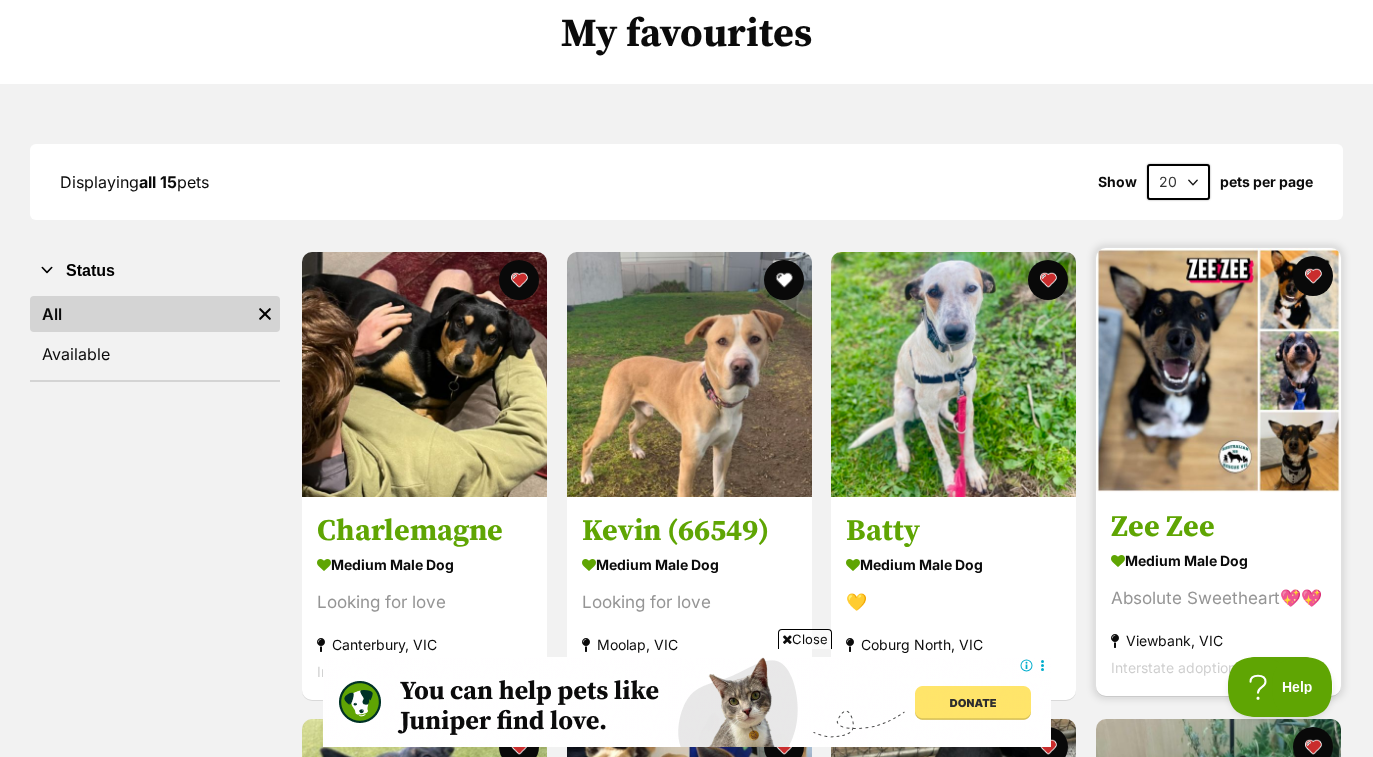 click at bounding box center [1218, 370] 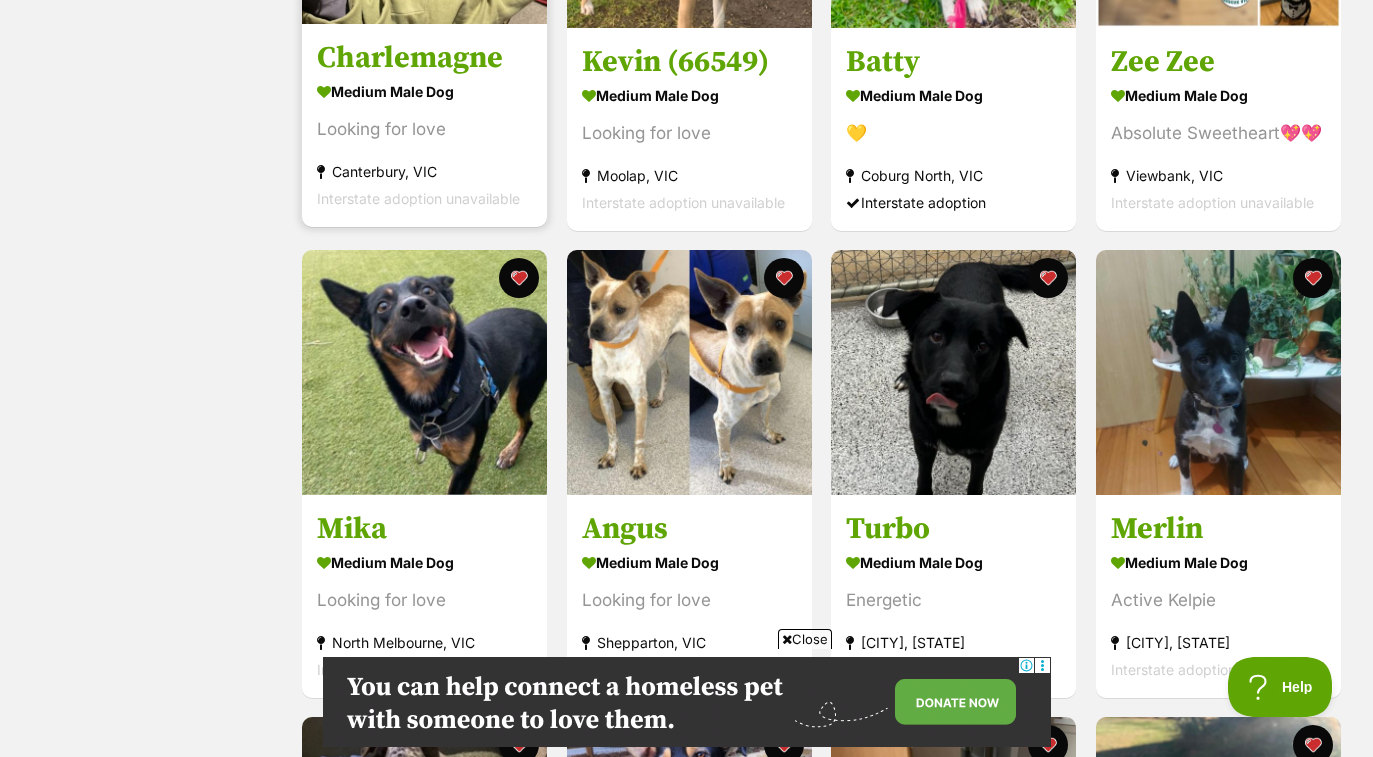 scroll, scrollTop: 0, scrollLeft: 0, axis: both 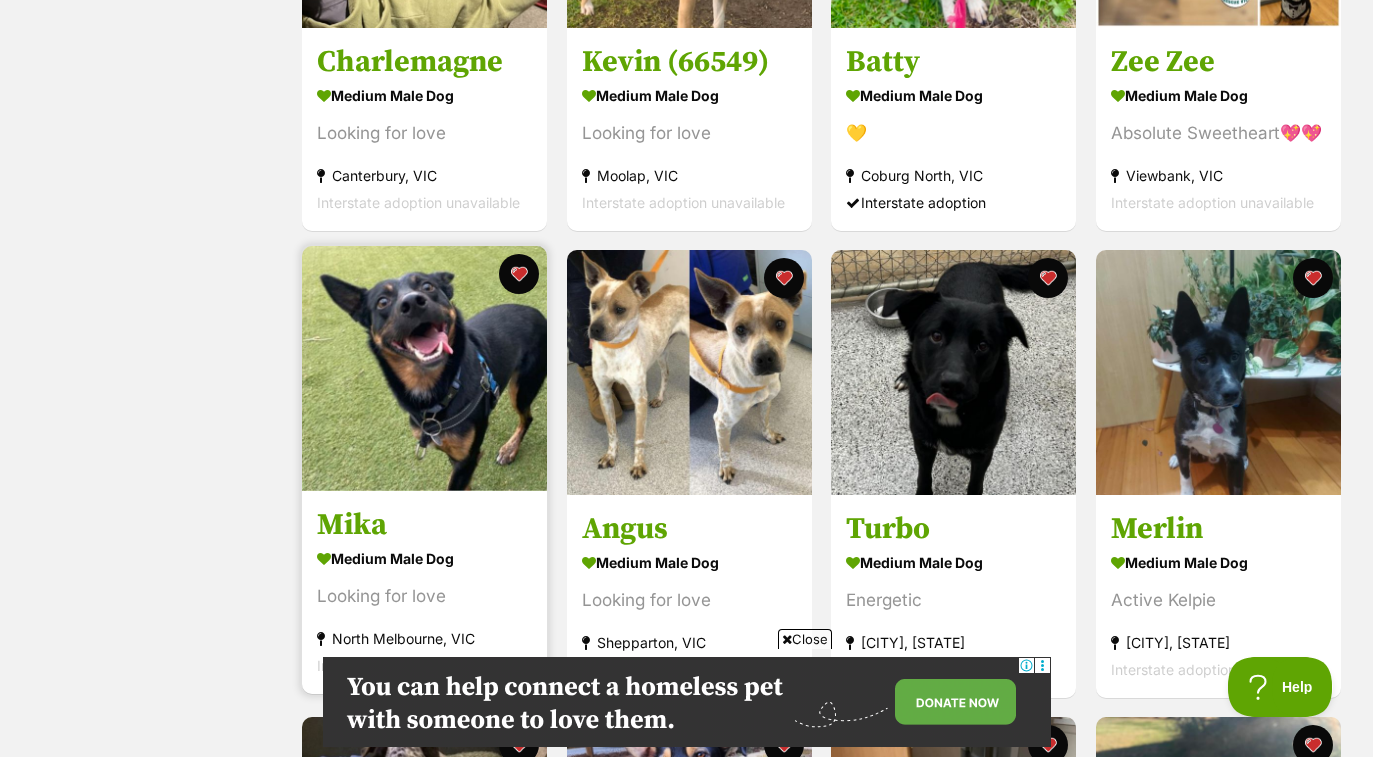 click at bounding box center [424, 368] 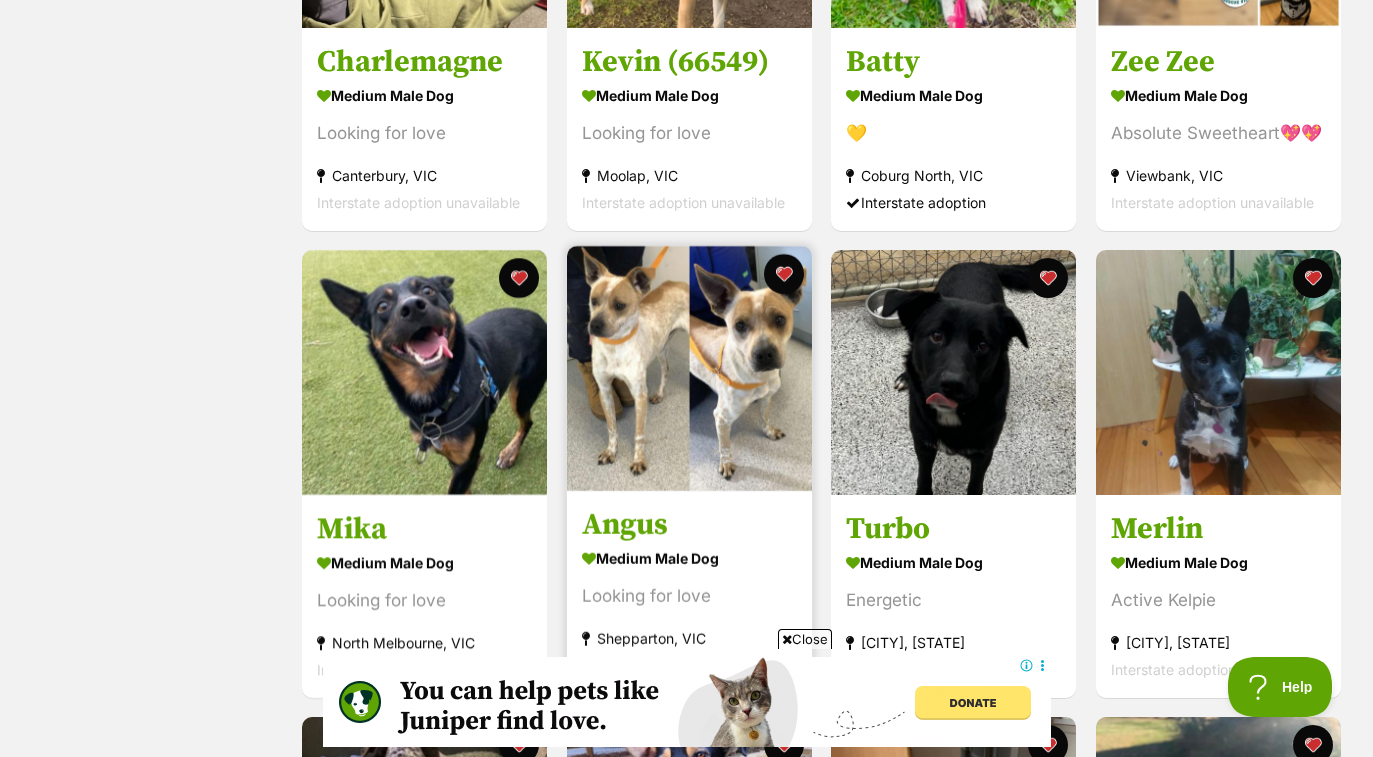 scroll, scrollTop: 0, scrollLeft: 0, axis: both 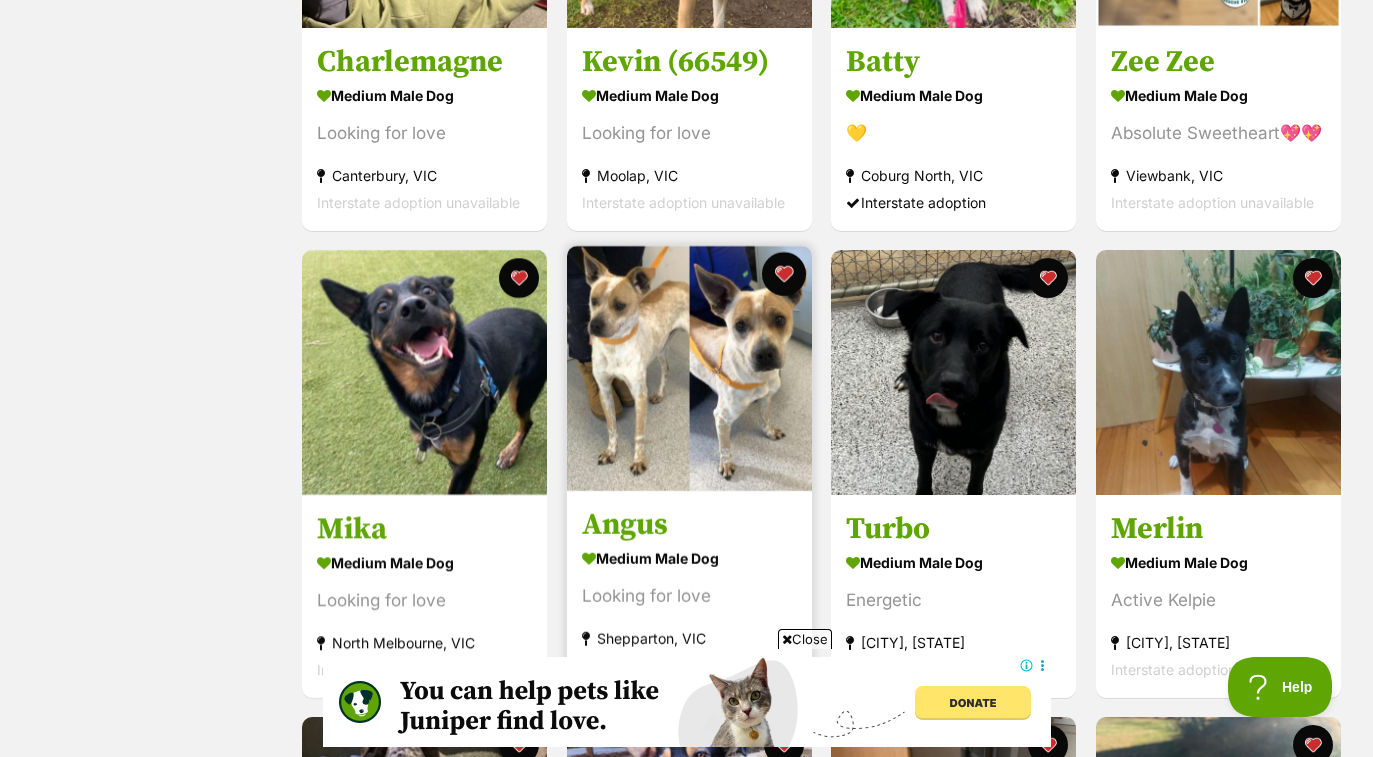 click at bounding box center (784, 274) 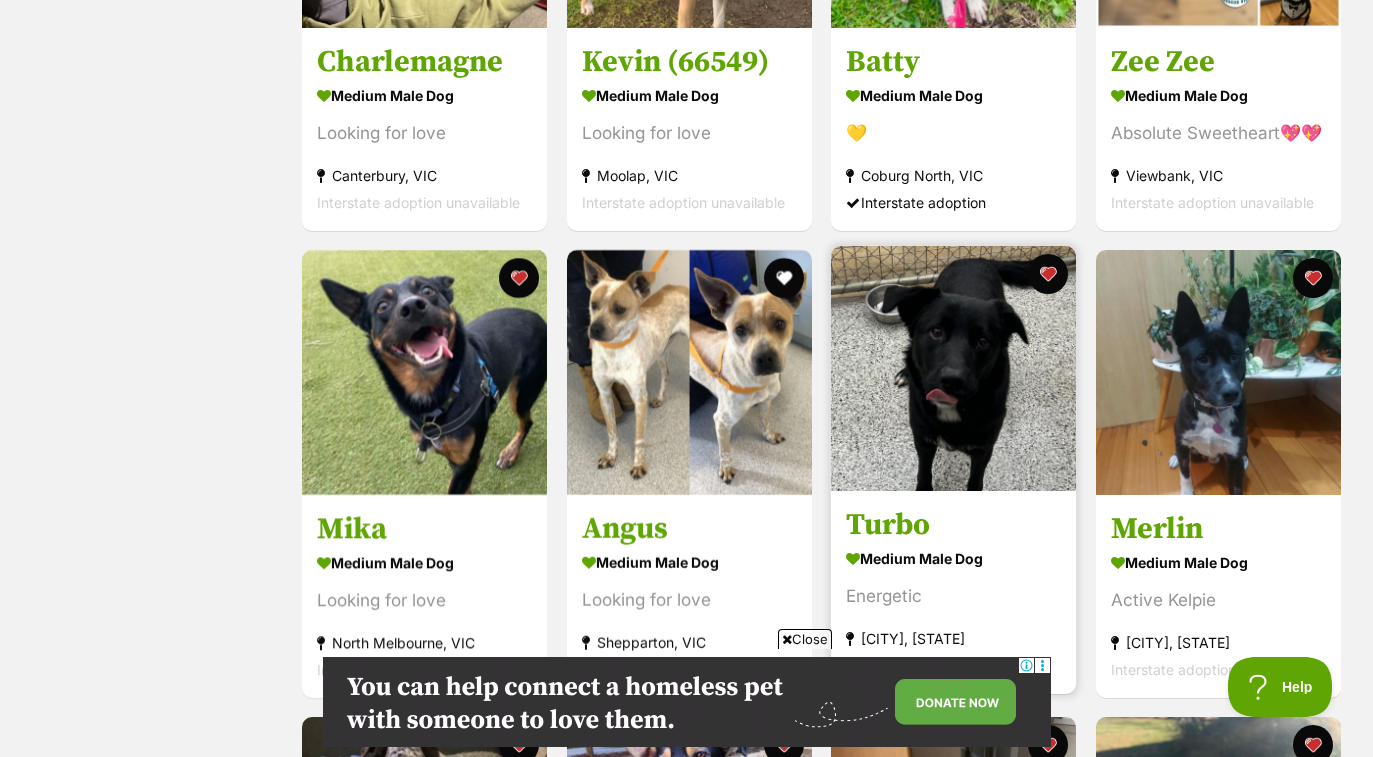 scroll, scrollTop: 0, scrollLeft: 0, axis: both 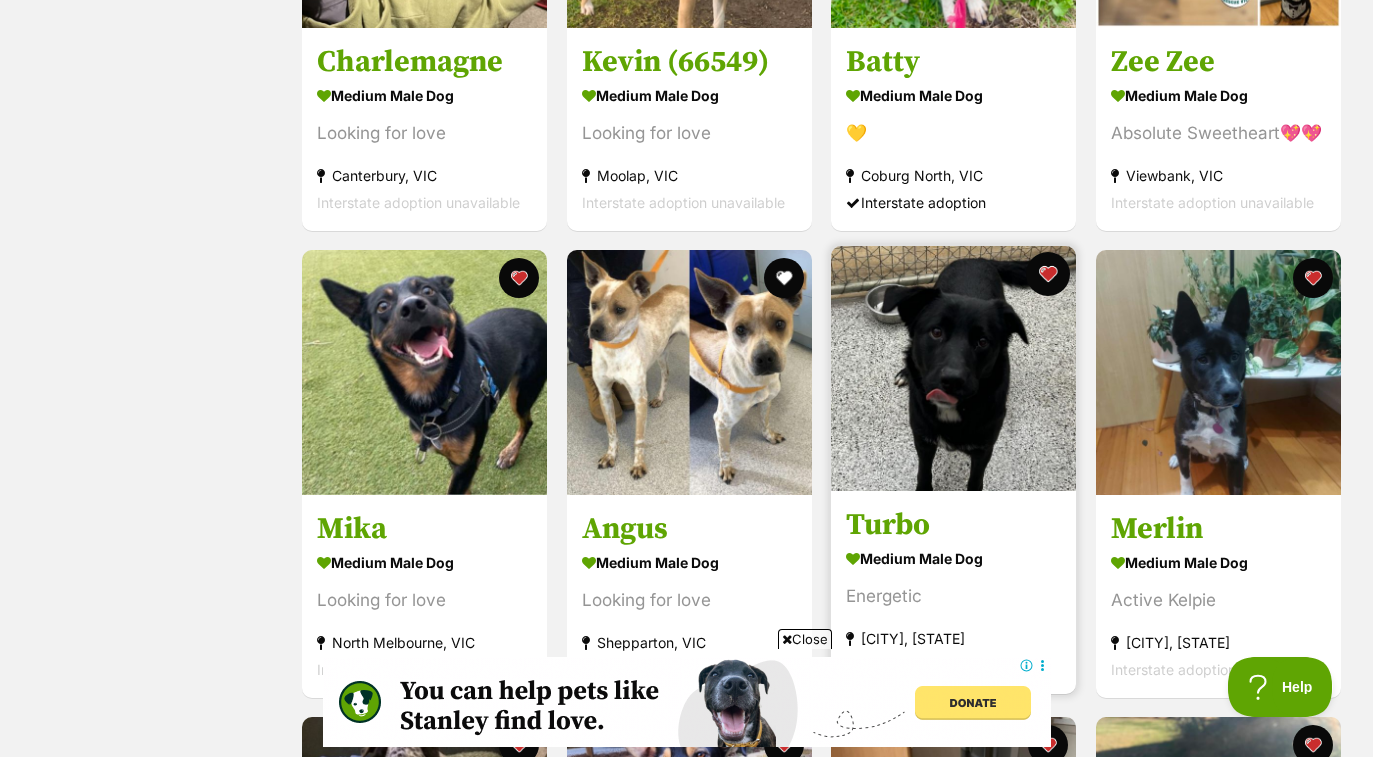 click at bounding box center (1049, 274) 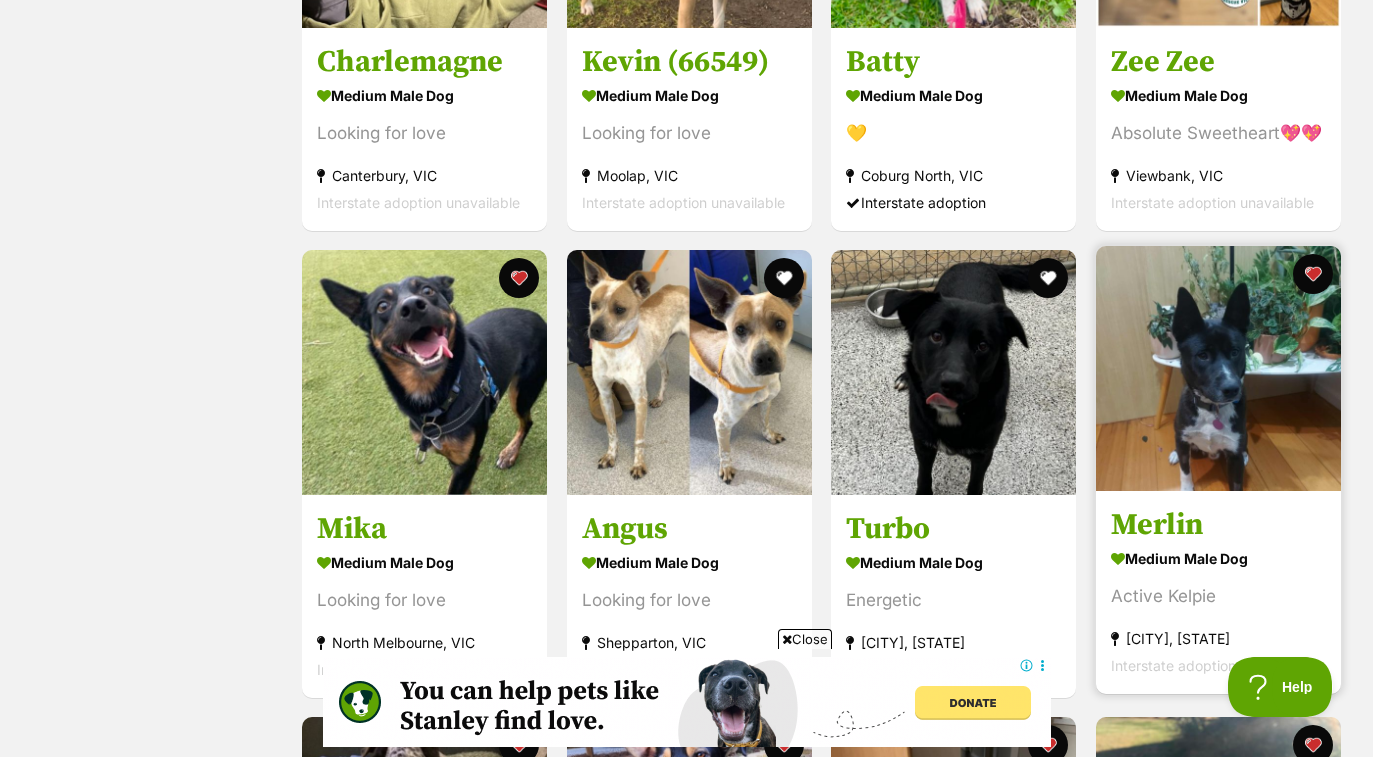 click at bounding box center [1218, 368] 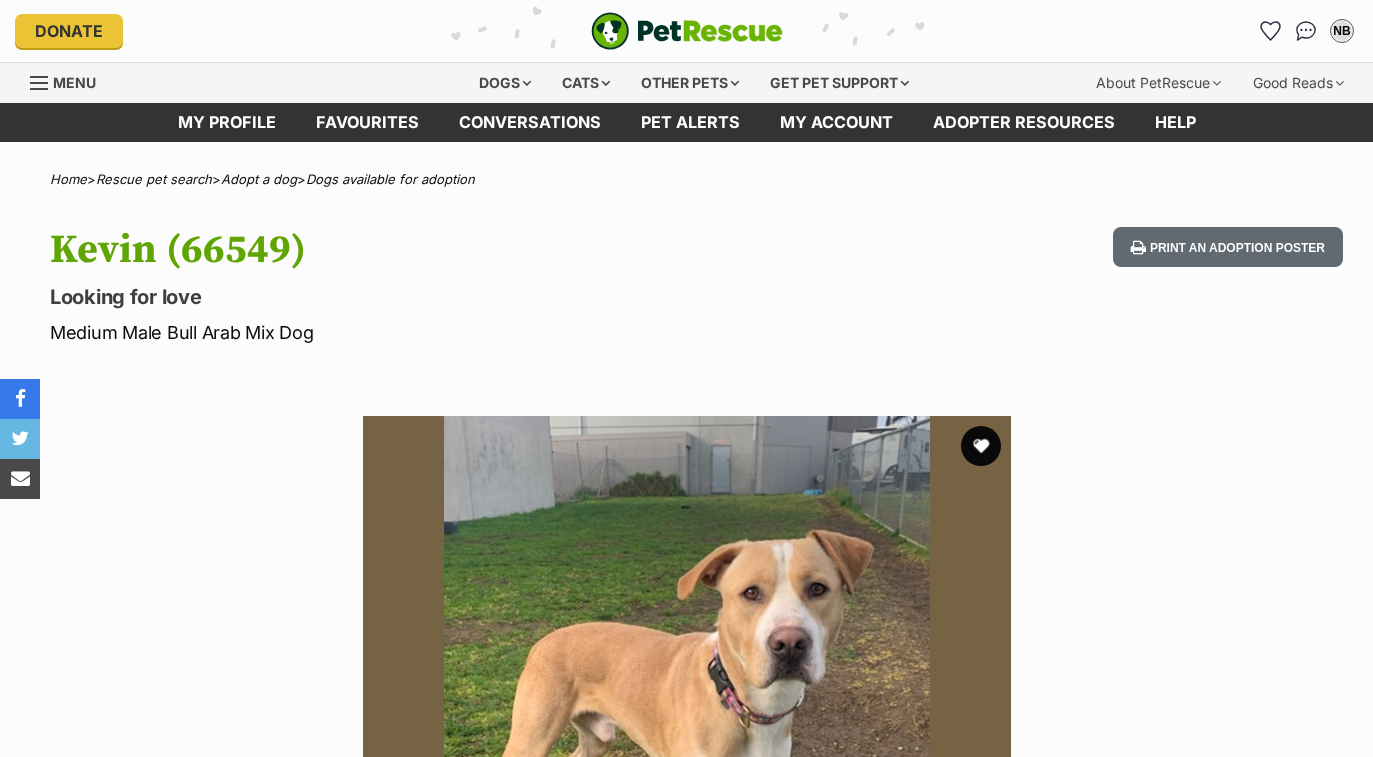 scroll, scrollTop: 0, scrollLeft: 0, axis: both 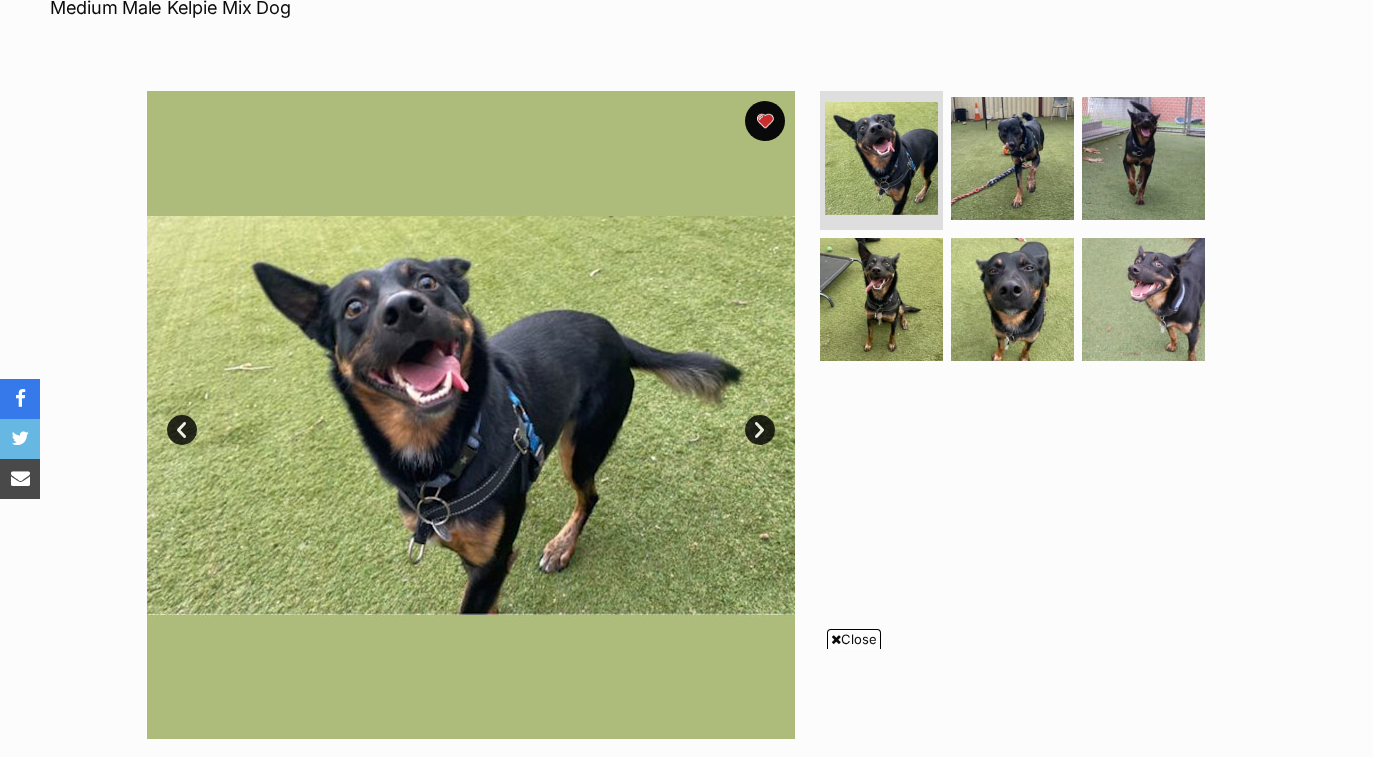 click on "Next" at bounding box center [760, 430] 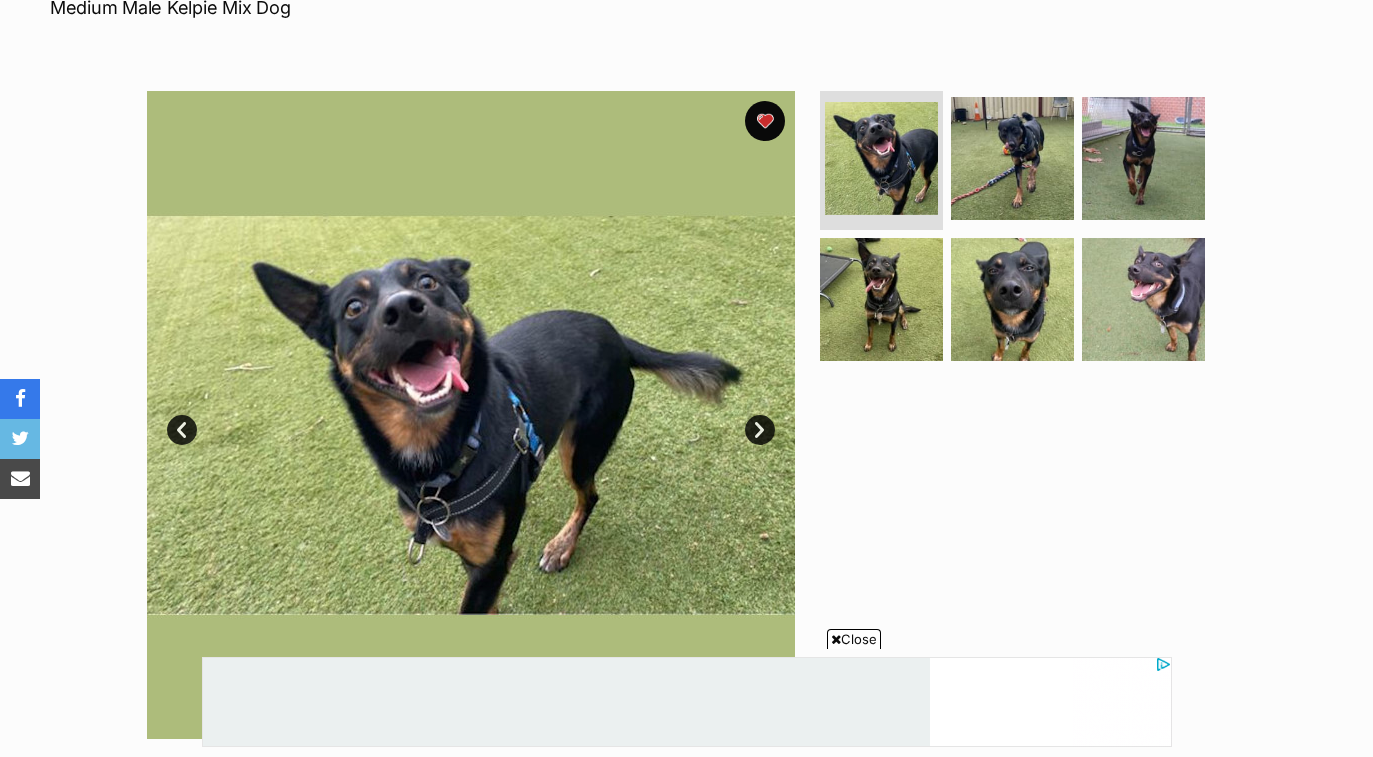 scroll, scrollTop: 0, scrollLeft: 0, axis: both 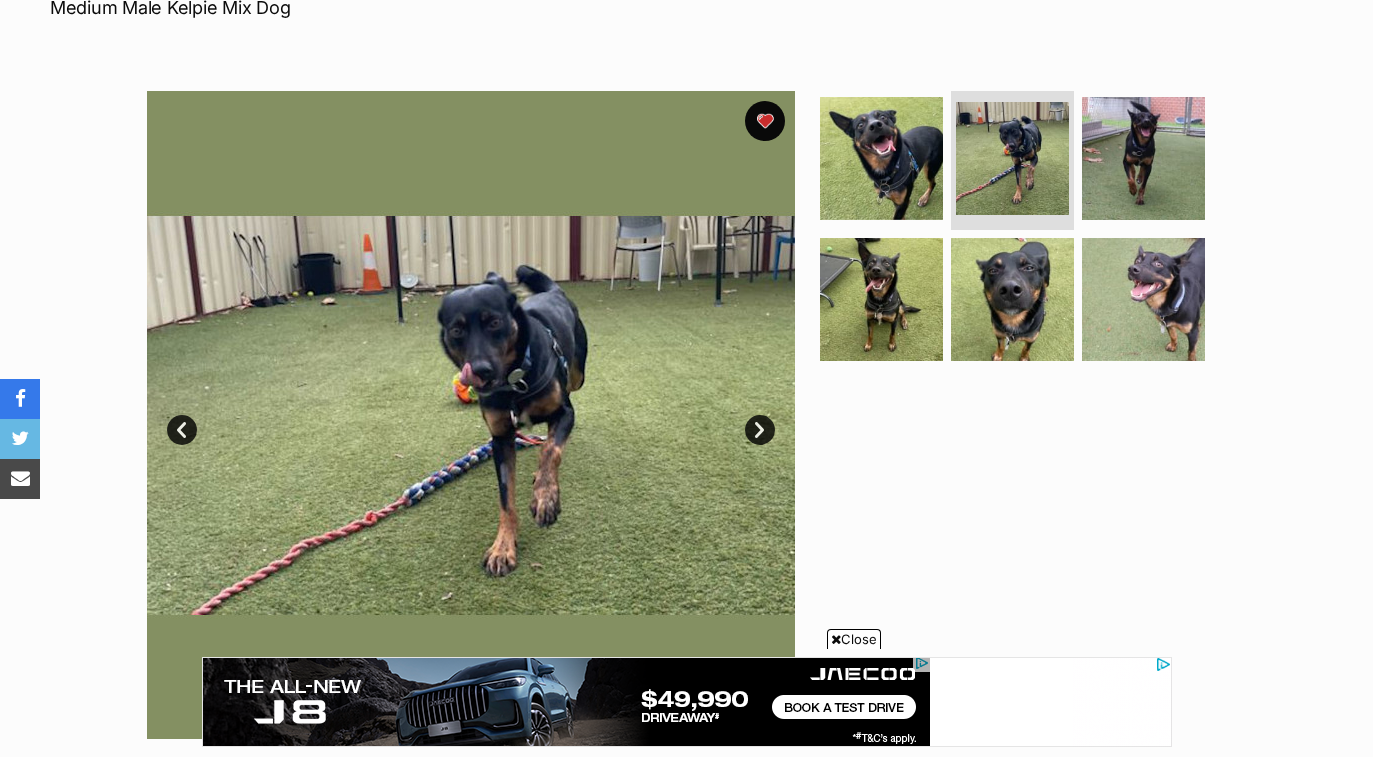 click on "Next" at bounding box center (760, 430) 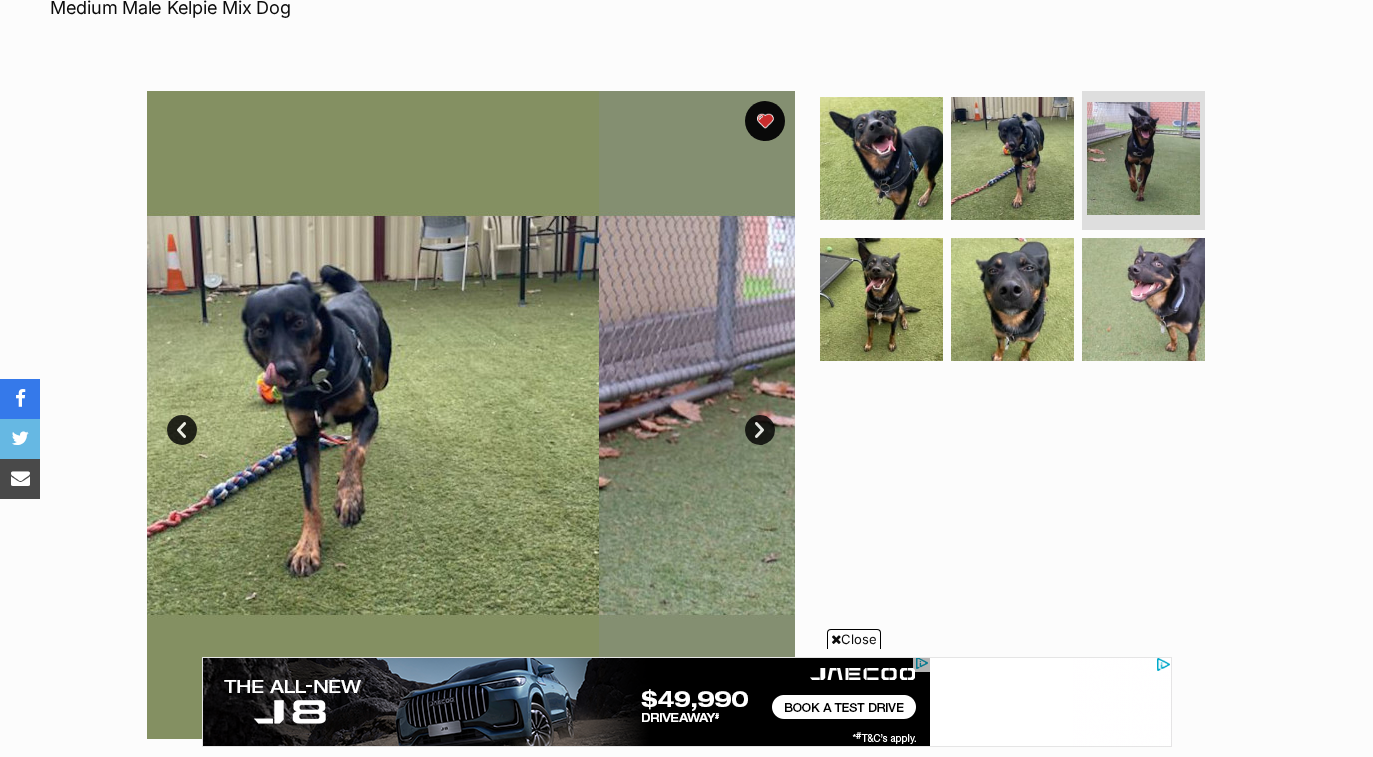 scroll, scrollTop: 0, scrollLeft: 0, axis: both 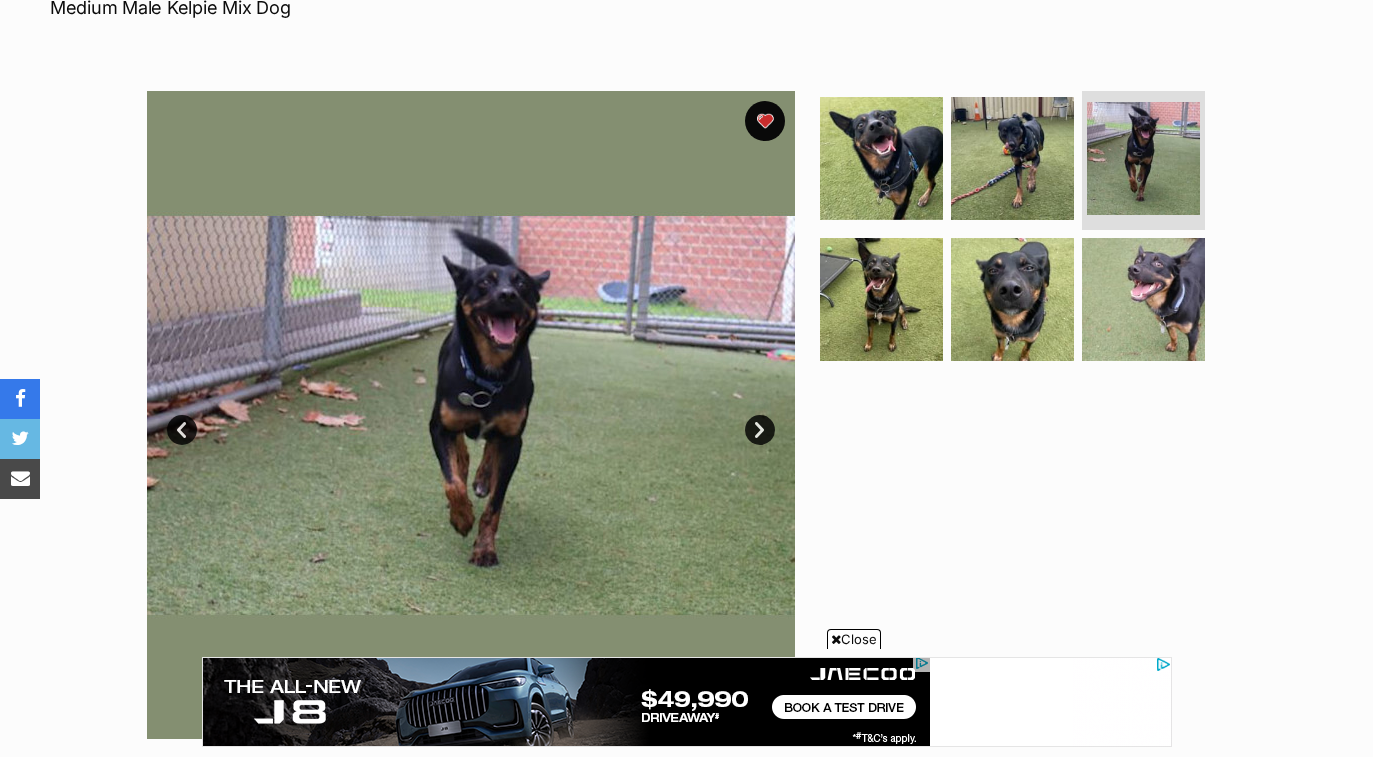 click on "Next" at bounding box center [760, 430] 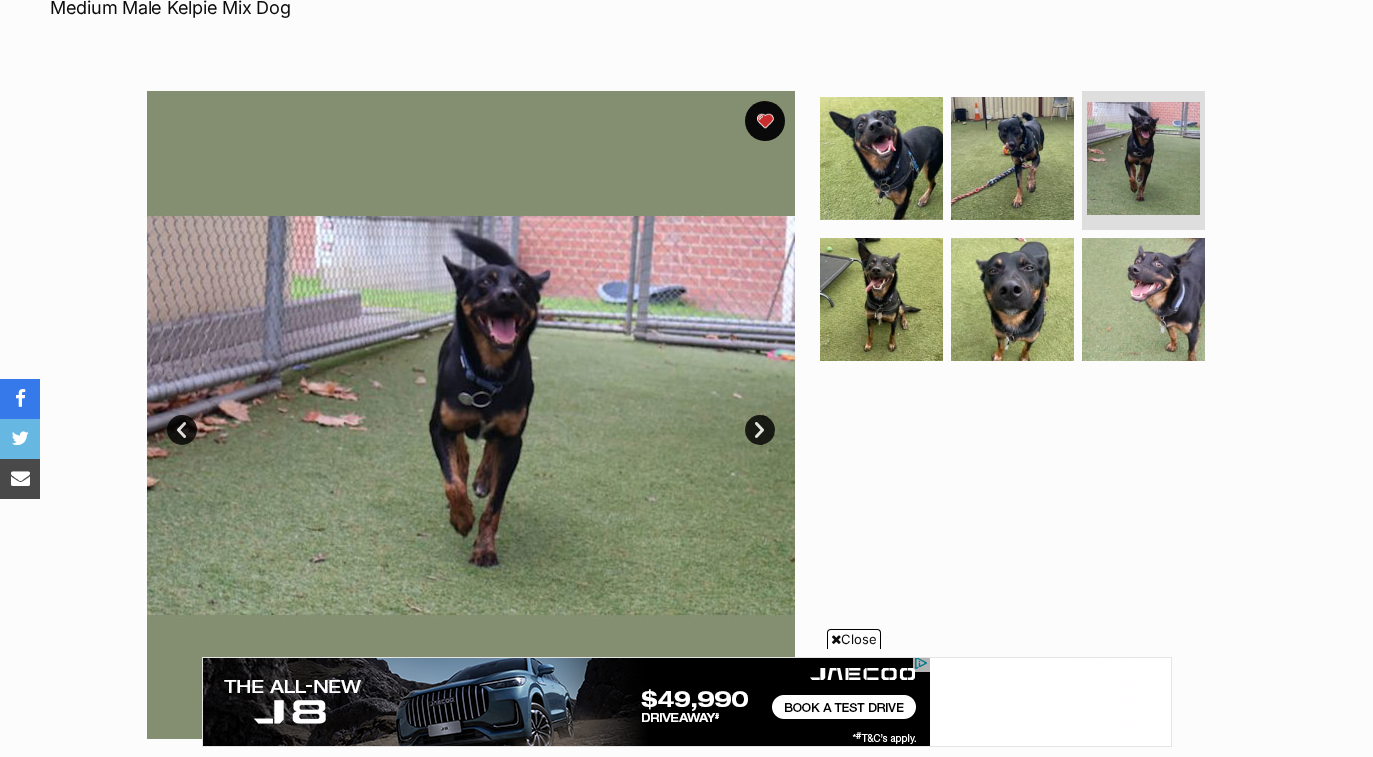 scroll, scrollTop: 0, scrollLeft: 0, axis: both 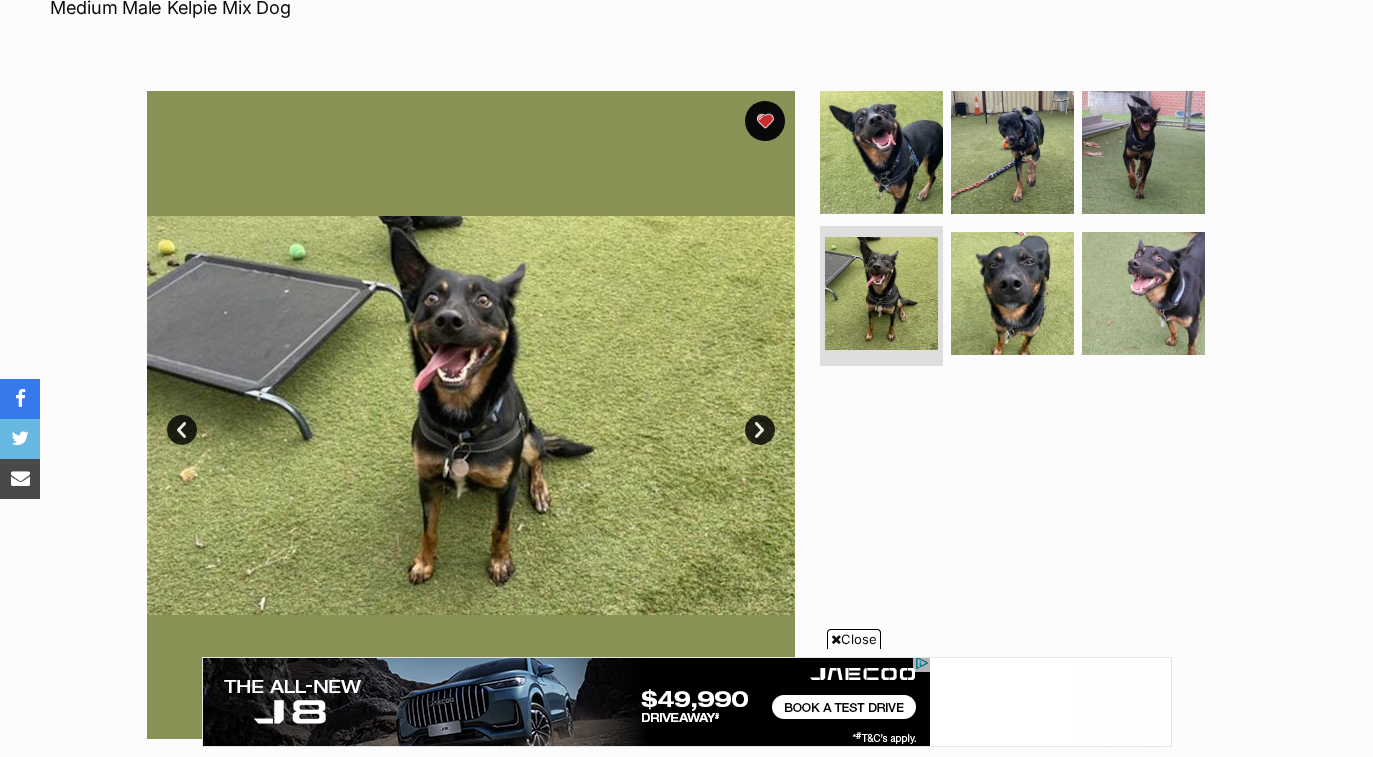 click on "Next" at bounding box center [760, 430] 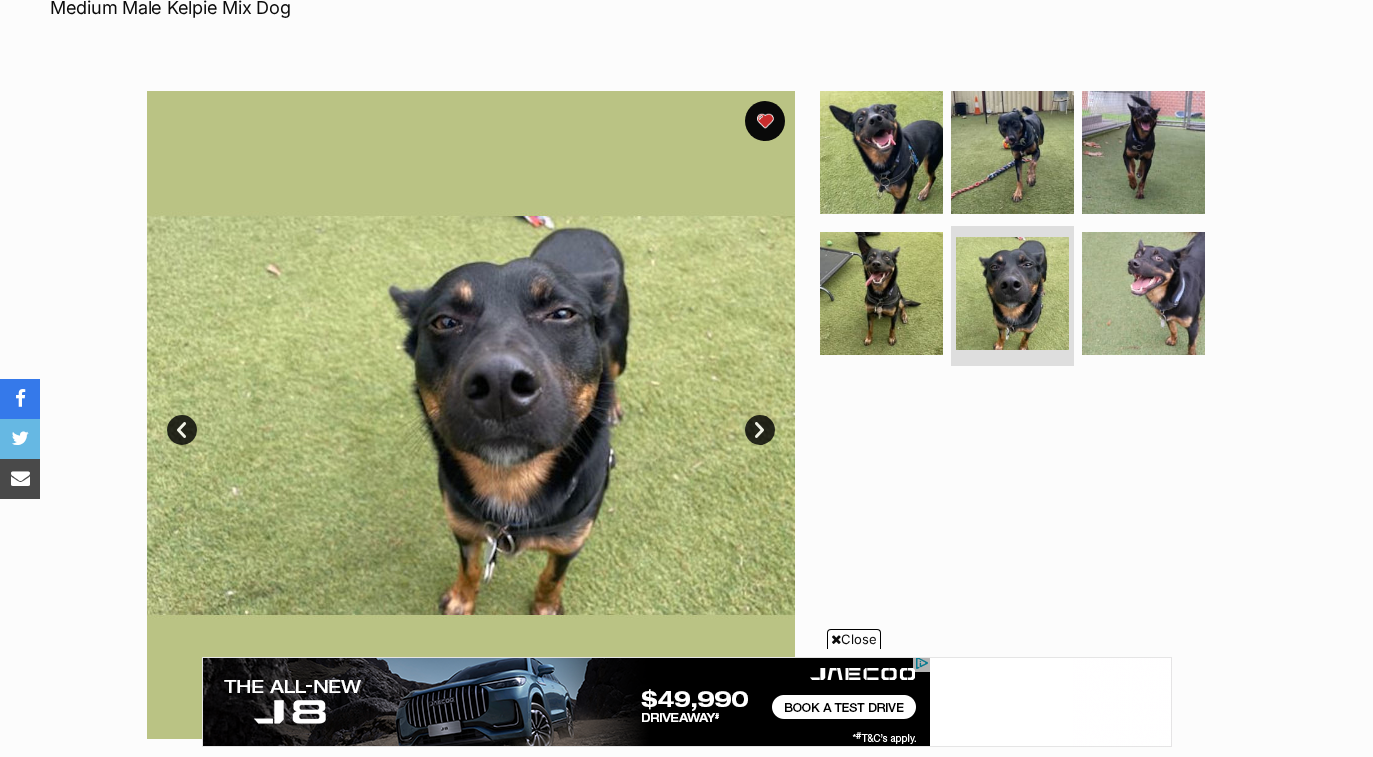 click on "Next" at bounding box center (760, 430) 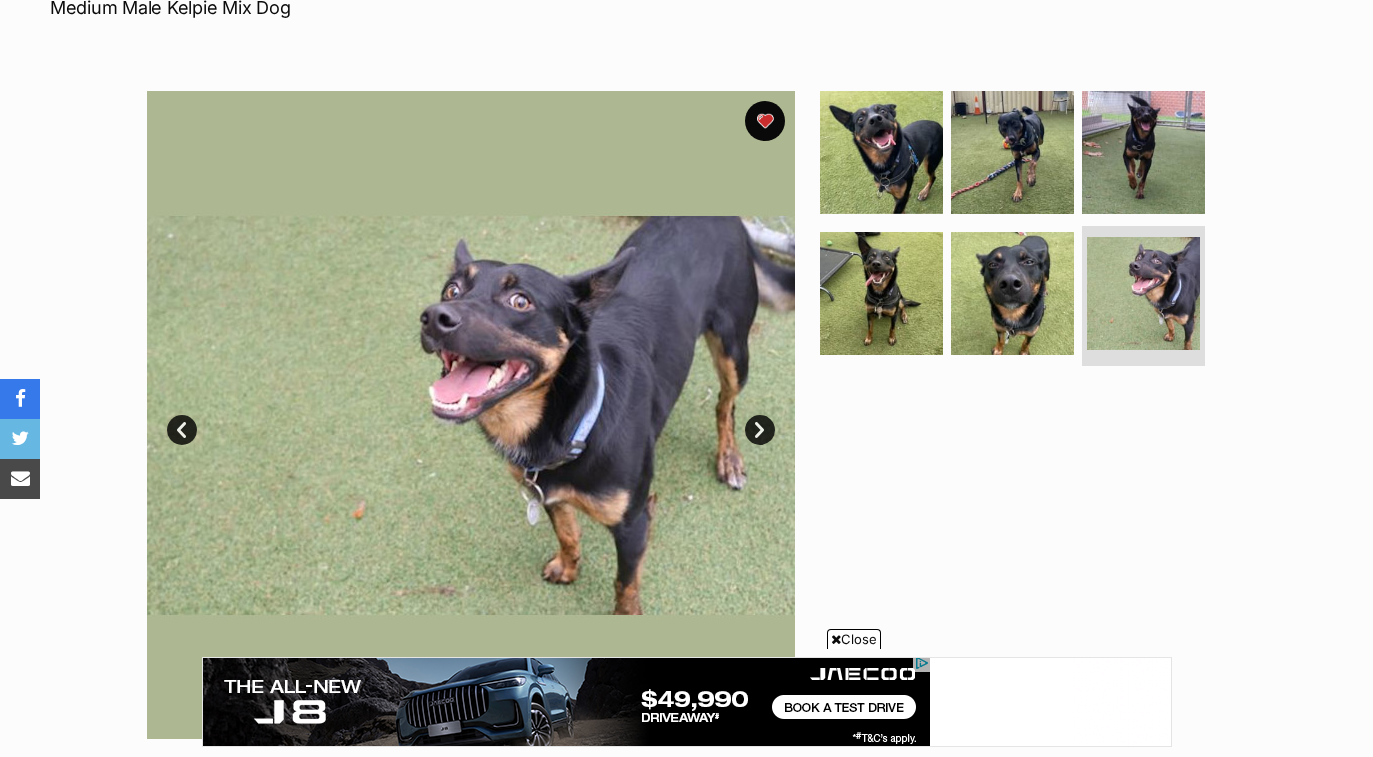 click on "Next" at bounding box center (760, 430) 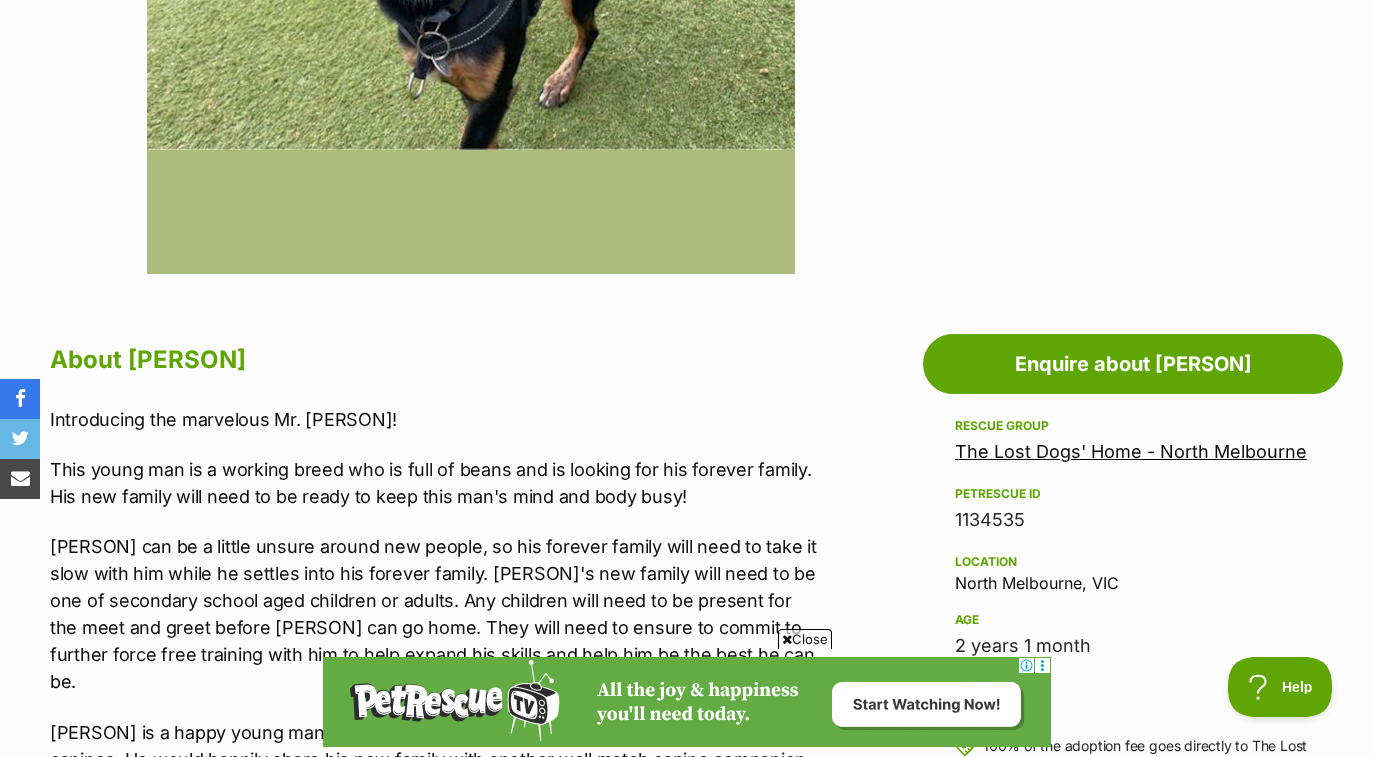 scroll, scrollTop: 777, scrollLeft: 0, axis: vertical 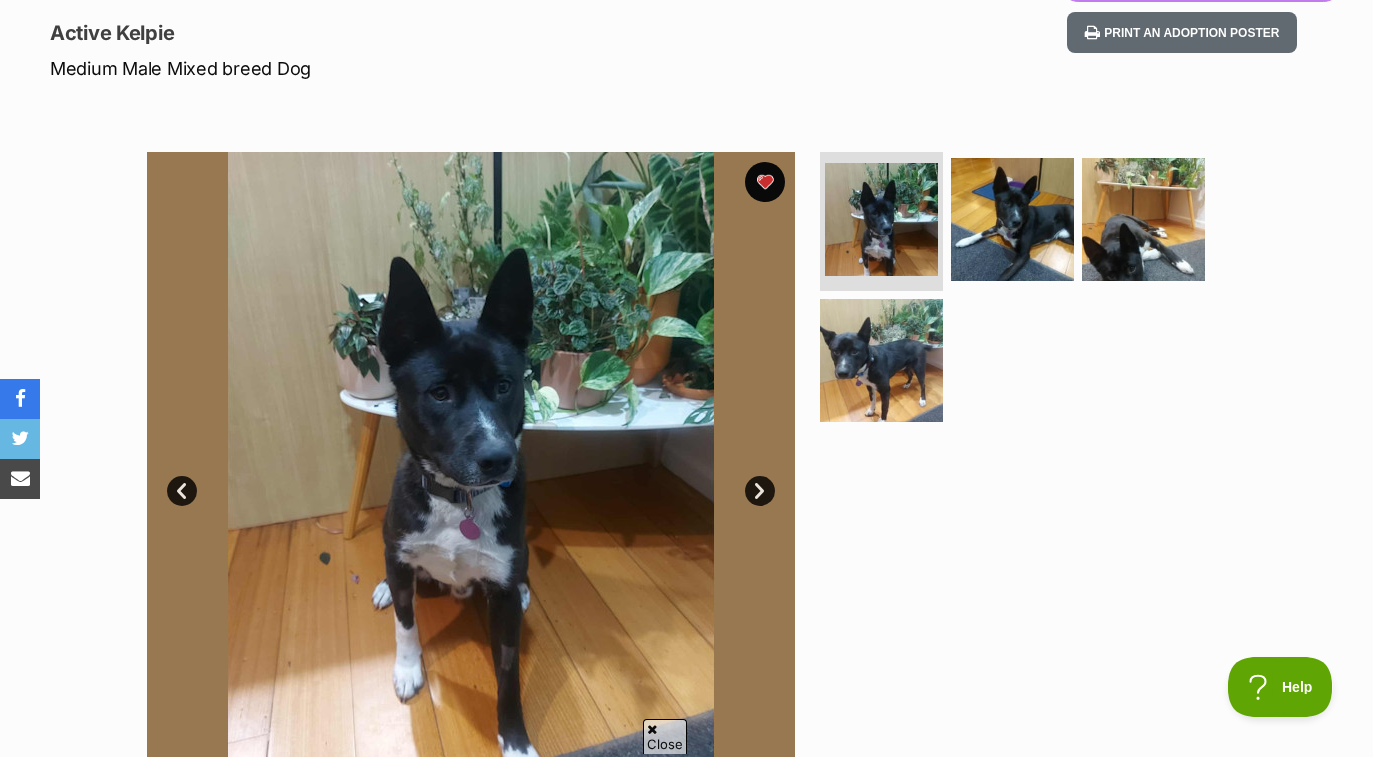click on "Next" at bounding box center (760, 491) 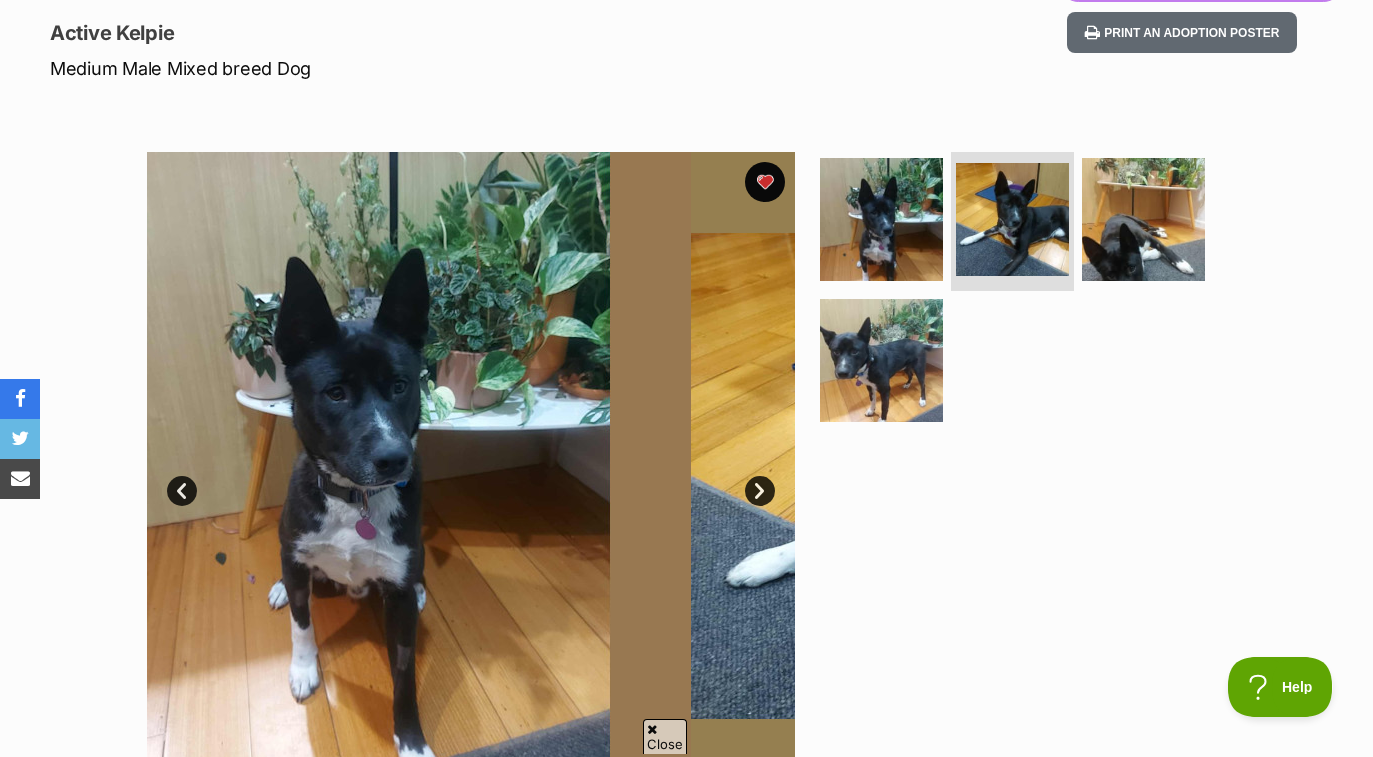 scroll, scrollTop: 0, scrollLeft: 0, axis: both 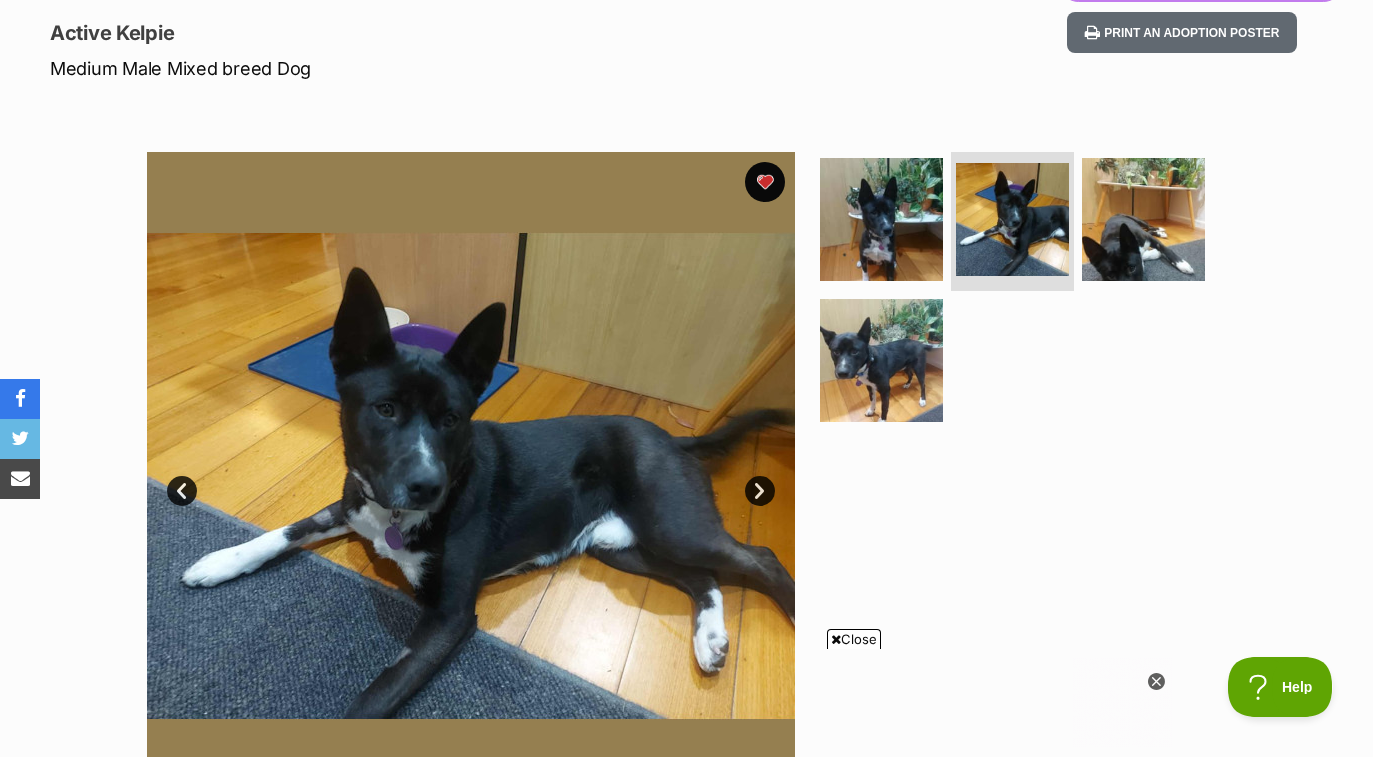 click on "Next" at bounding box center [760, 491] 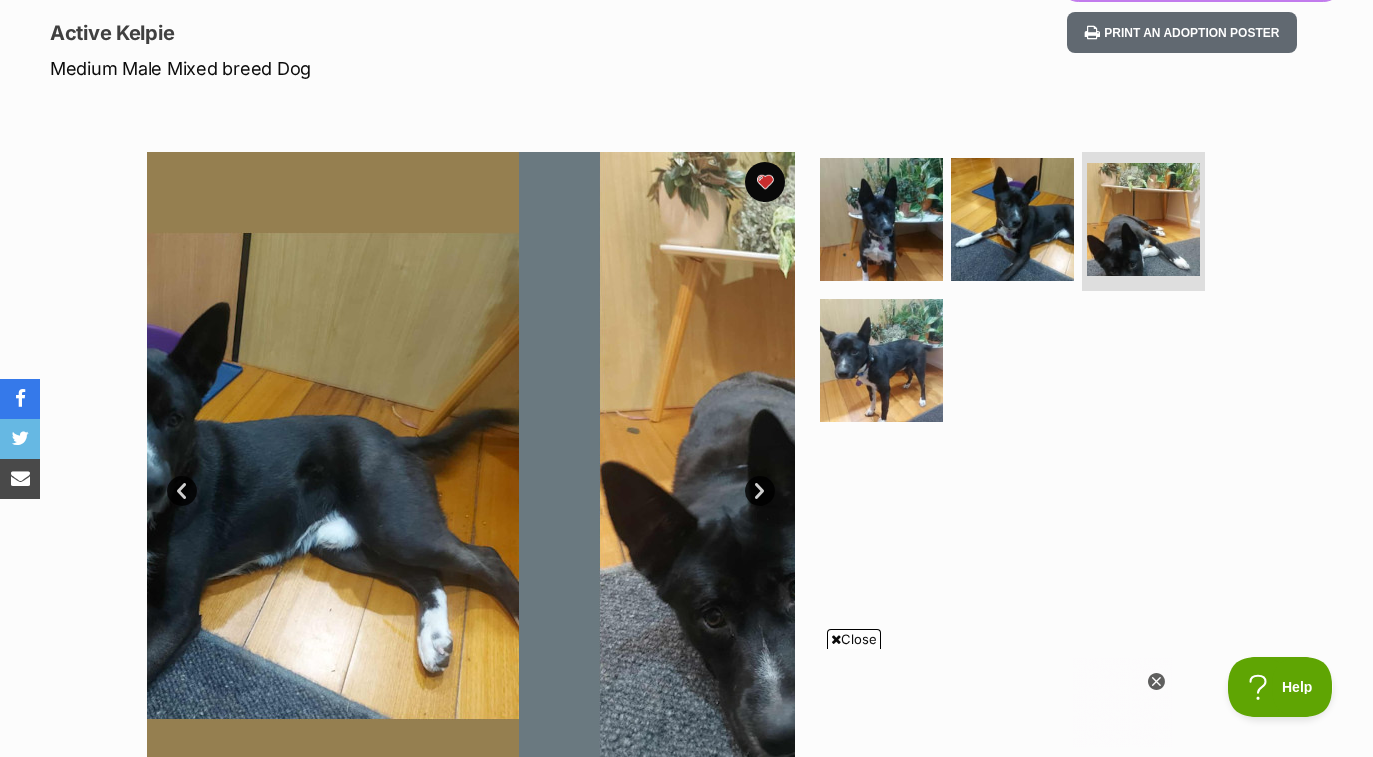 scroll, scrollTop: 0, scrollLeft: 0, axis: both 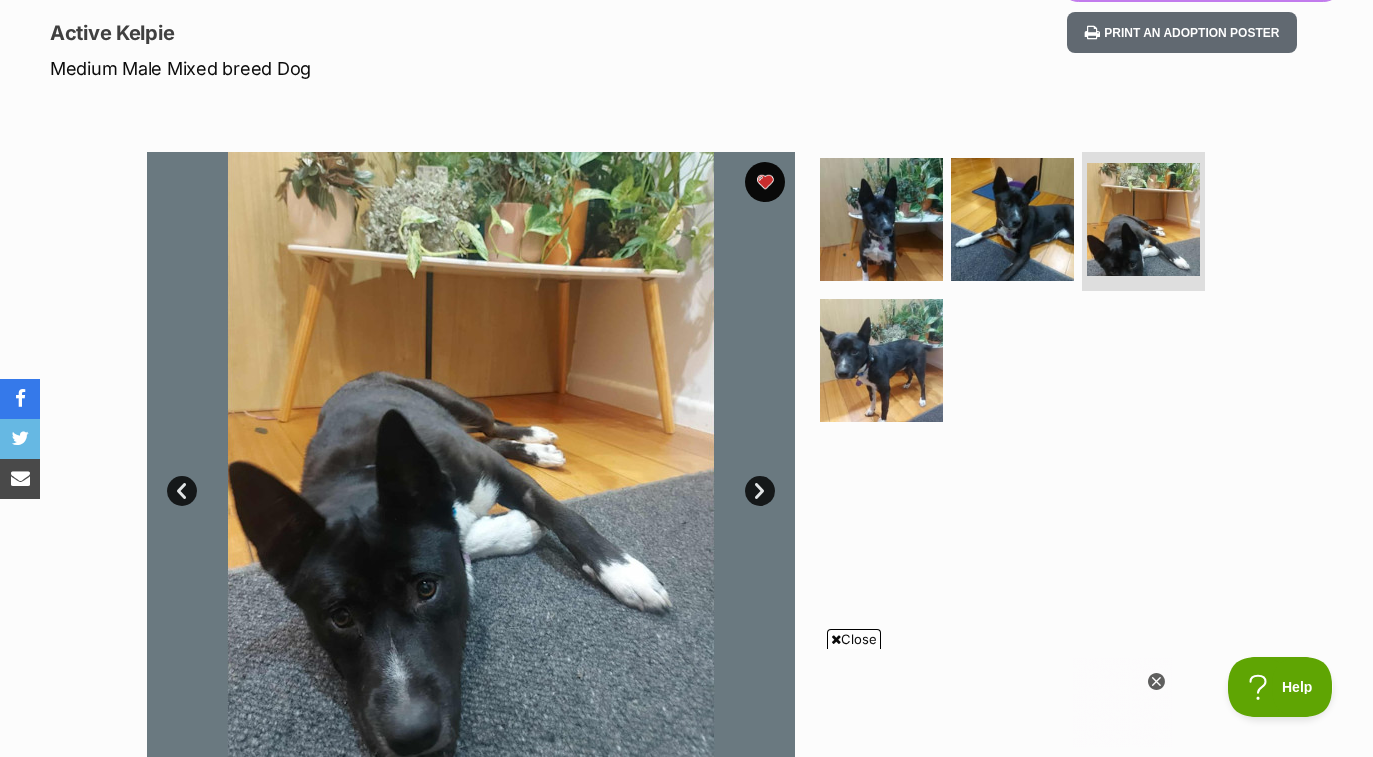 click on "Next" at bounding box center [760, 491] 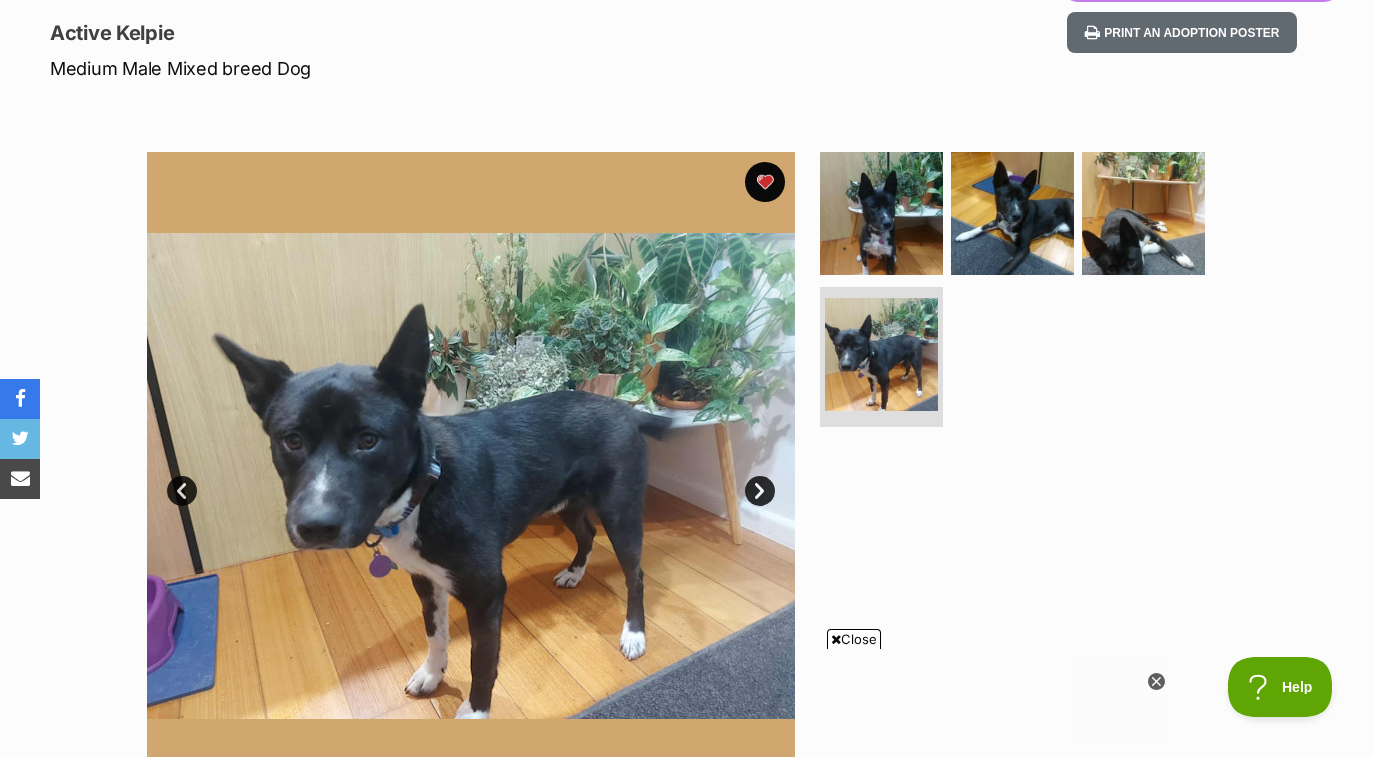 click on "Next" at bounding box center [760, 491] 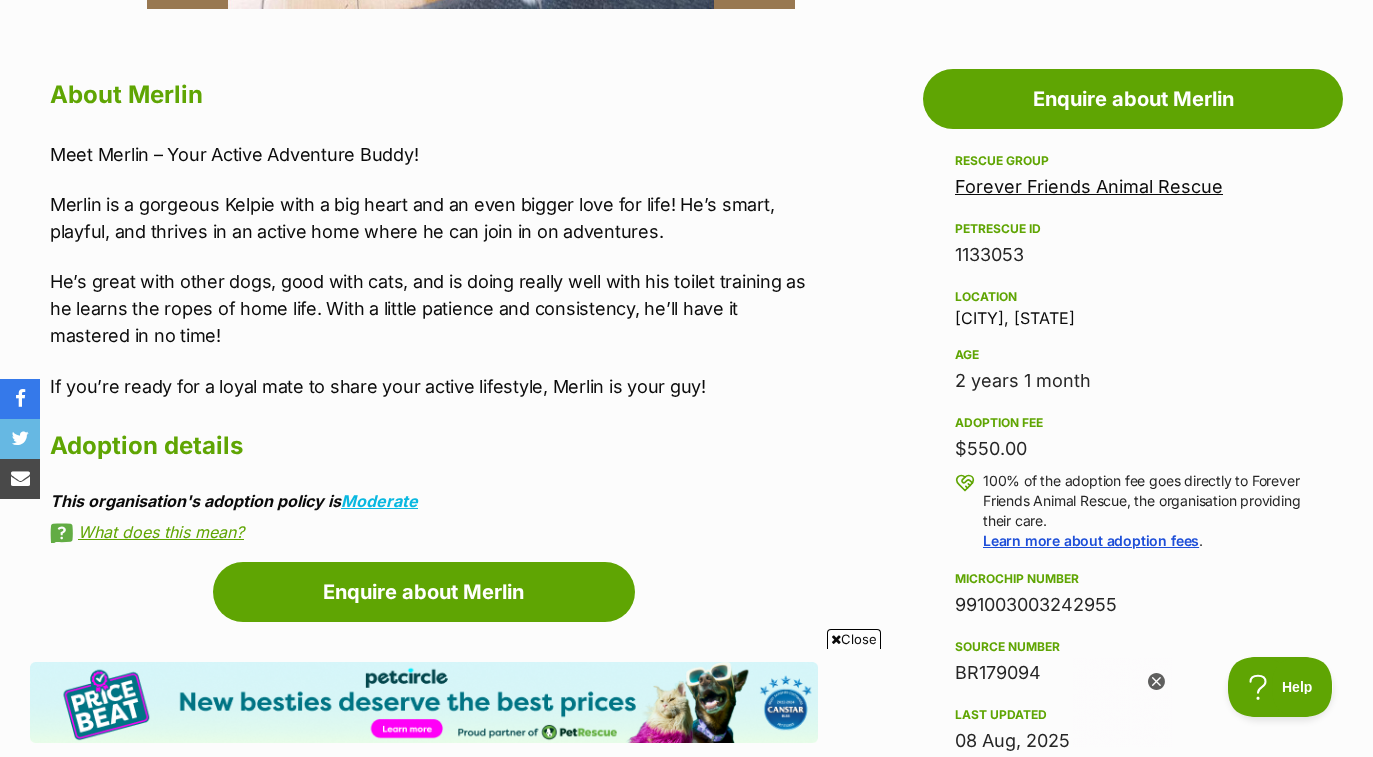 scroll, scrollTop: 1052, scrollLeft: 0, axis: vertical 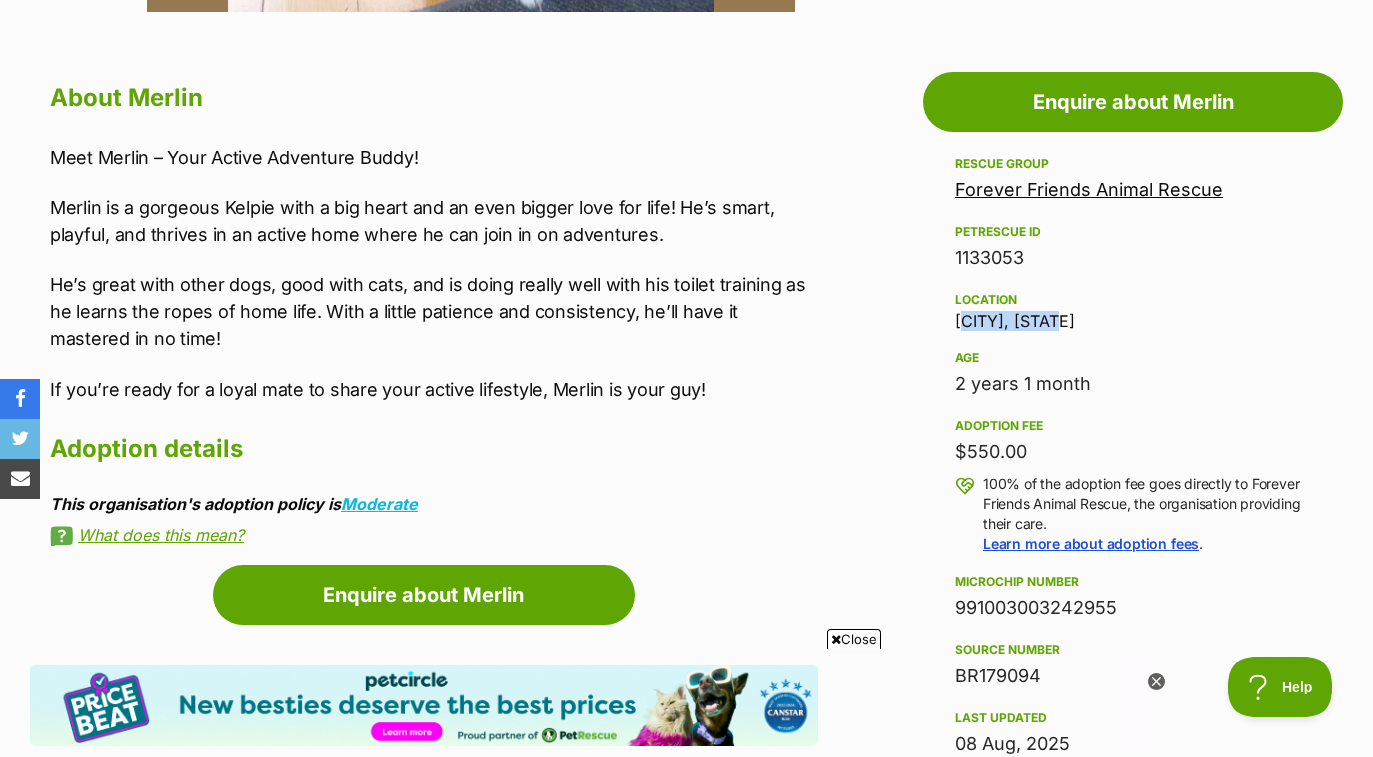 drag, startPoint x: 1073, startPoint y: 322, endPoint x: 951, endPoint y: 325, distance: 122.03688 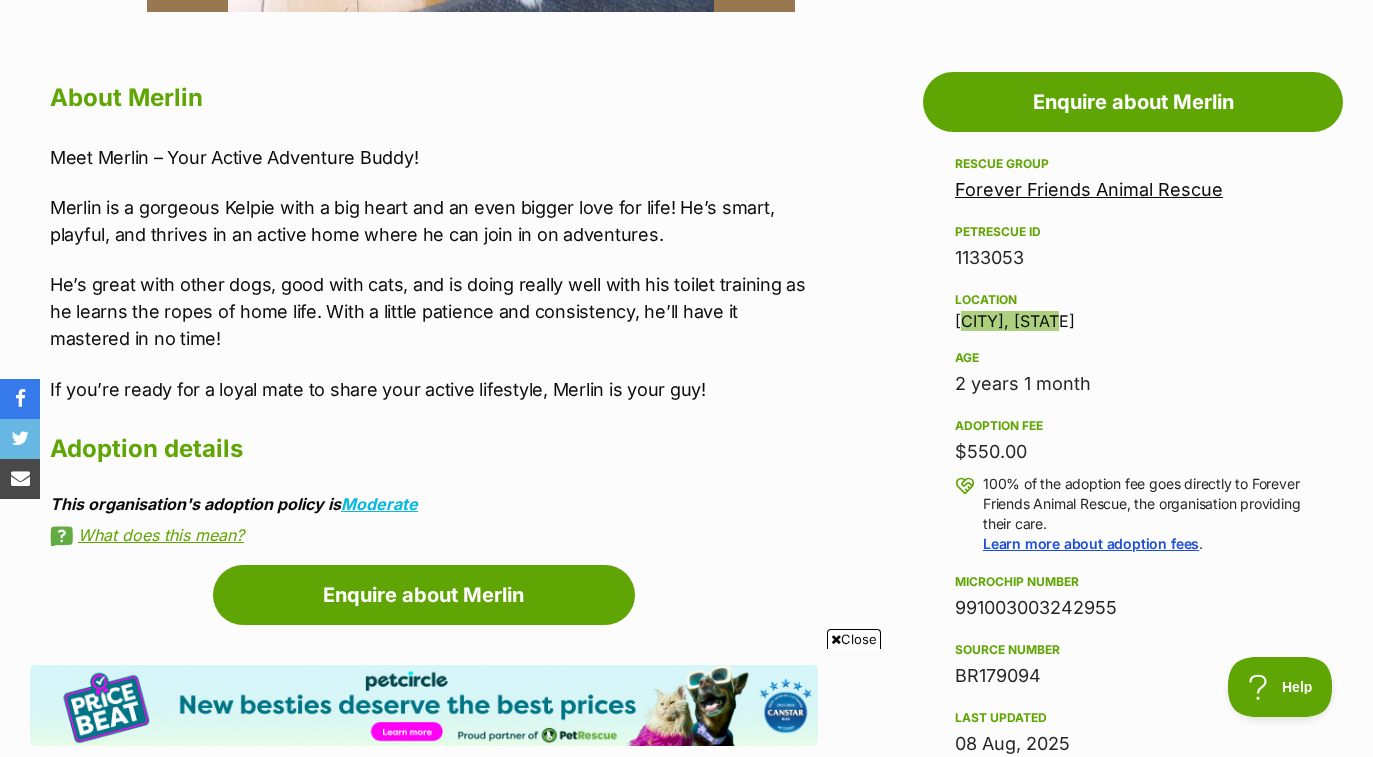 scroll, scrollTop: 0, scrollLeft: 0, axis: both 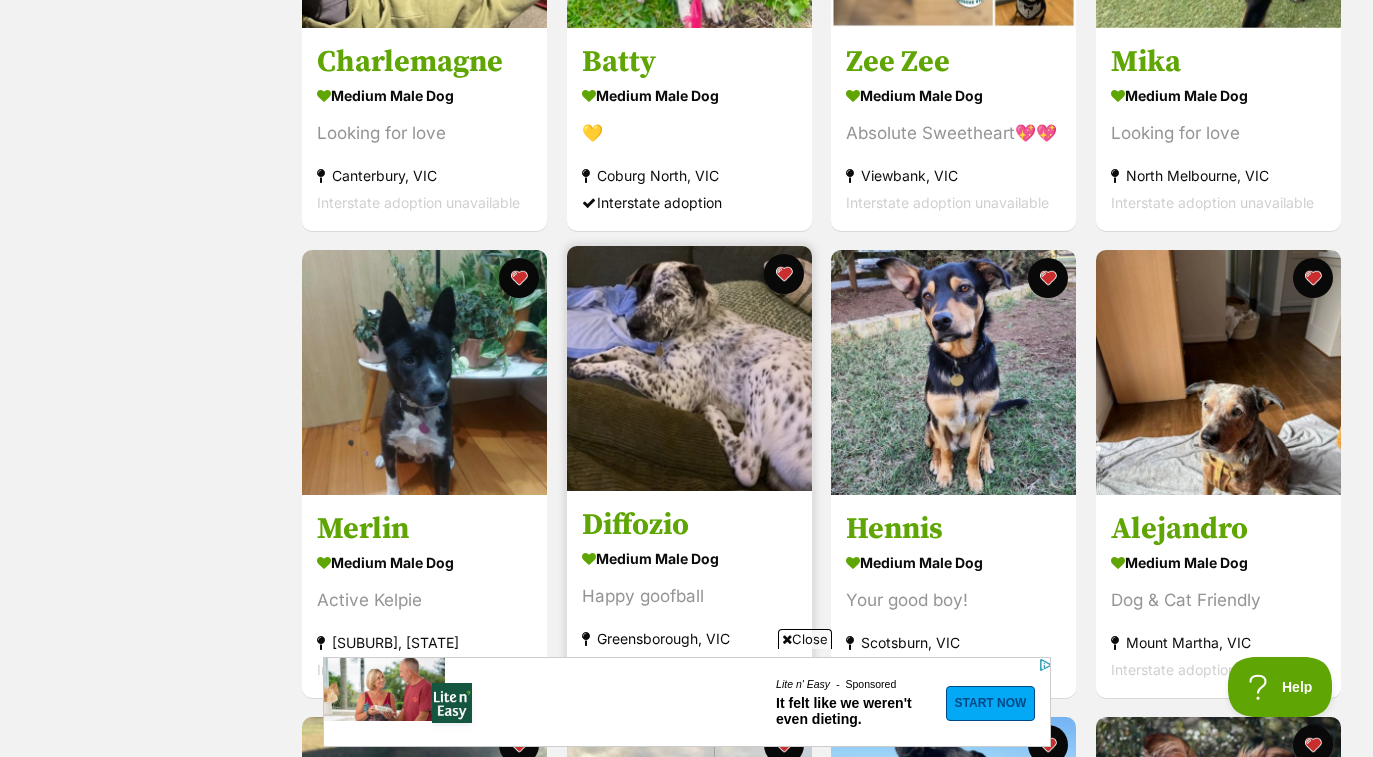 click at bounding box center (689, 368) 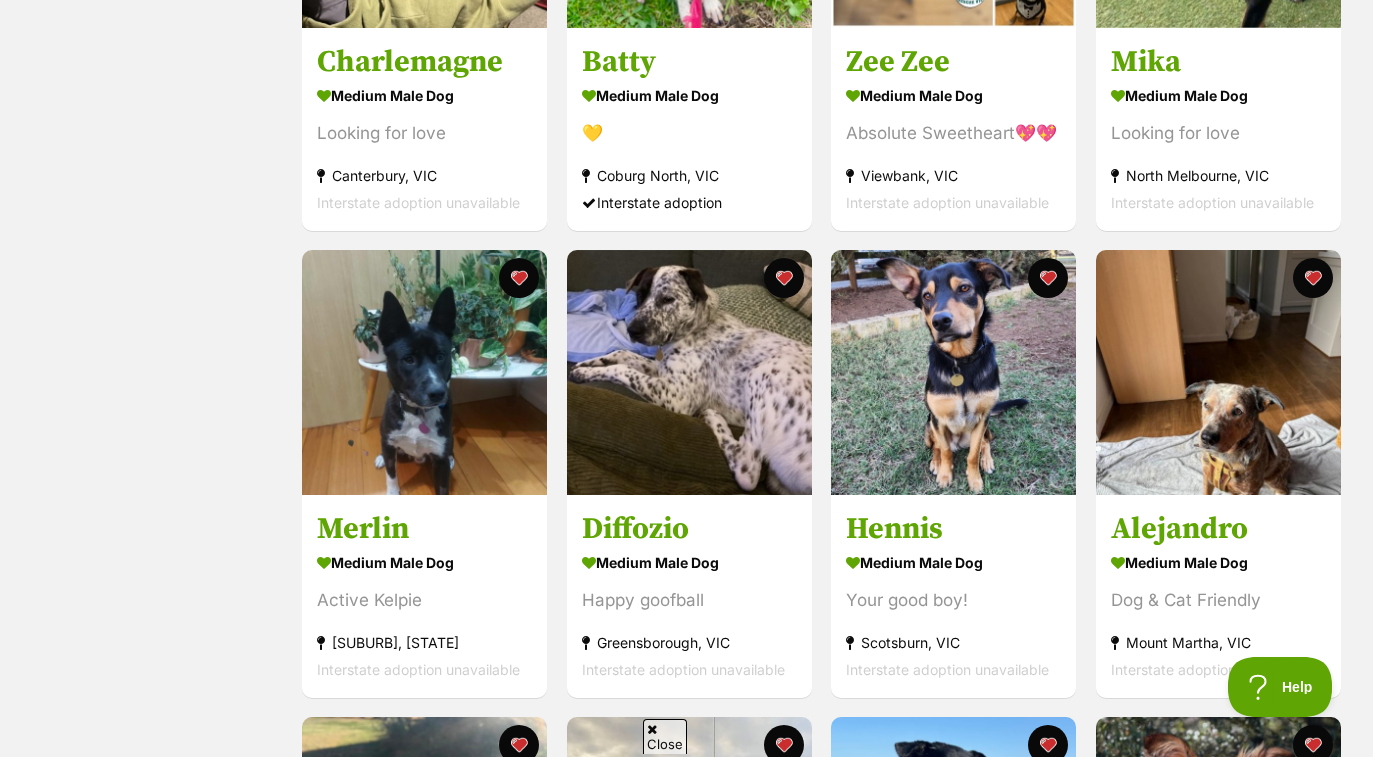 scroll, scrollTop: 0, scrollLeft: 0, axis: both 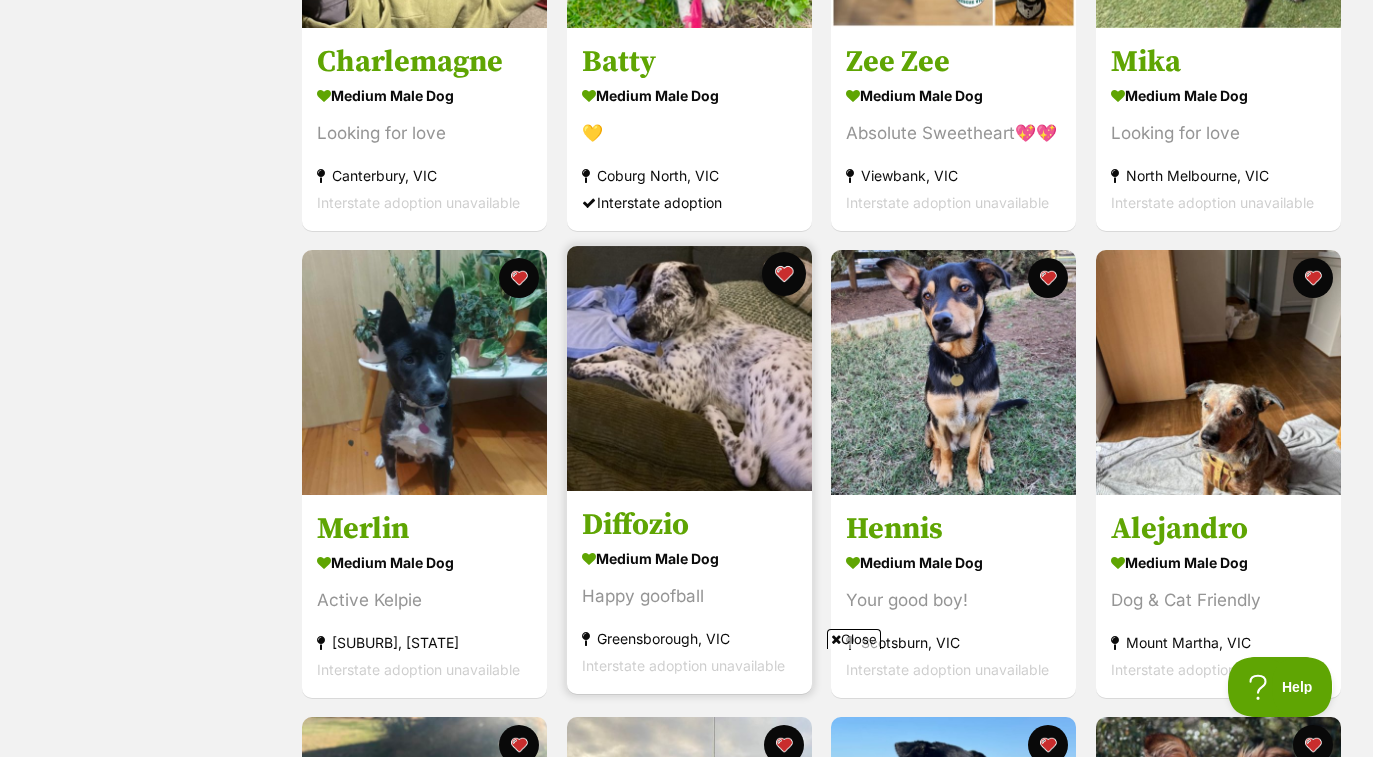 click at bounding box center [784, 274] 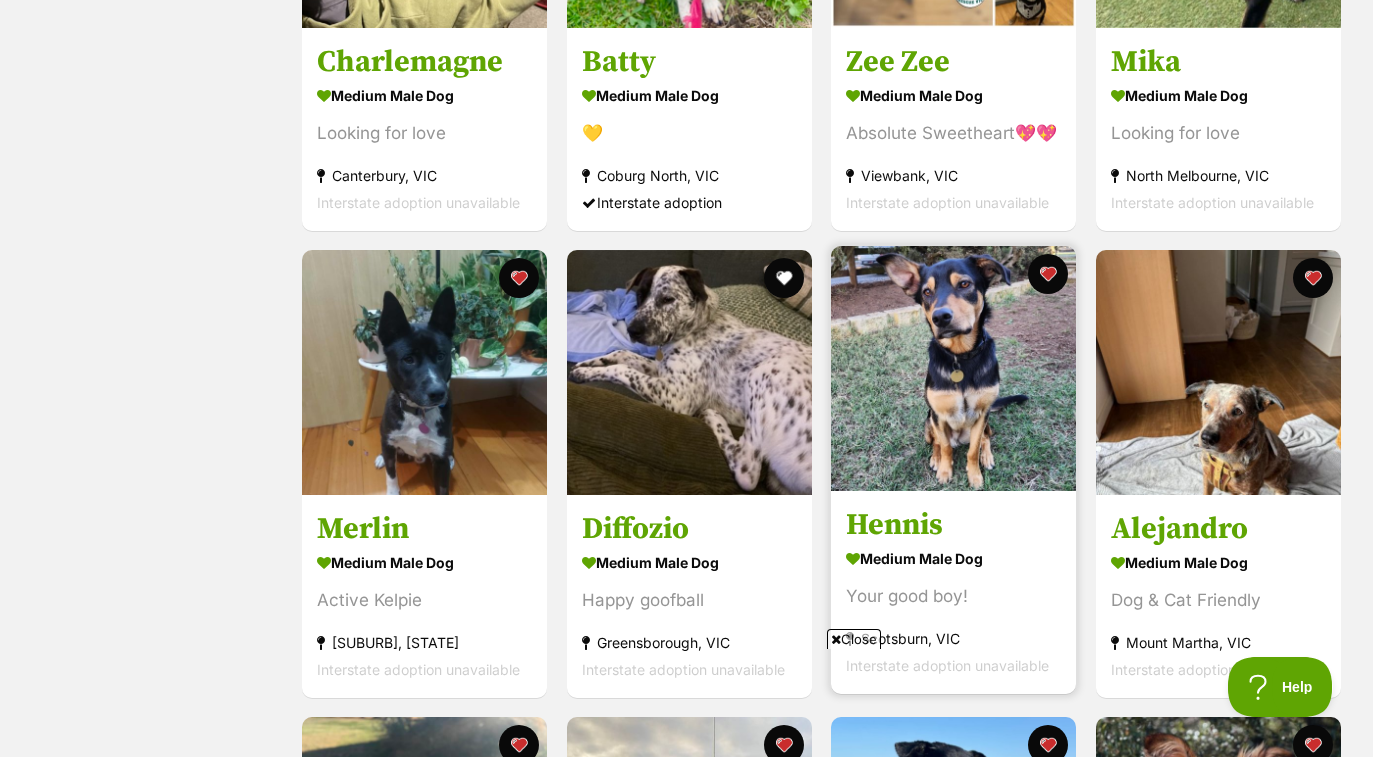 click at bounding box center [953, 368] 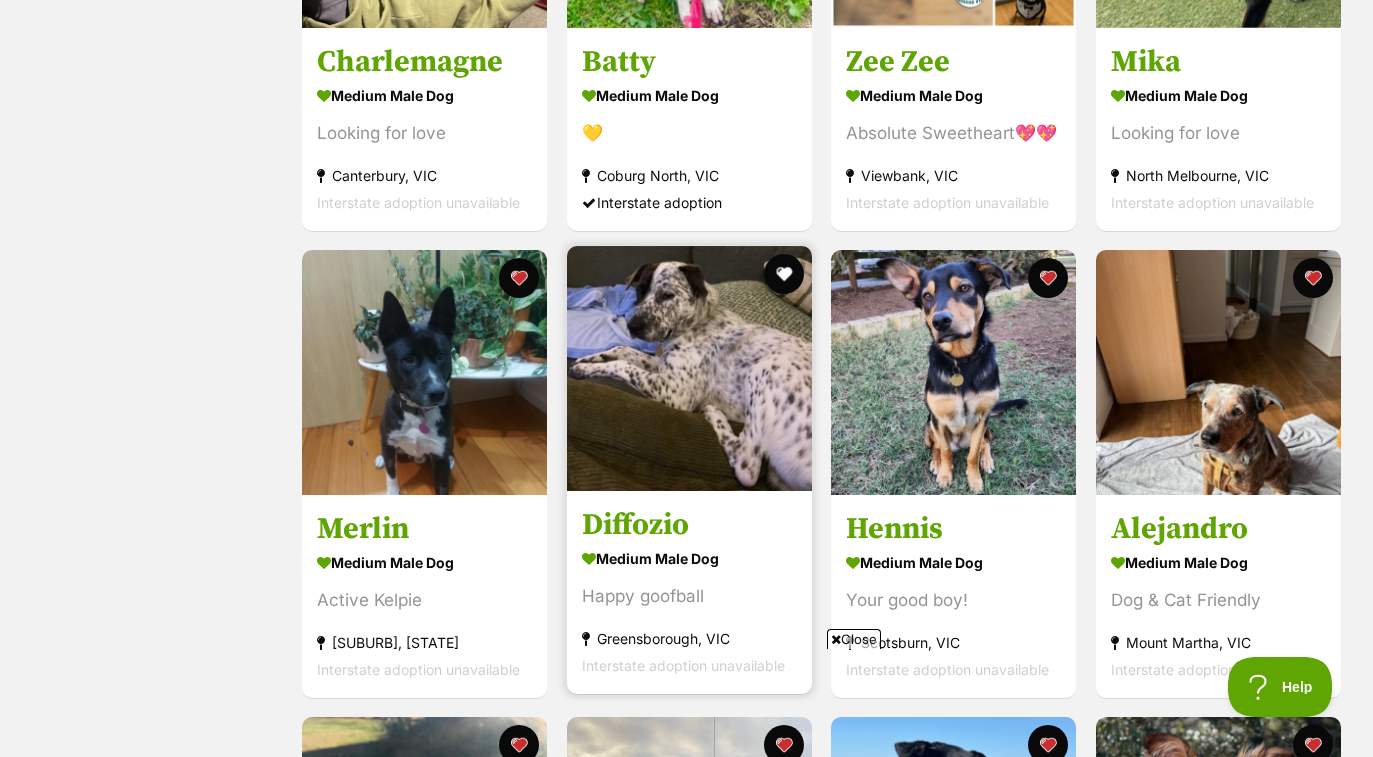 click at bounding box center [689, 368] 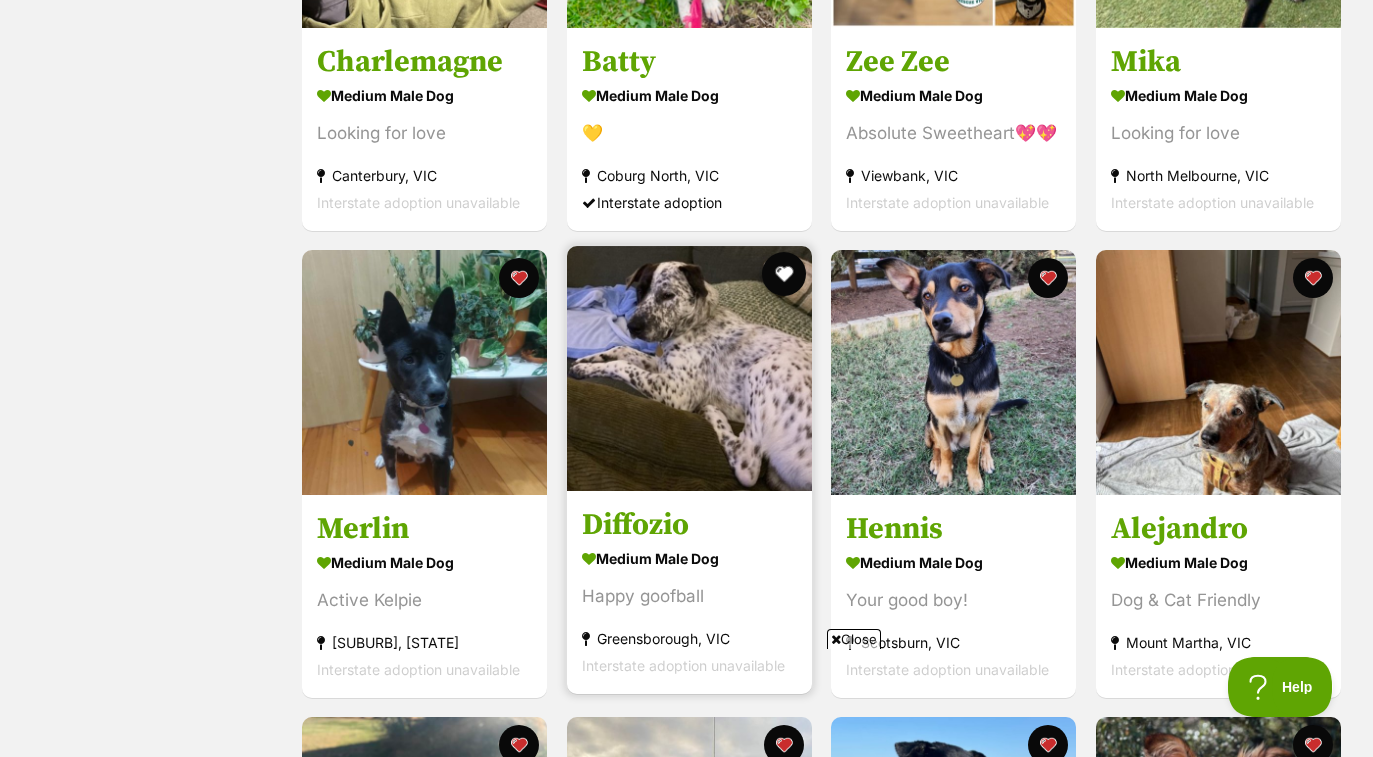 click at bounding box center (784, 274) 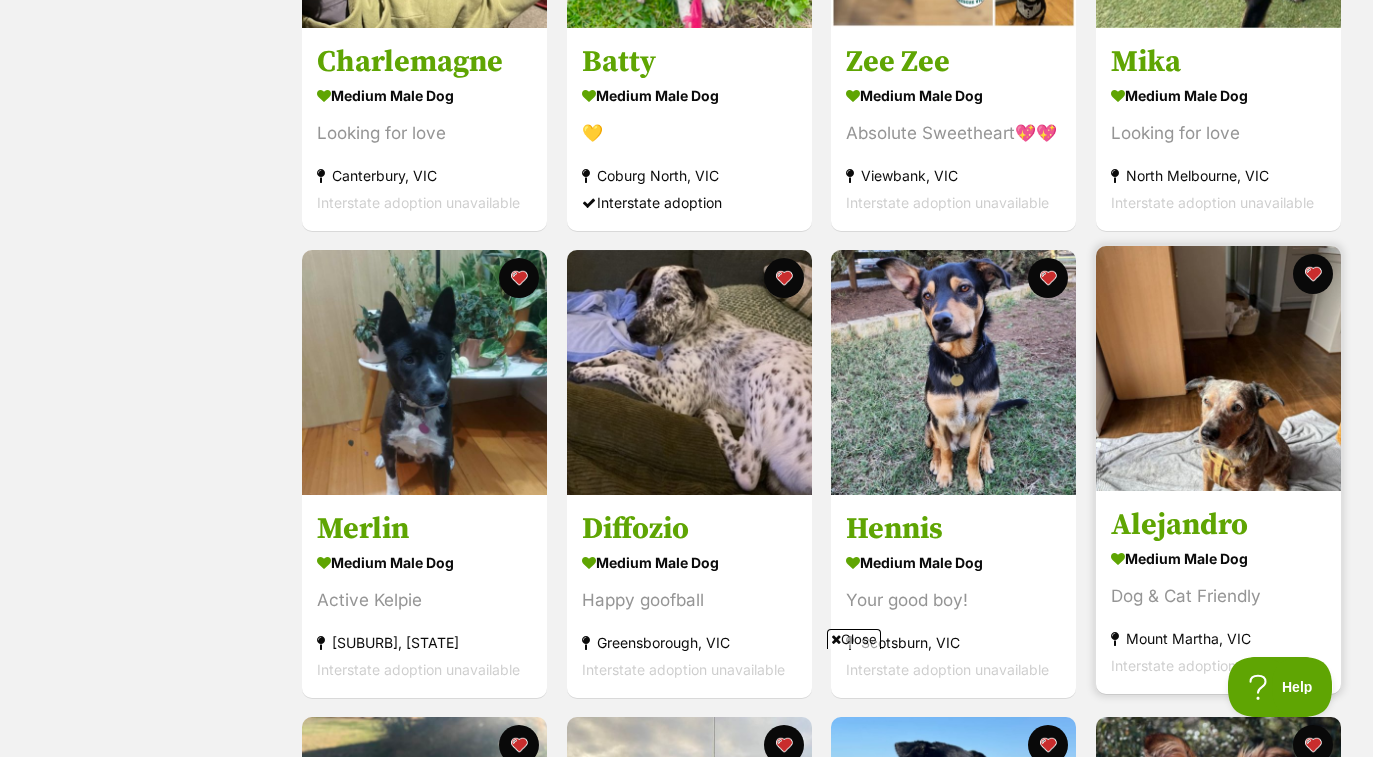 click at bounding box center [1218, 368] 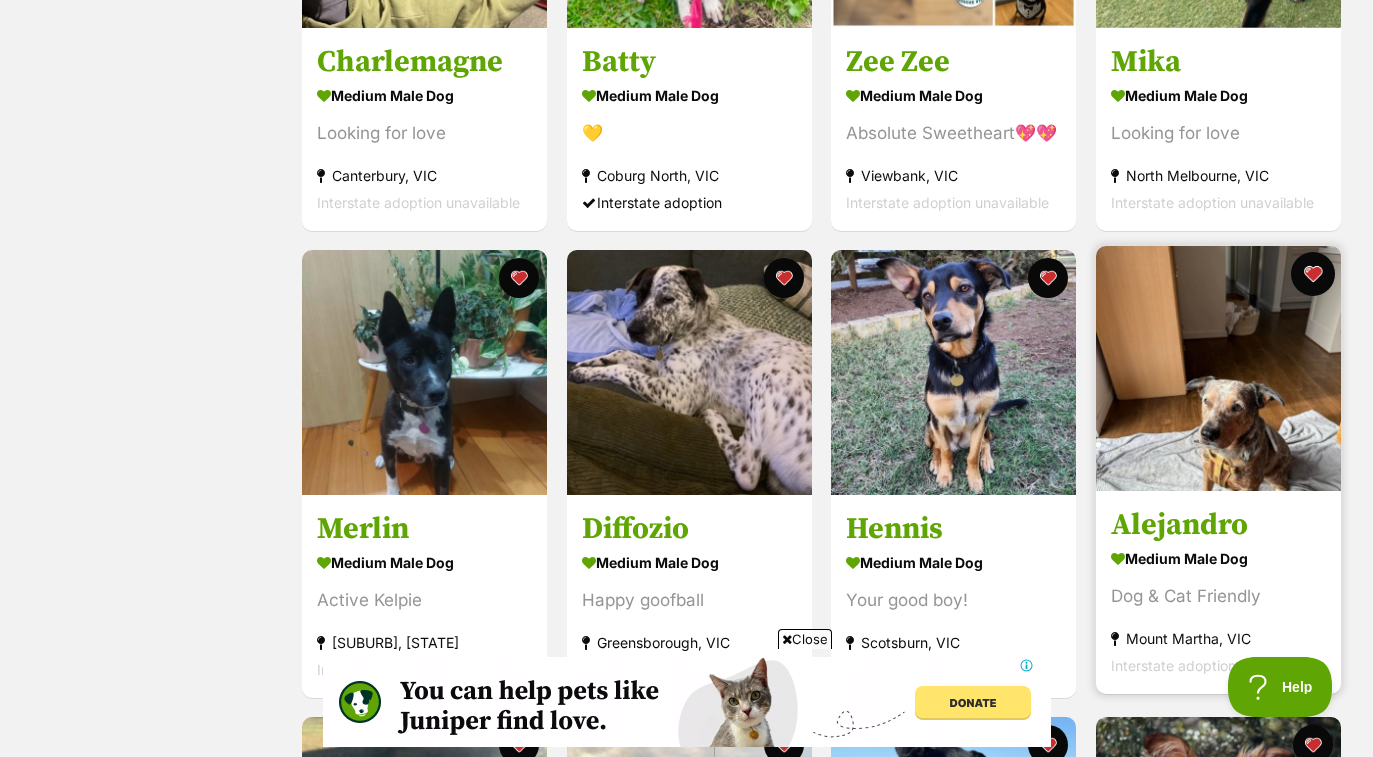 scroll, scrollTop: 0, scrollLeft: 0, axis: both 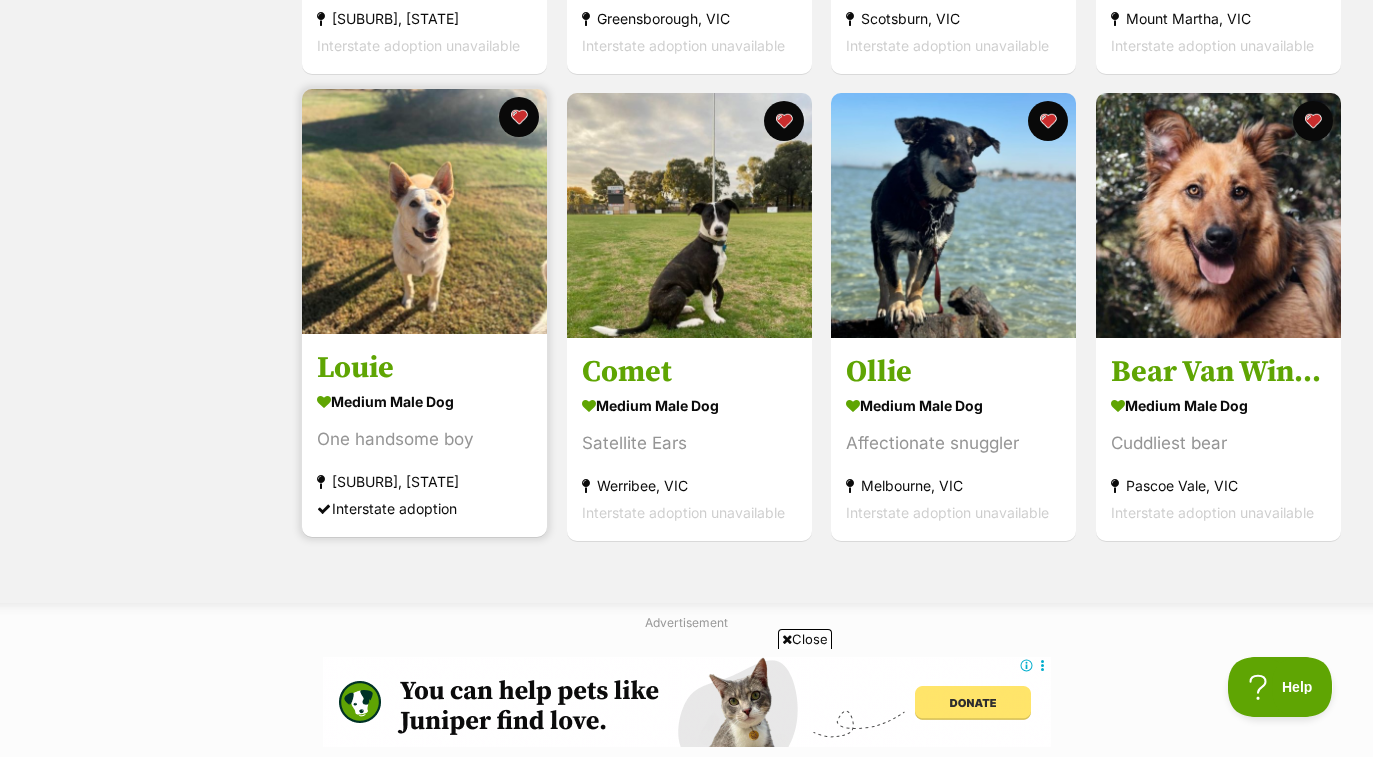 click at bounding box center (424, 211) 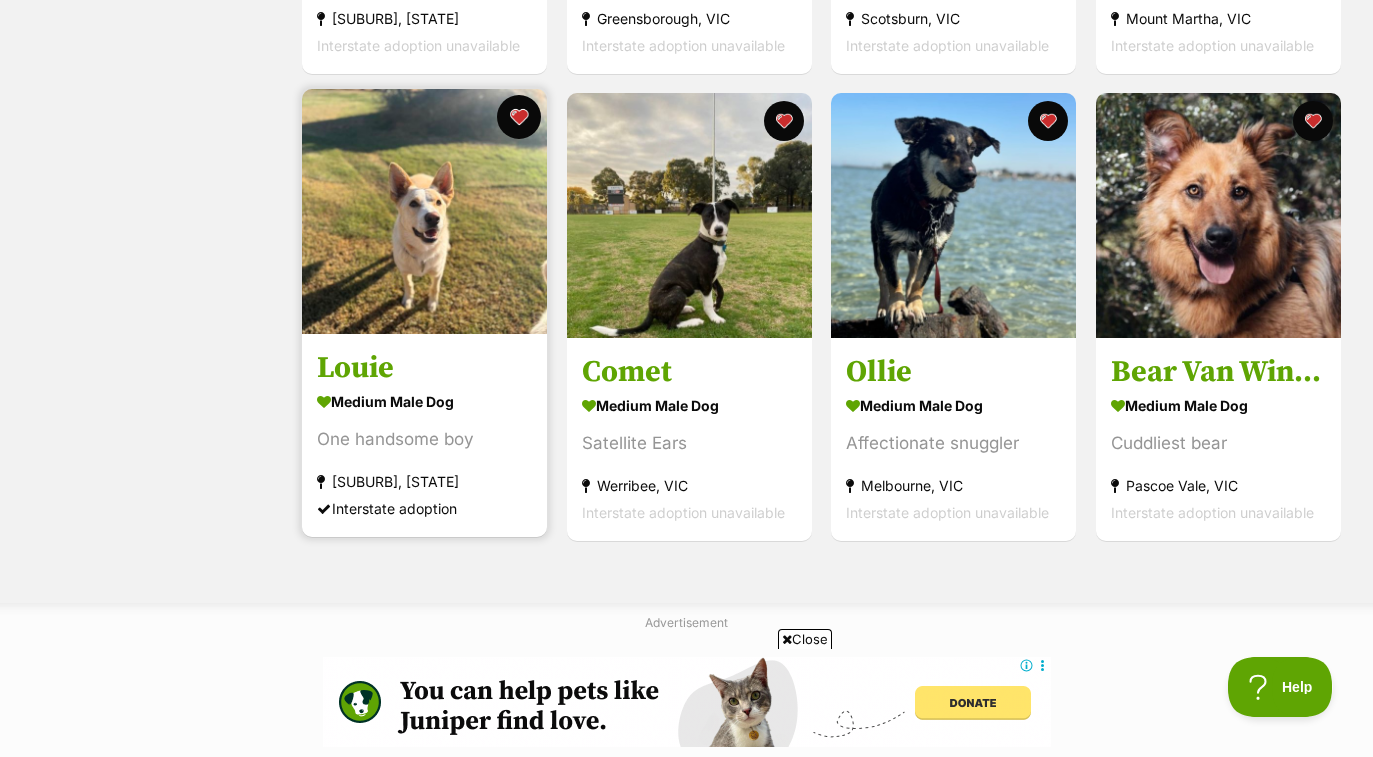 click at bounding box center (520, 117) 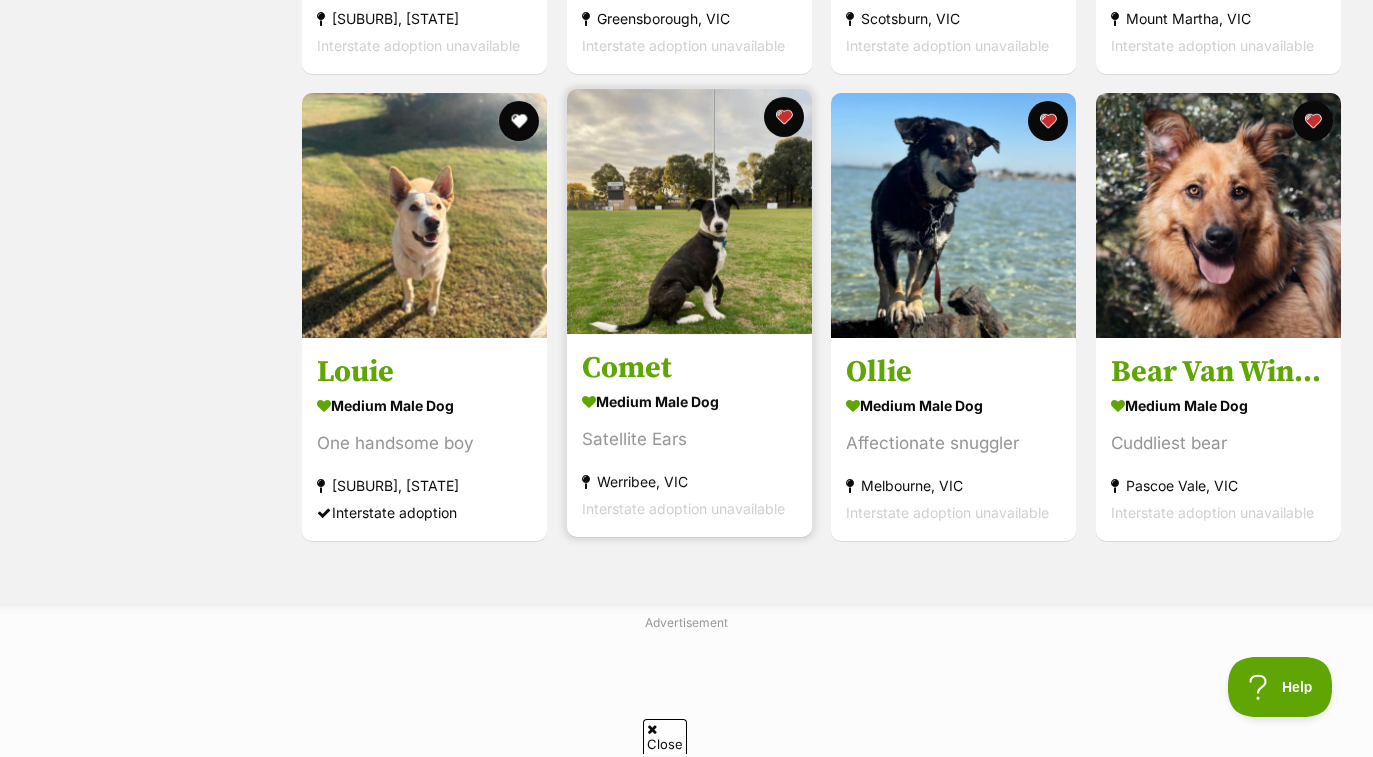 scroll, scrollTop: 0, scrollLeft: 0, axis: both 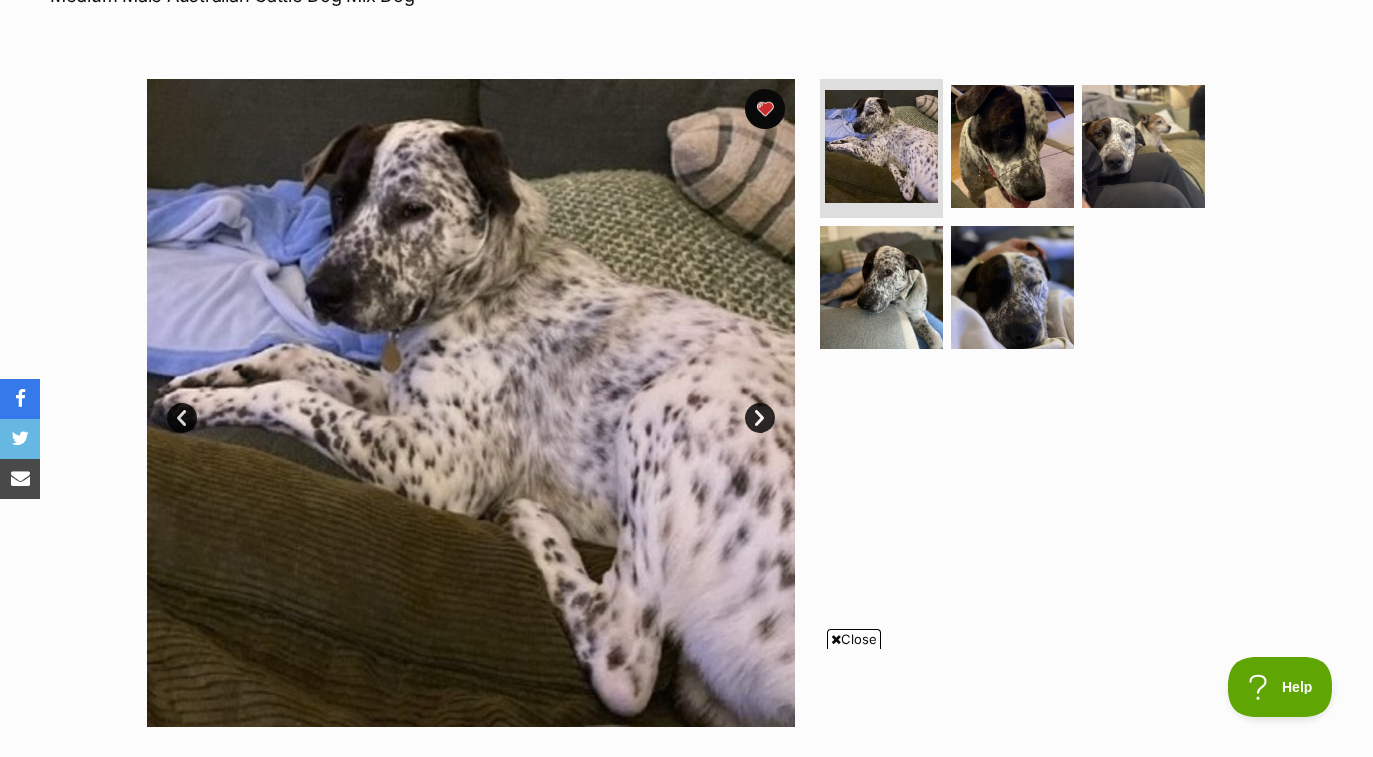 click on "Next" at bounding box center [760, 418] 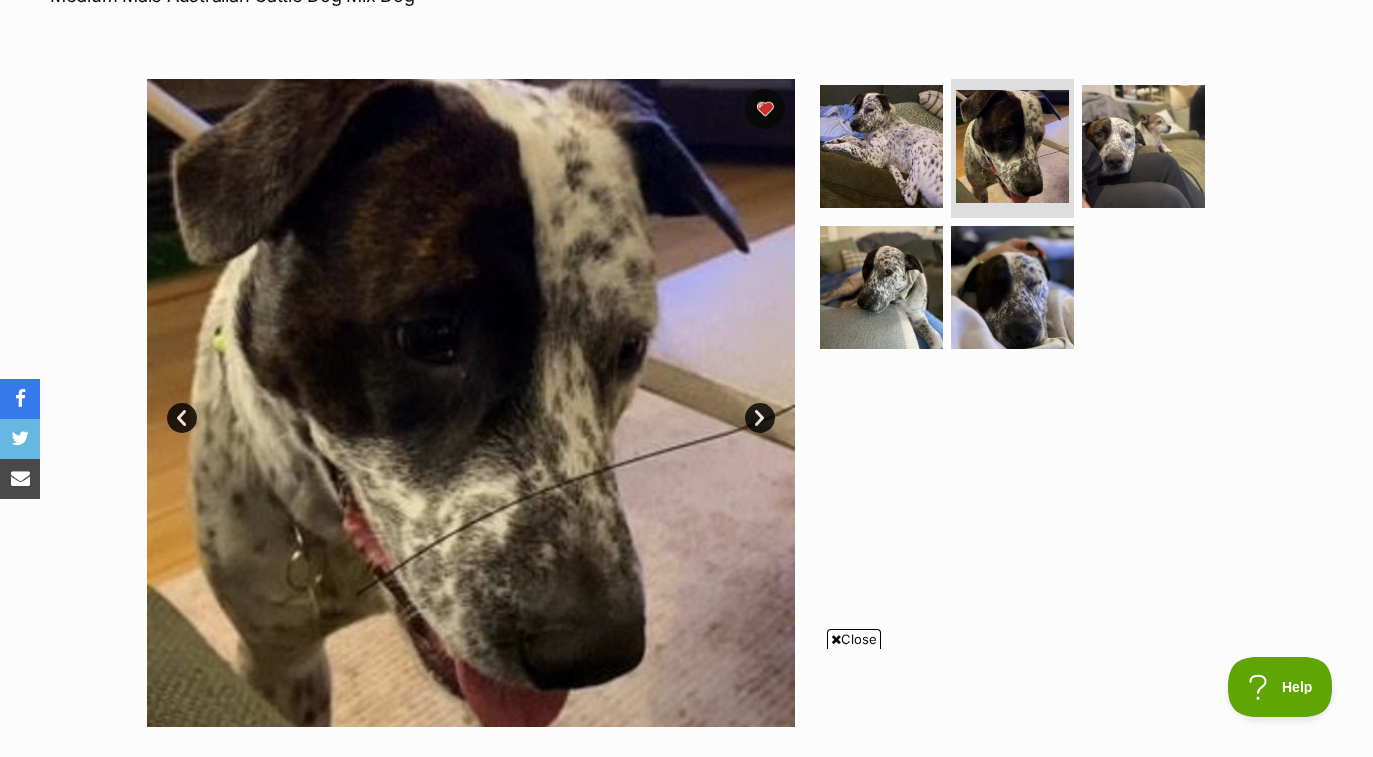 scroll, scrollTop: 0, scrollLeft: 0, axis: both 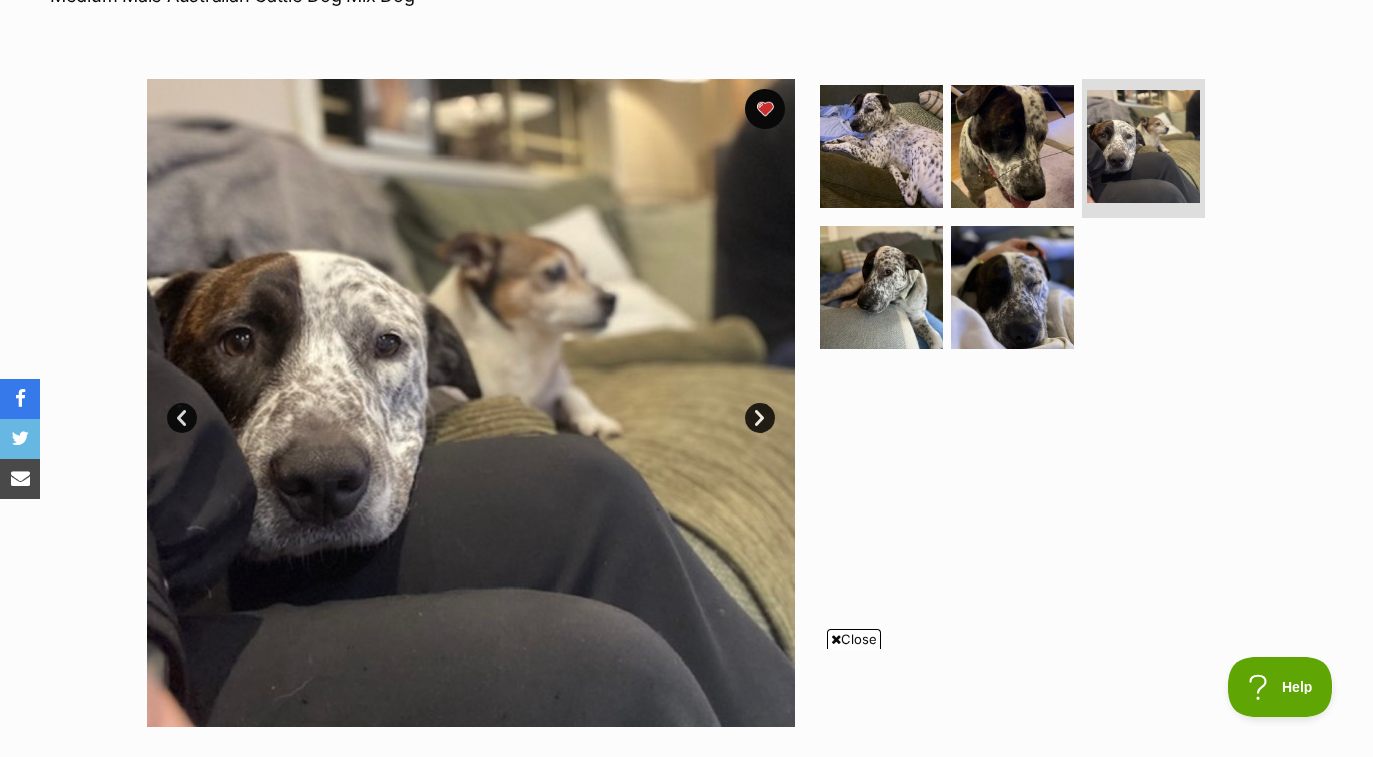 click on "Next" at bounding box center [760, 418] 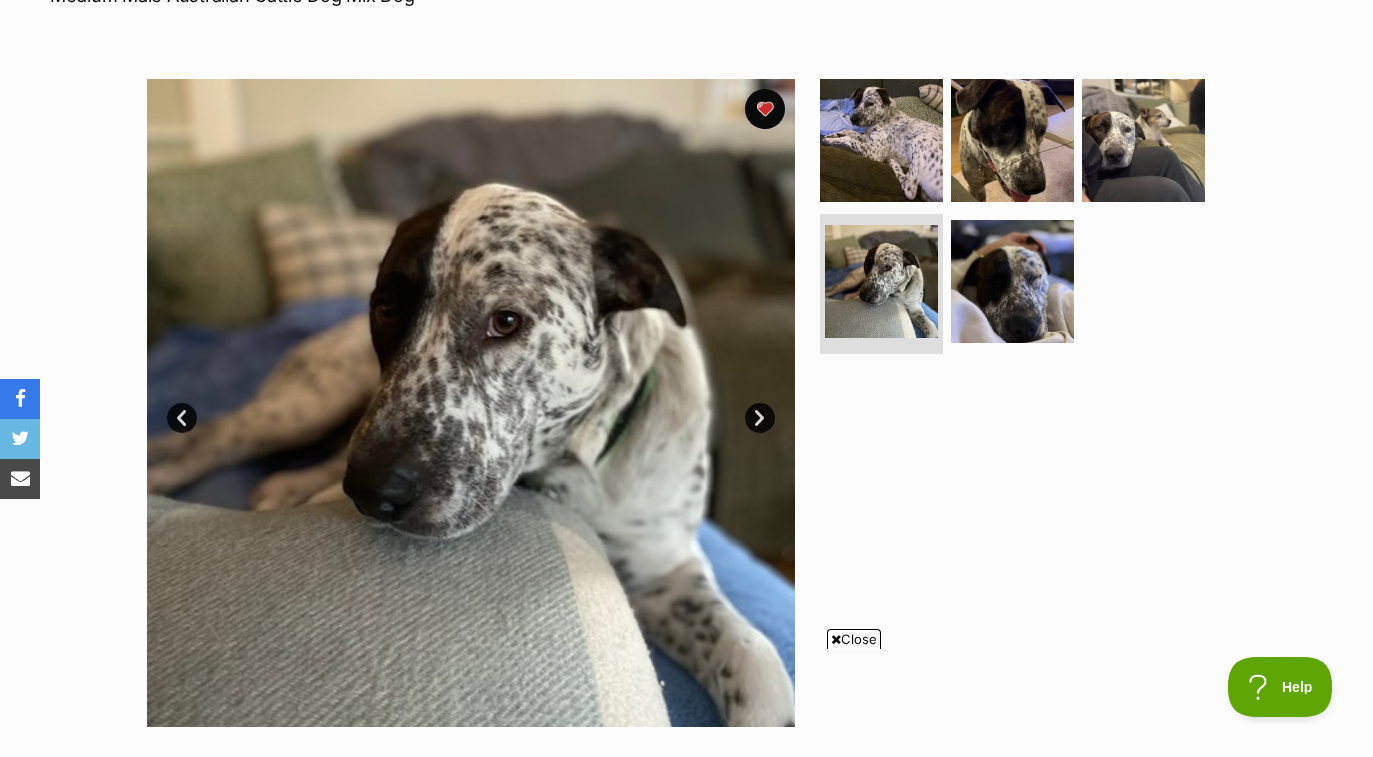 click on "Next" at bounding box center [760, 418] 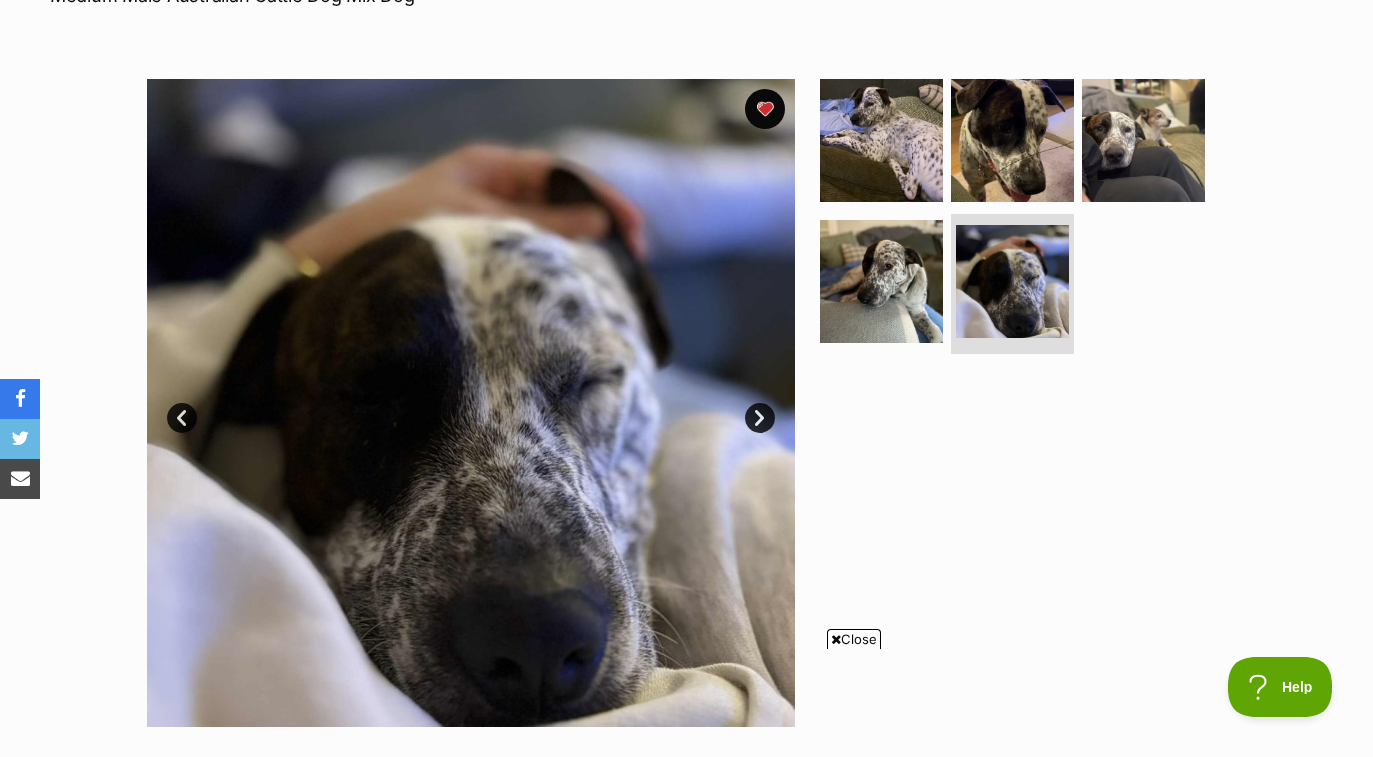 click on "Next" at bounding box center (760, 418) 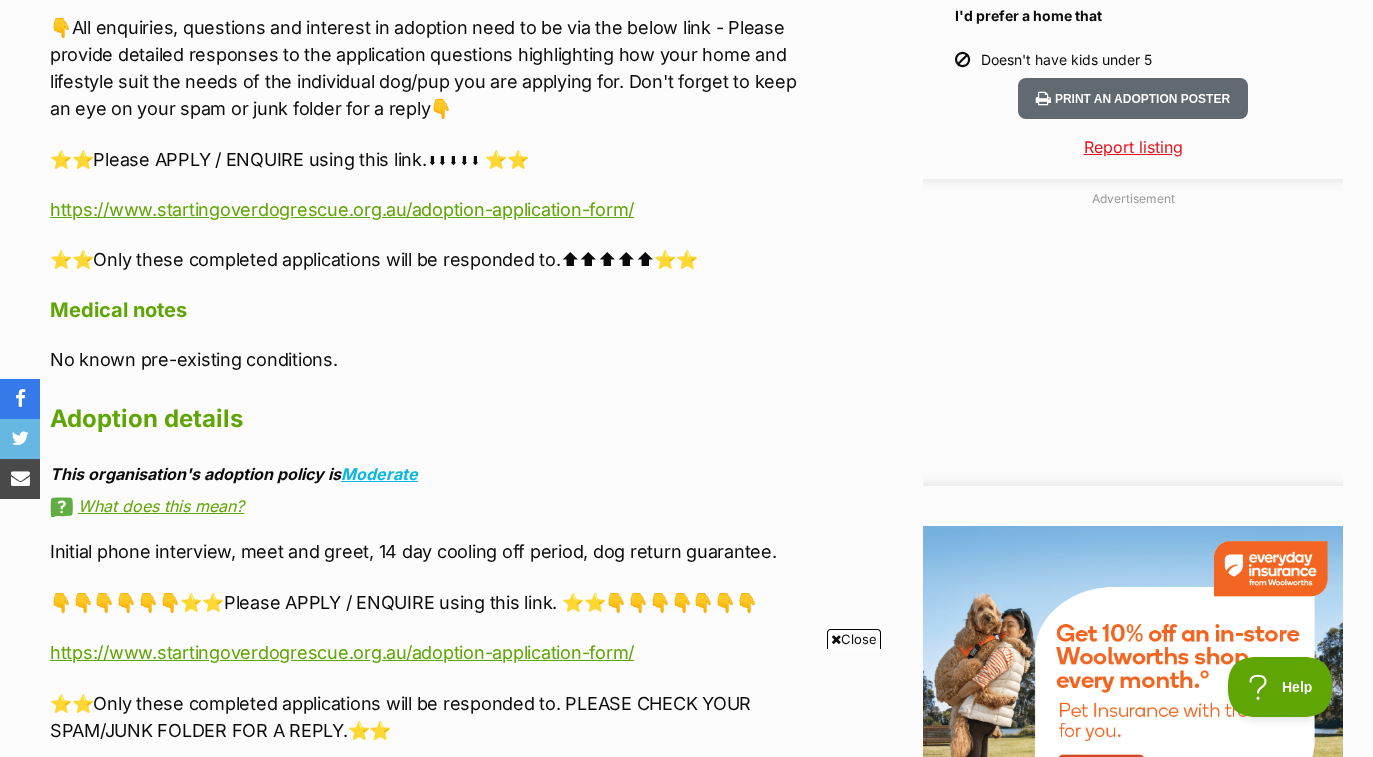 scroll, scrollTop: 2032, scrollLeft: 0, axis: vertical 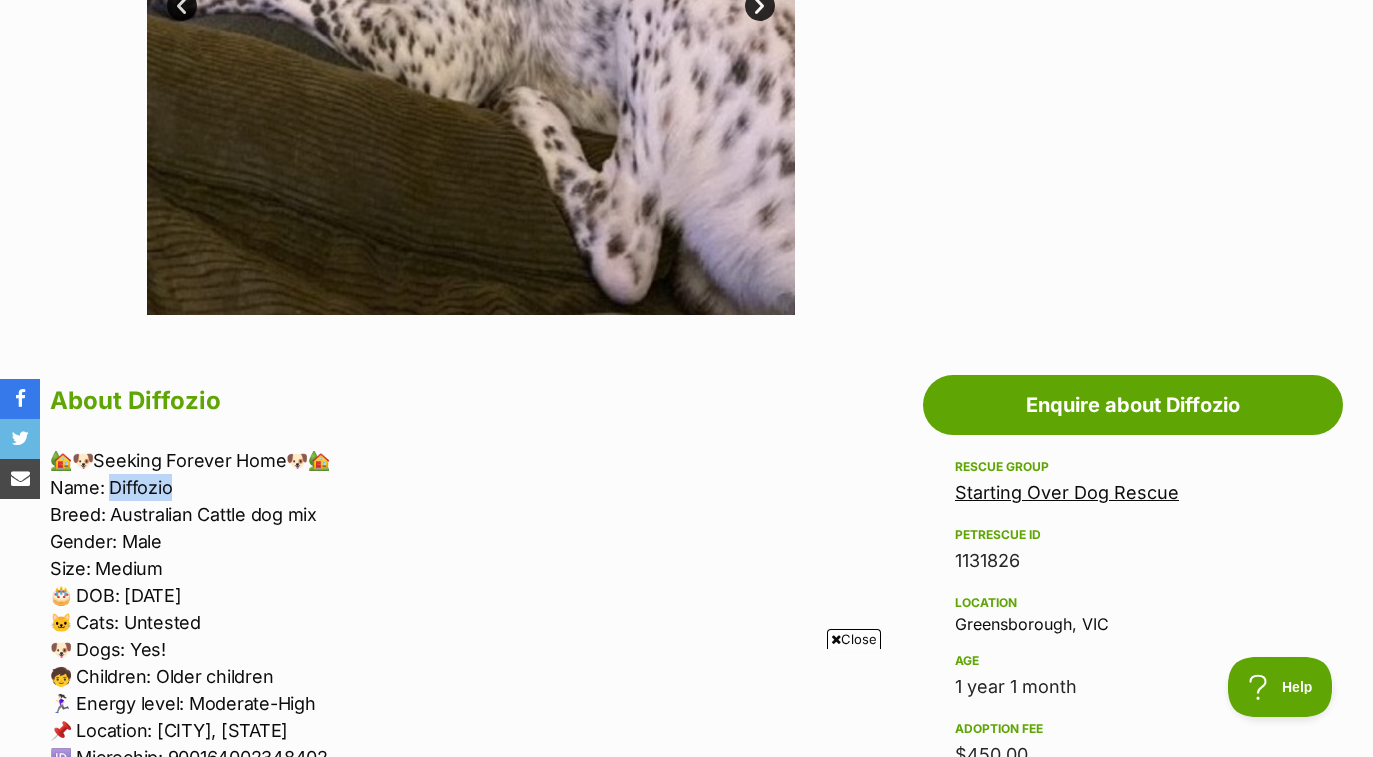 drag, startPoint x: 174, startPoint y: 488, endPoint x: 112, endPoint y: 489, distance: 62.008064 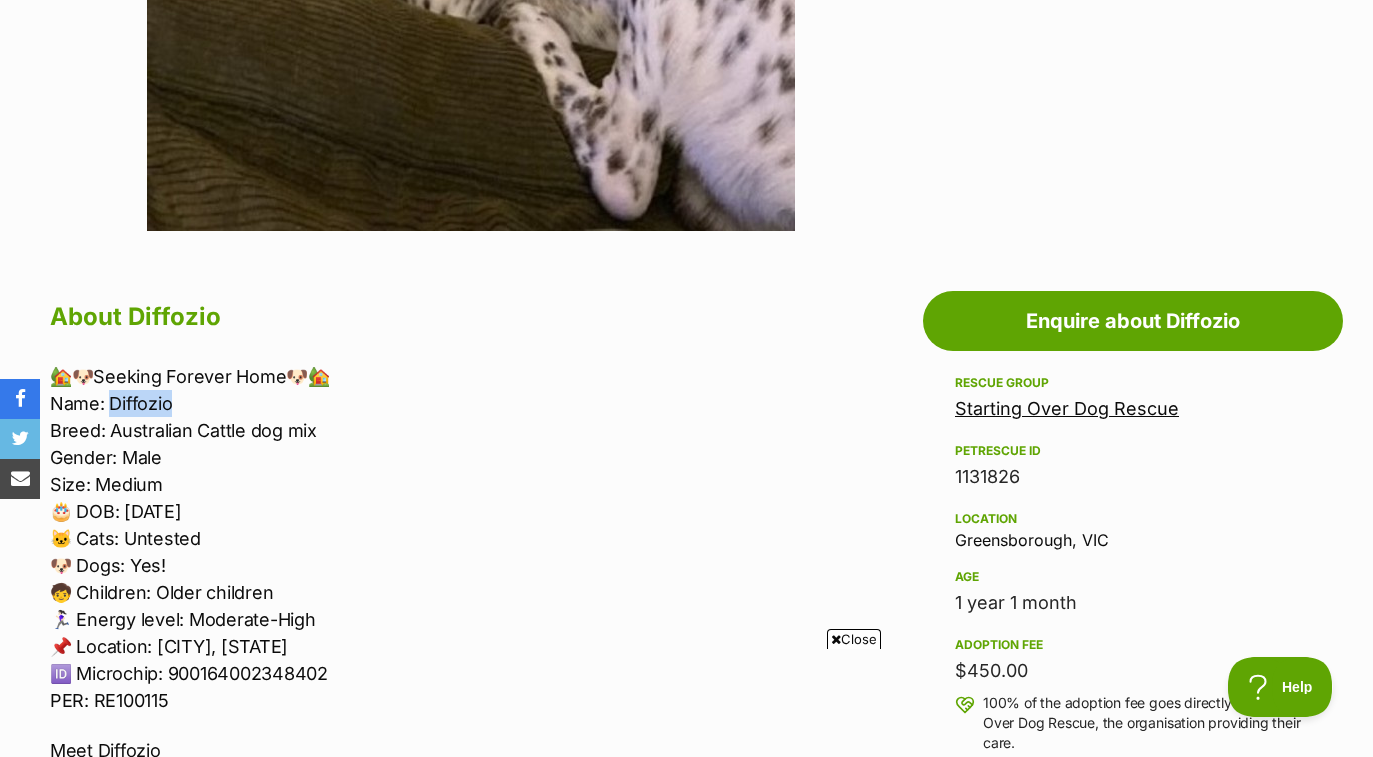 scroll, scrollTop: 832, scrollLeft: 0, axis: vertical 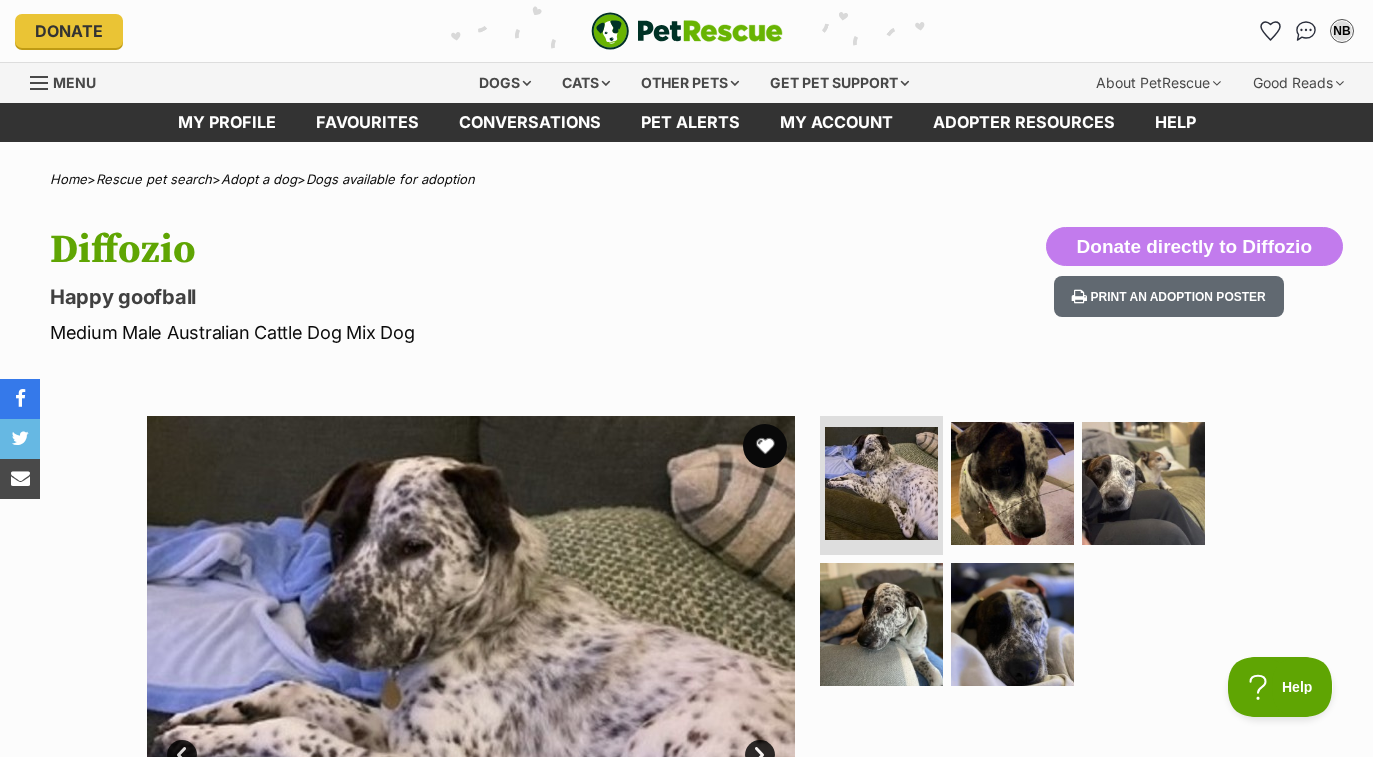 click at bounding box center (765, 446) 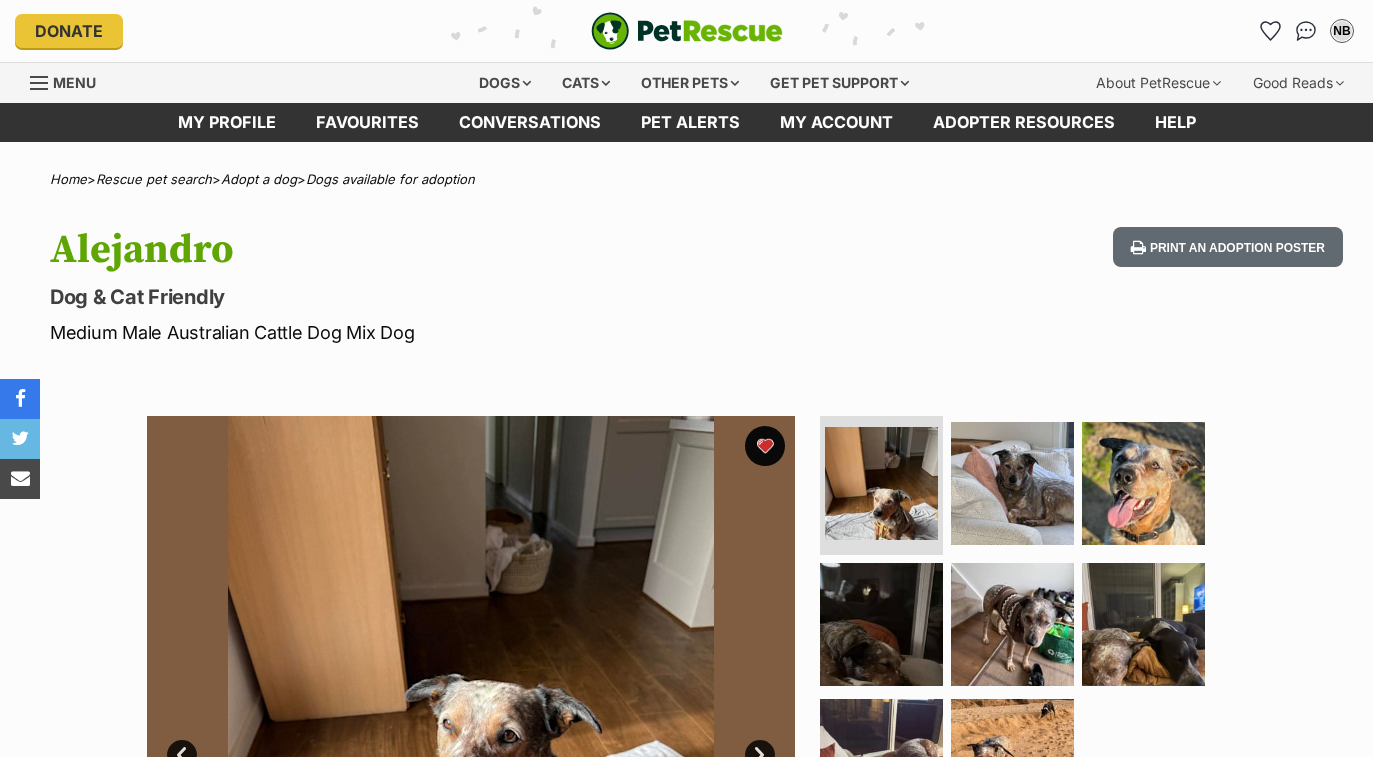 scroll, scrollTop: 0, scrollLeft: 0, axis: both 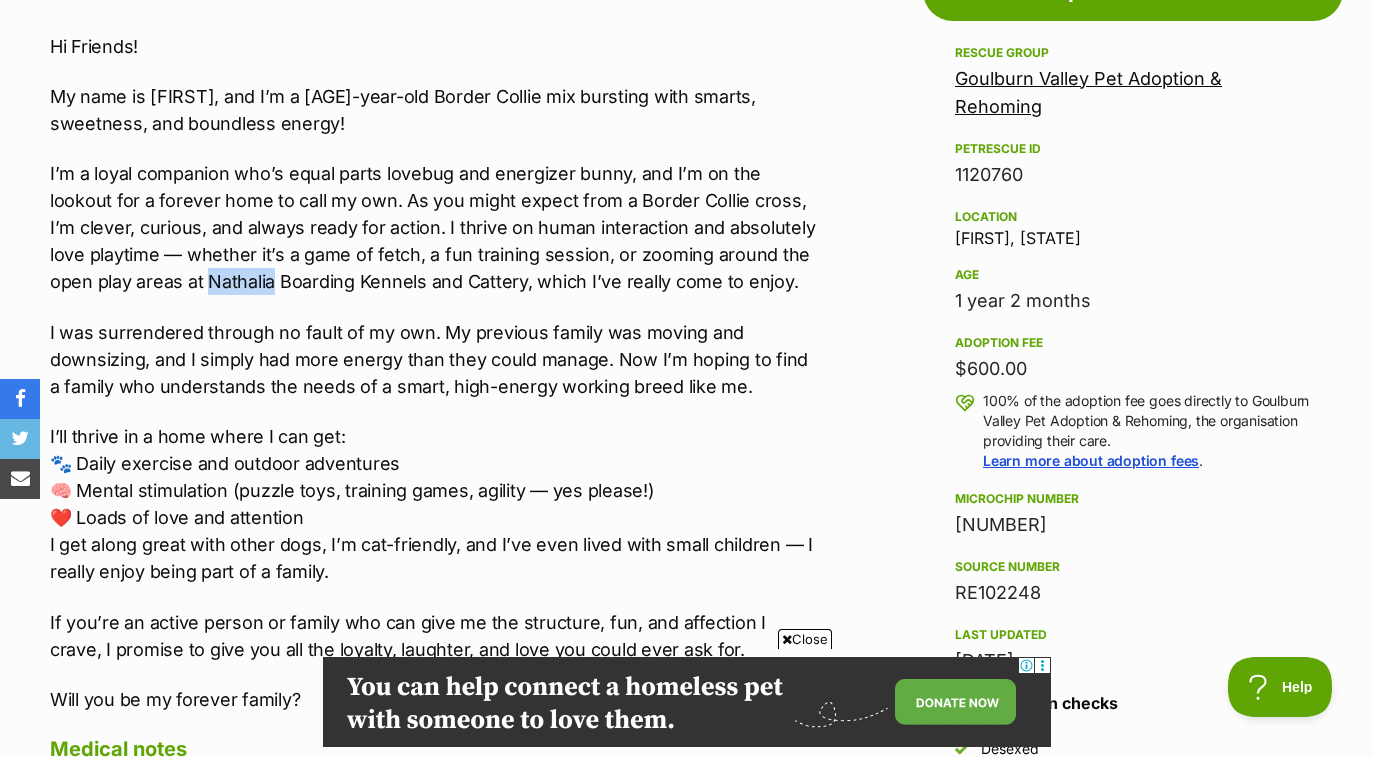 drag, startPoint x: 225, startPoint y: 284, endPoint x: 165, endPoint y: 289, distance: 60.207973 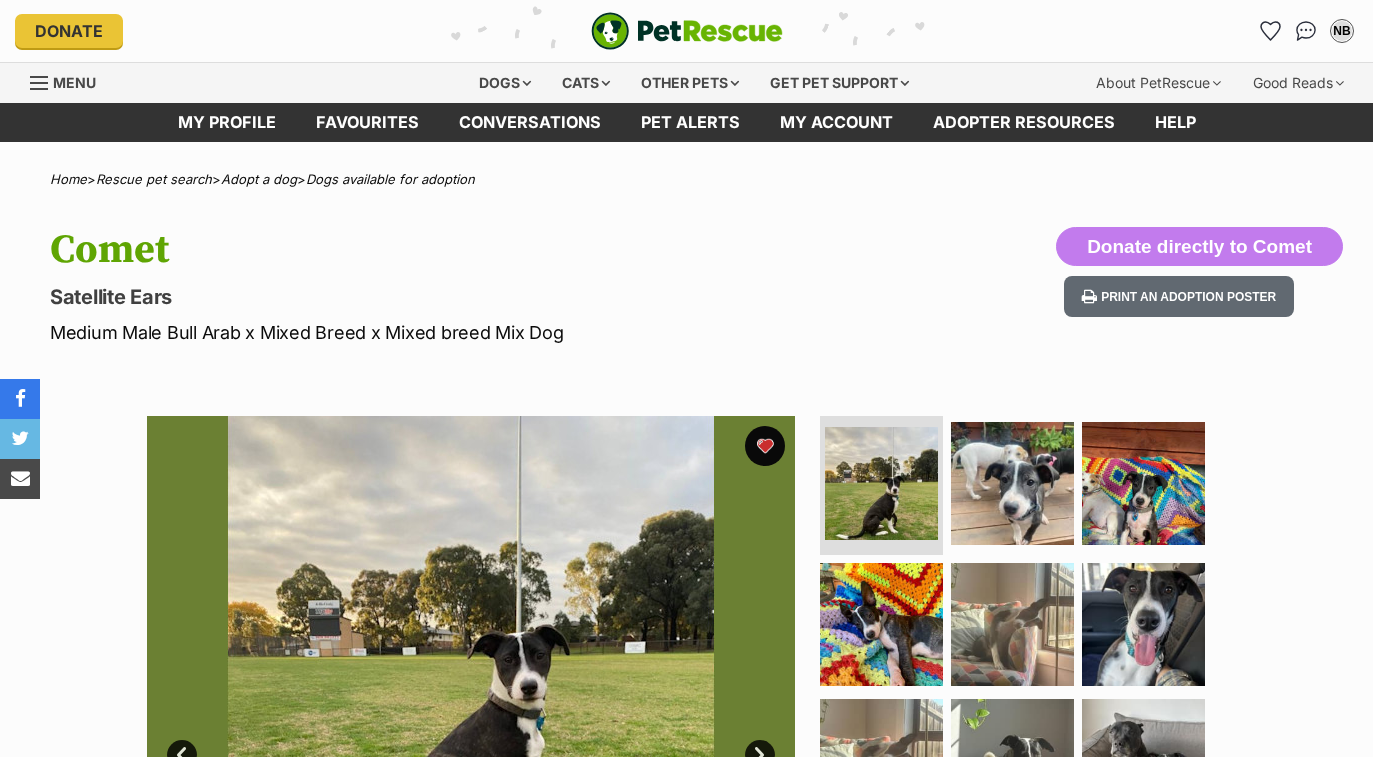 scroll, scrollTop: 0, scrollLeft: 0, axis: both 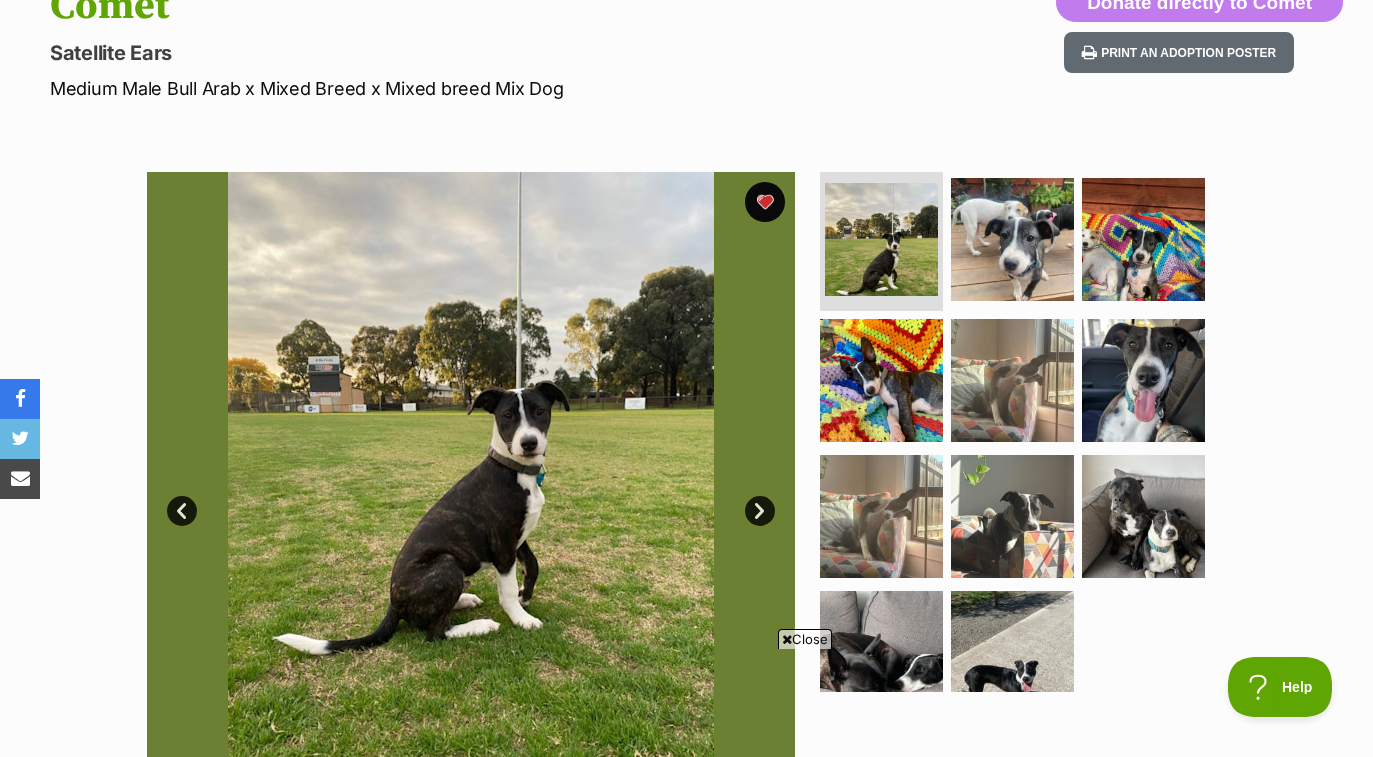 click on "Next" at bounding box center (760, 511) 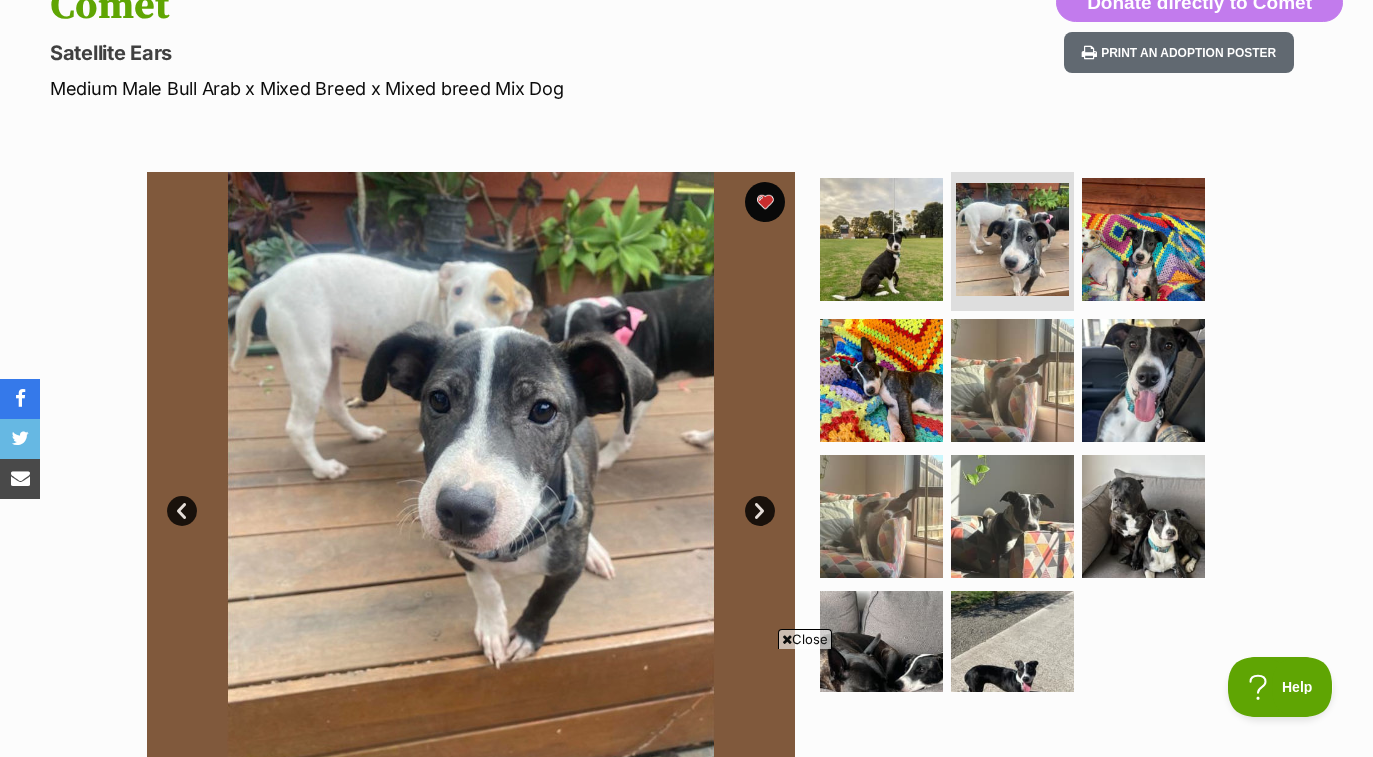 click on "Next" at bounding box center [760, 511] 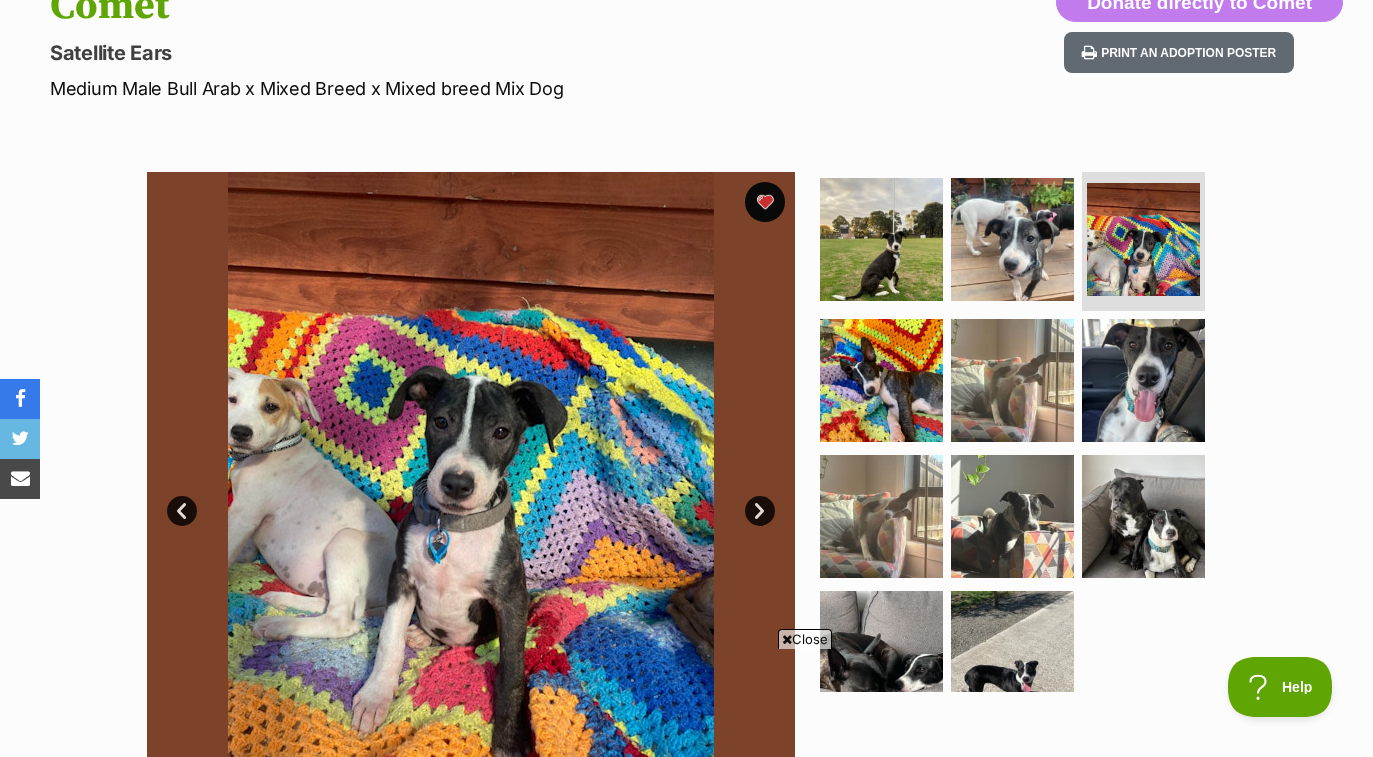 click on "Next" at bounding box center (760, 511) 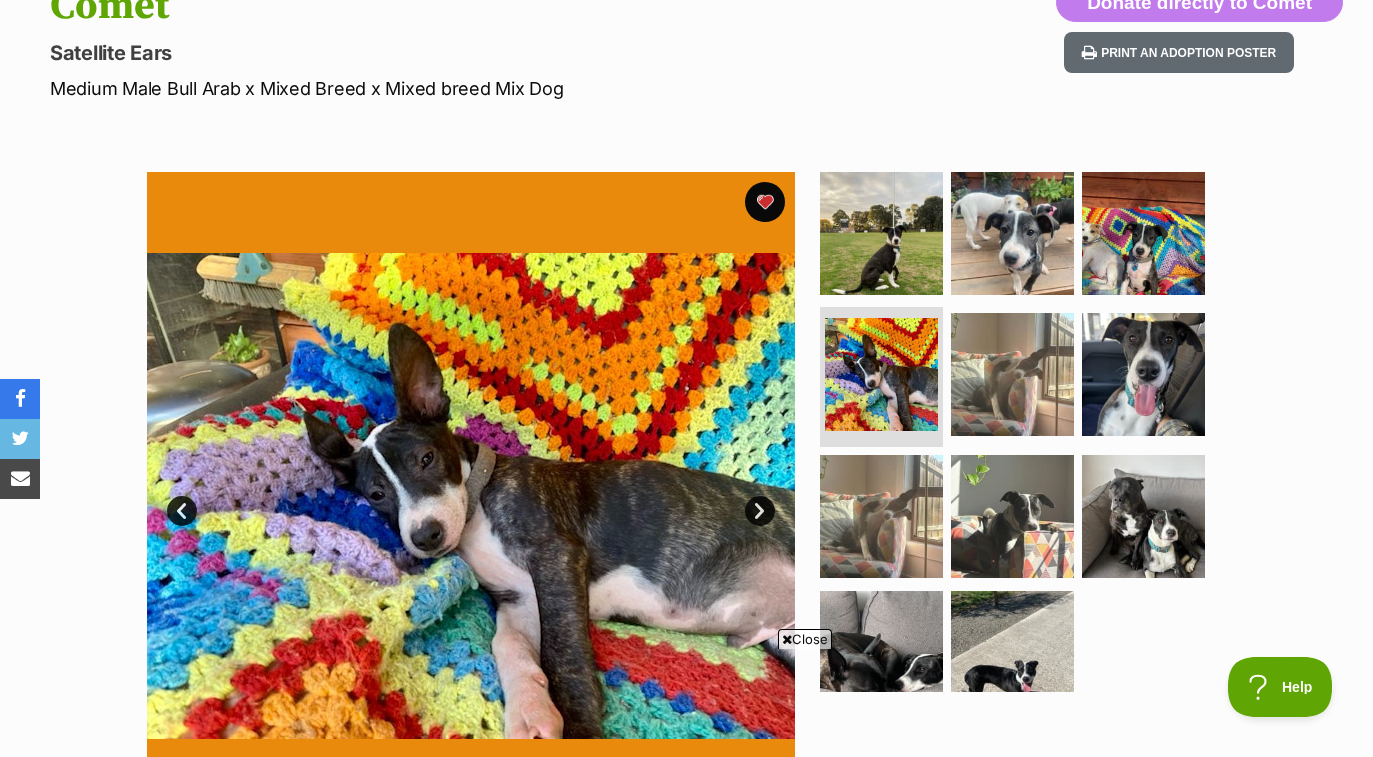 click on "Next" at bounding box center (760, 511) 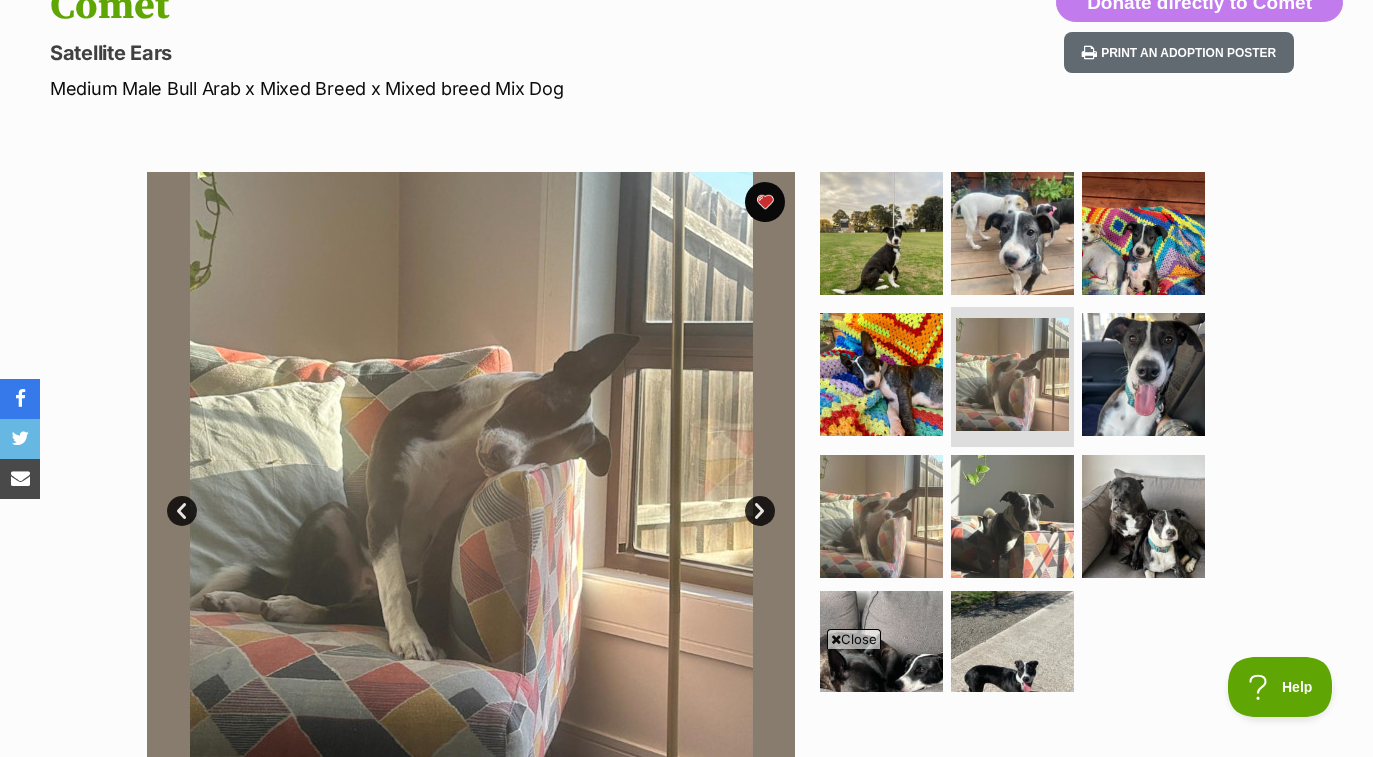 click on "Next" at bounding box center [760, 511] 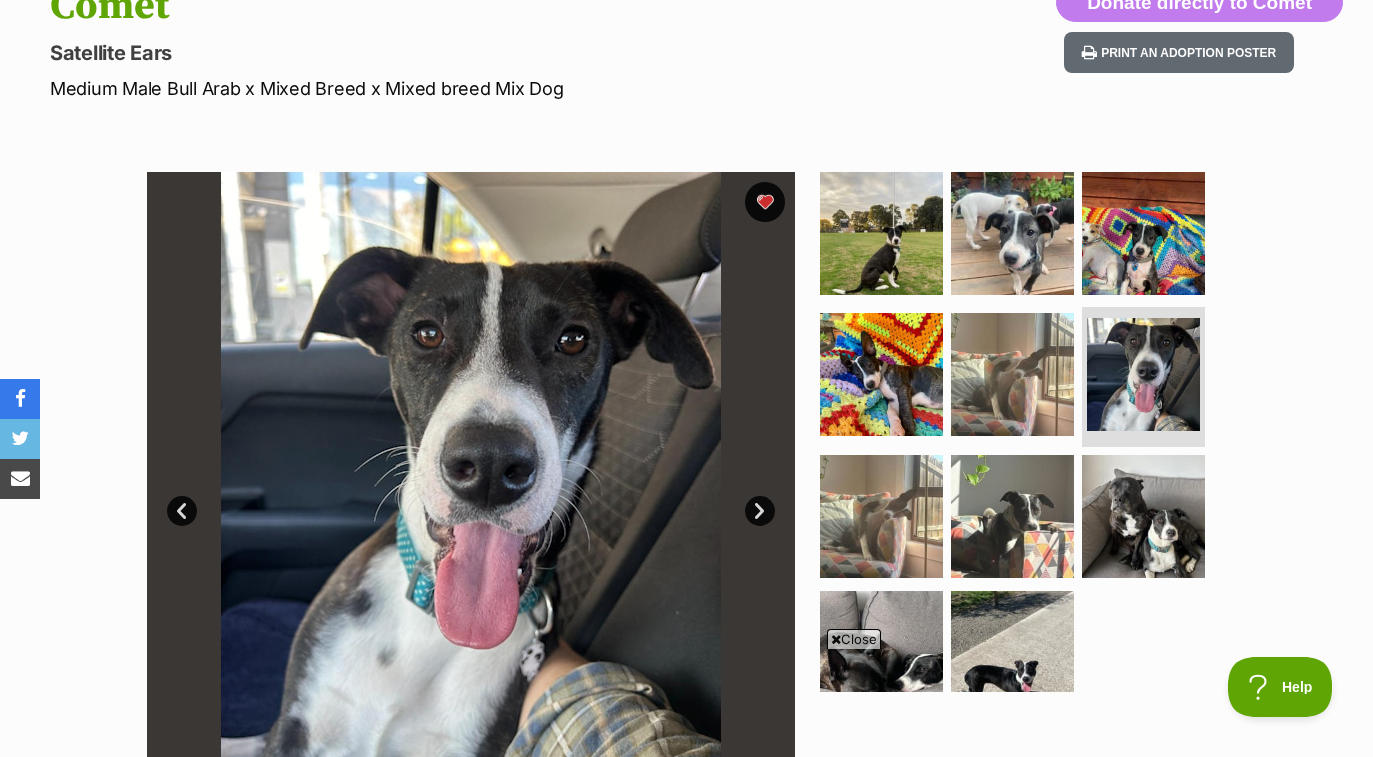 click on "Next" at bounding box center [760, 511] 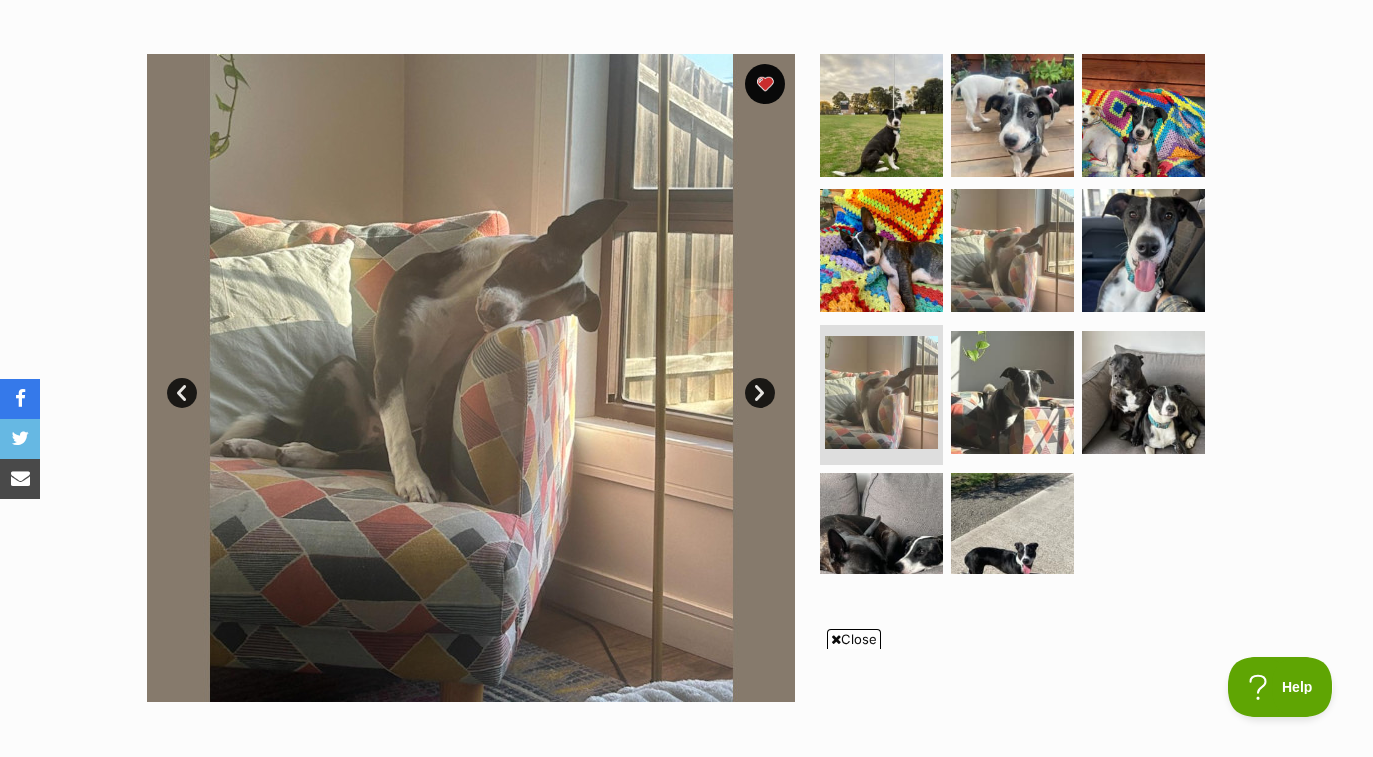 scroll, scrollTop: 363, scrollLeft: 0, axis: vertical 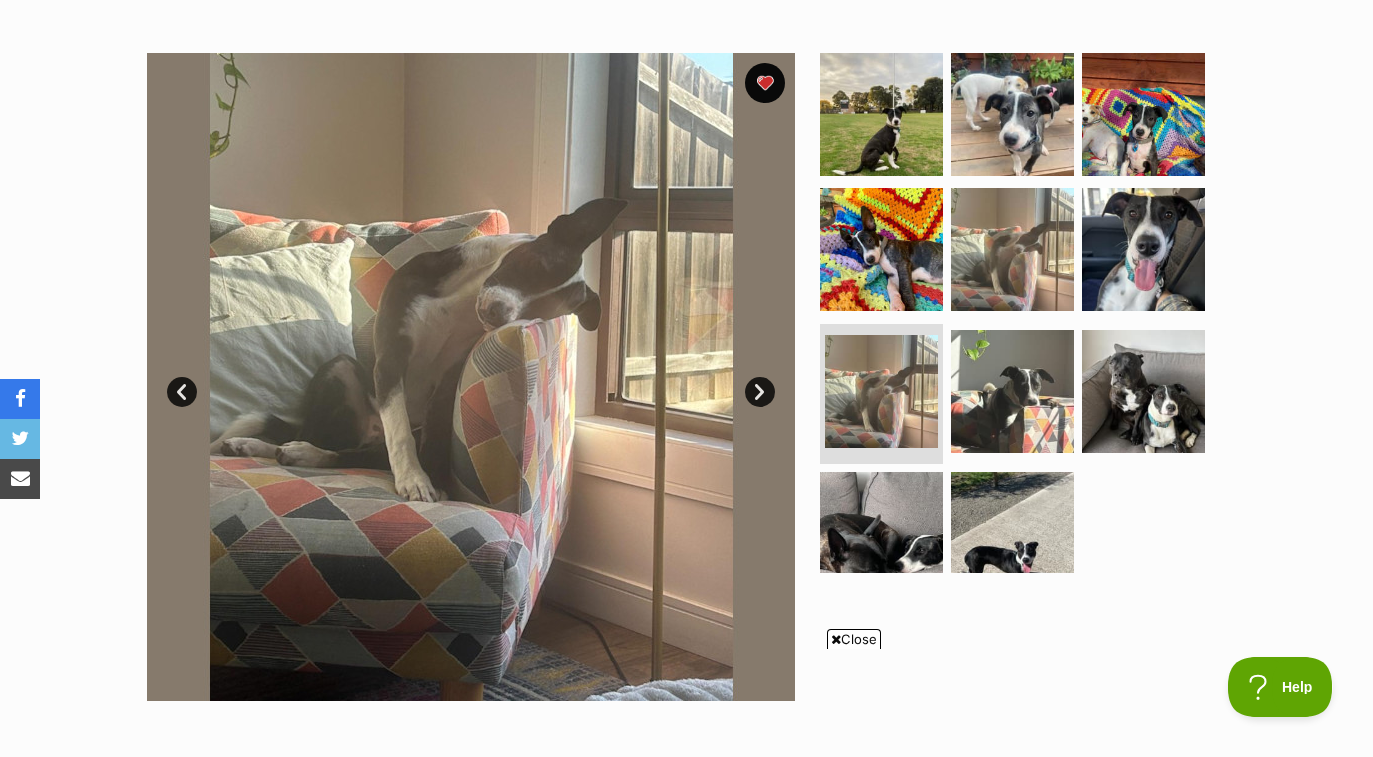 click on "Next" at bounding box center [760, 392] 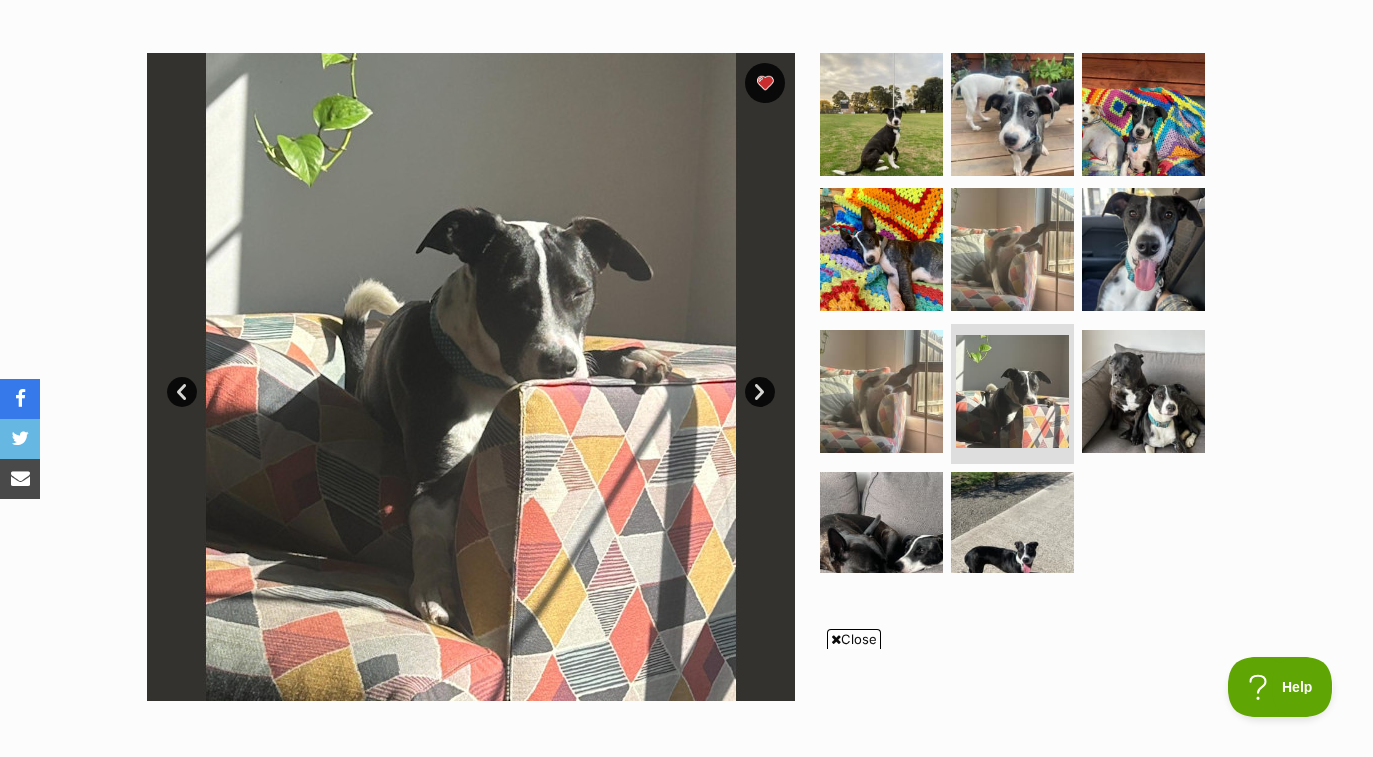 click on "Next" at bounding box center (760, 392) 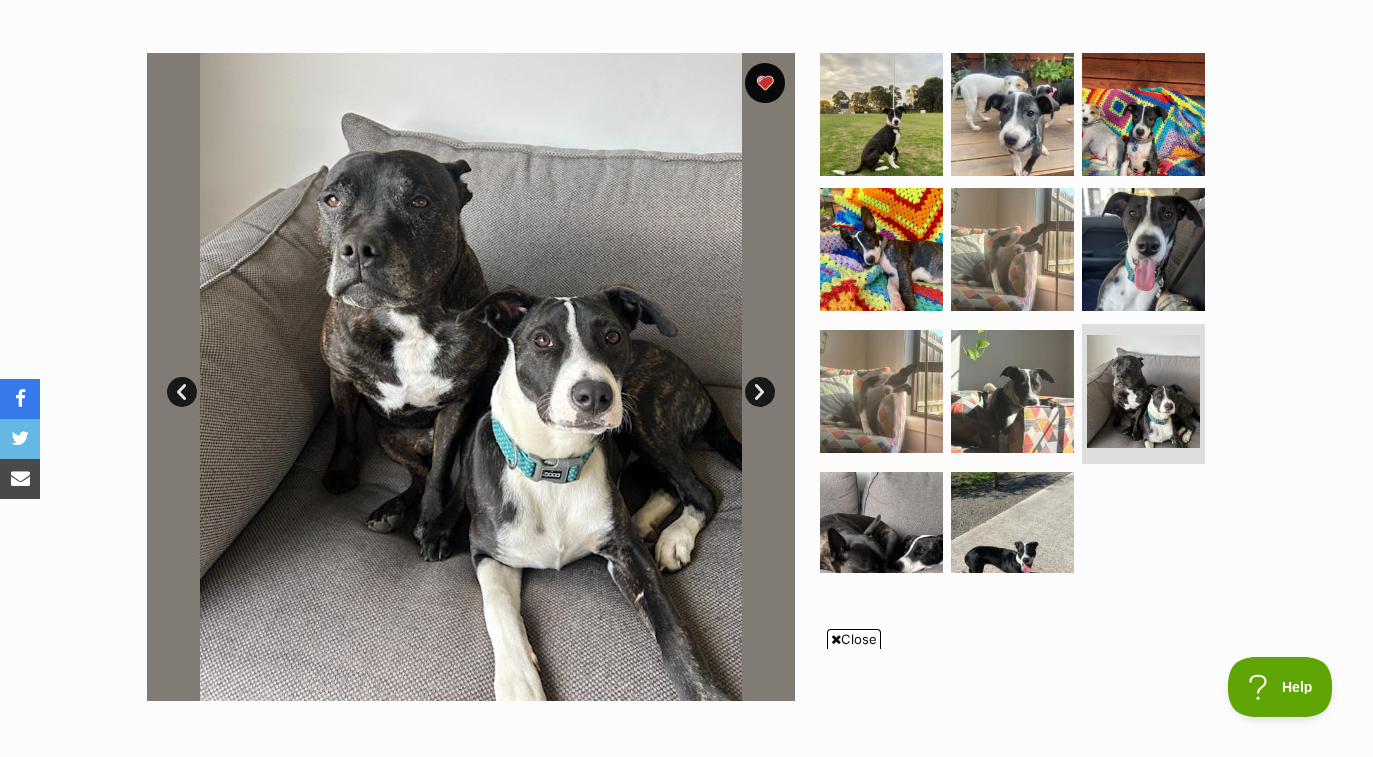 click on "Next" at bounding box center [760, 392] 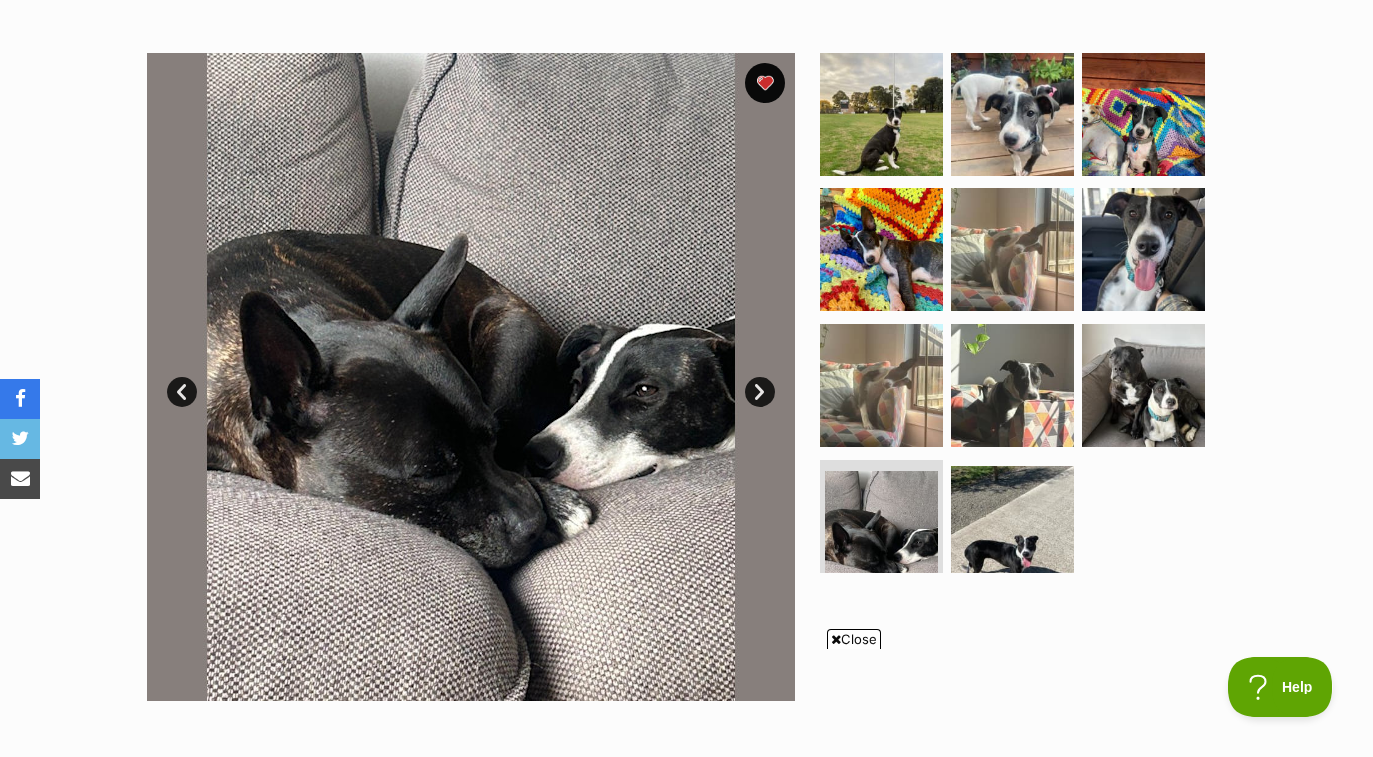 click on "Next" at bounding box center (760, 392) 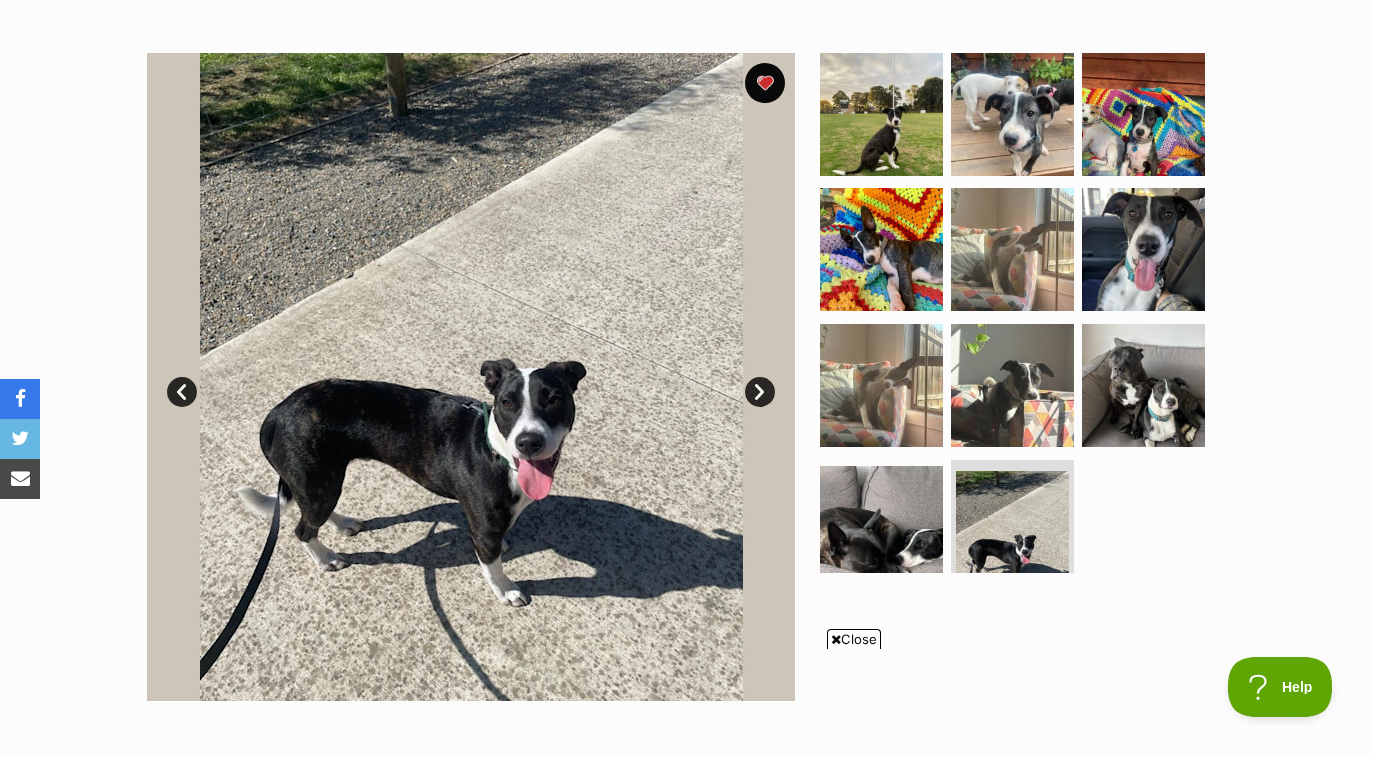 click on "Next" at bounding box center [760, 392] 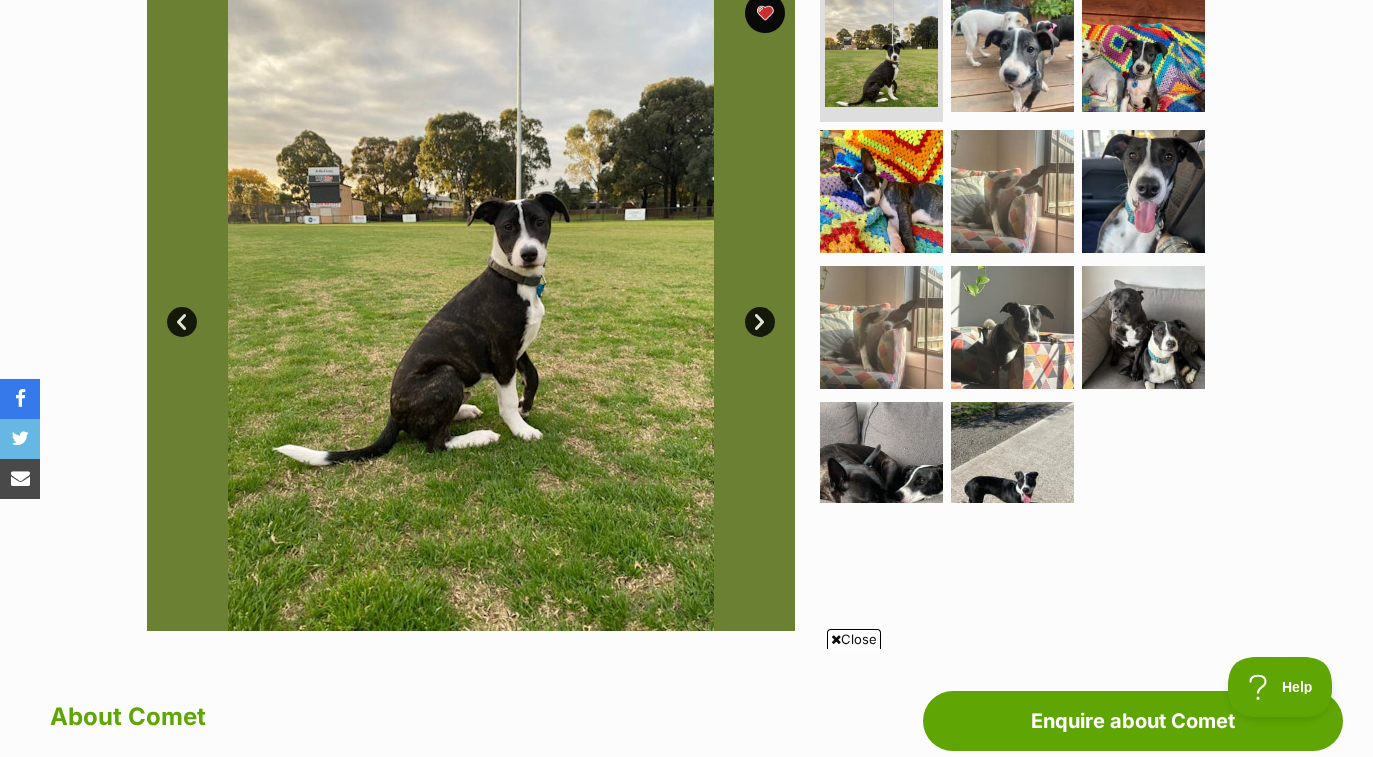 scroll, scrollTop: 435, scrollLeft: 0, axis: vertical 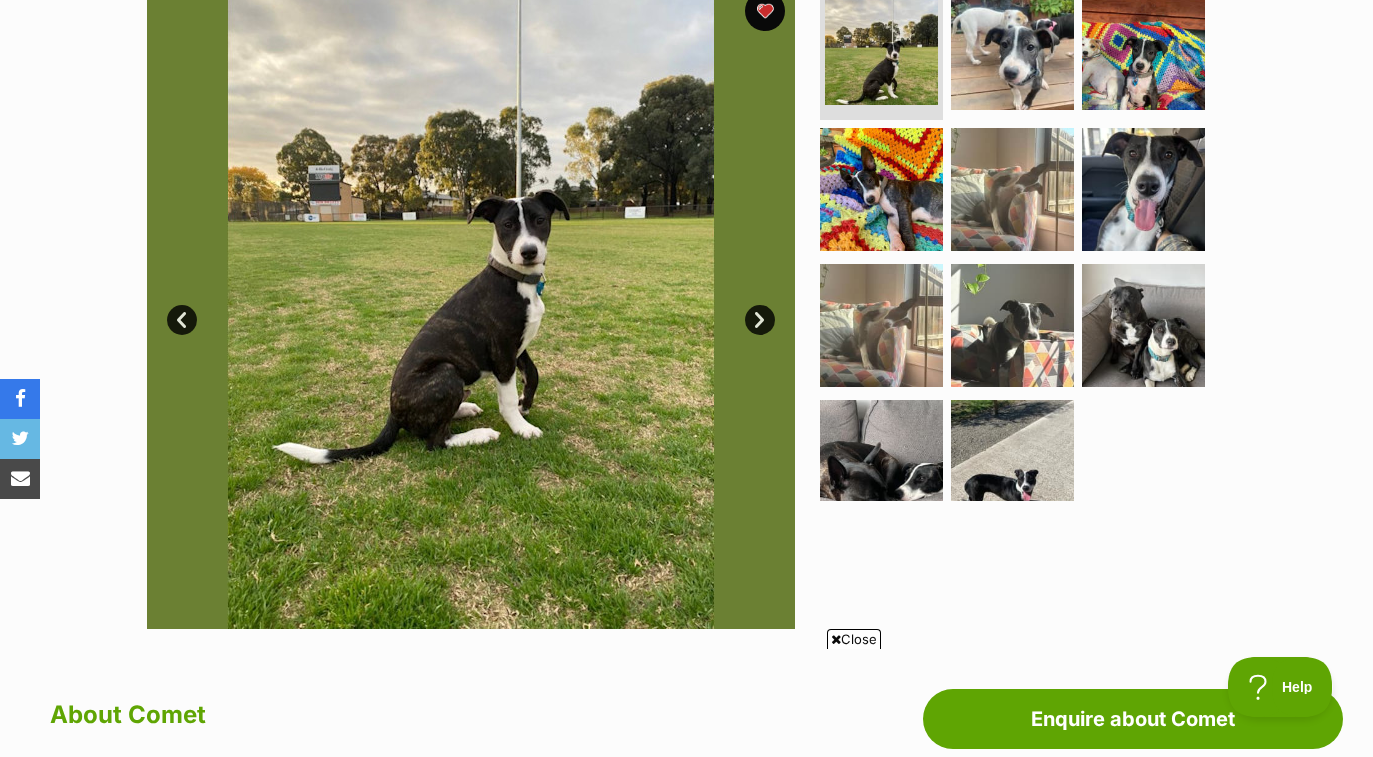 click on "Next" at bounding box center (760, 320) 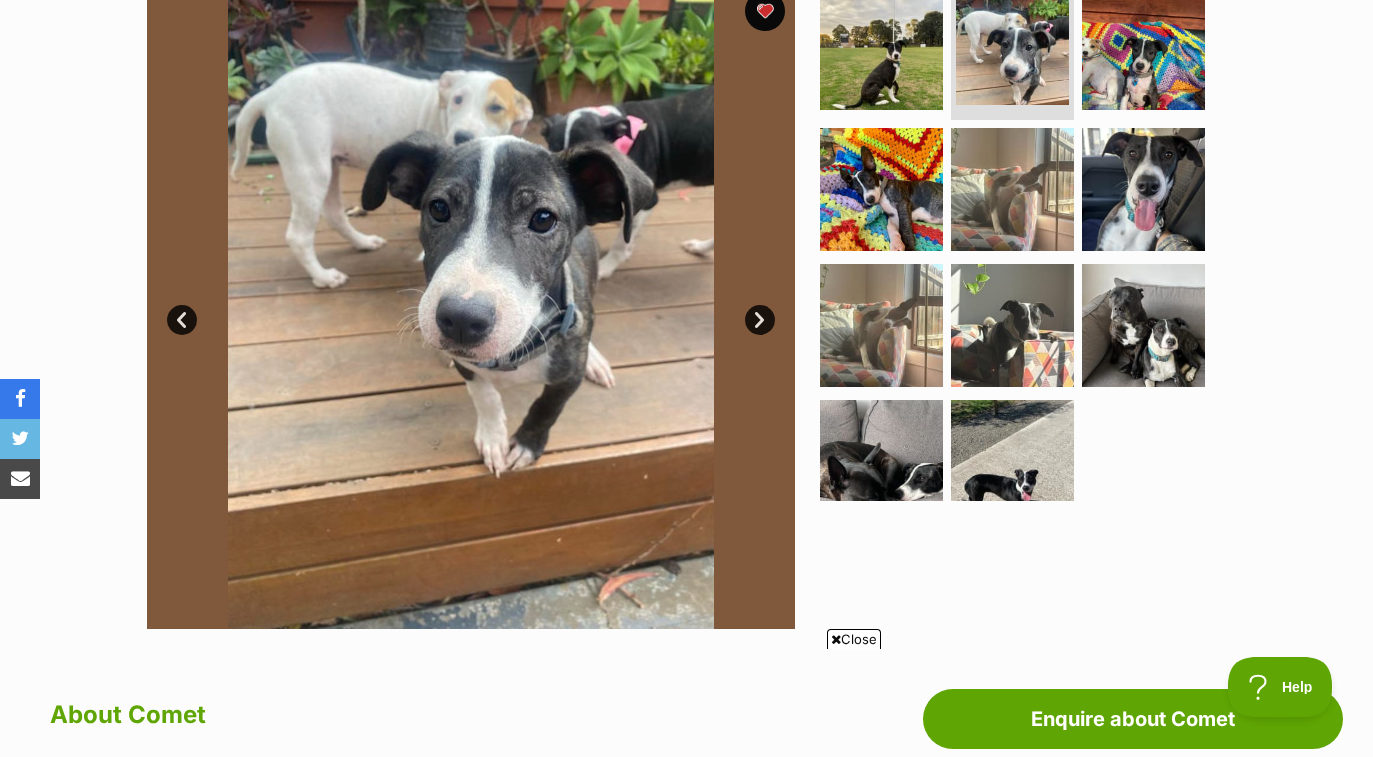 scroll, scrollTop: 0, scrollLeft: 0, axis: both 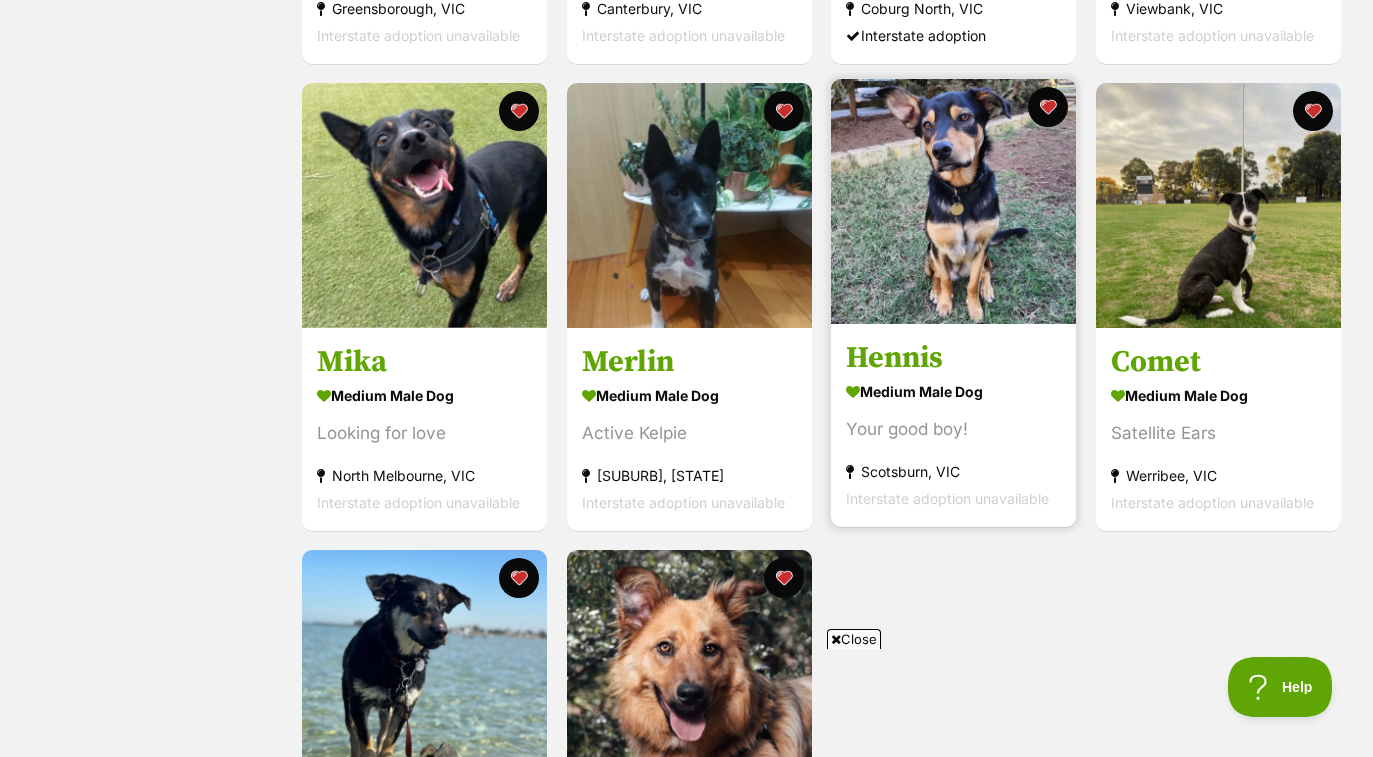 click at bounding box center (953, 201) 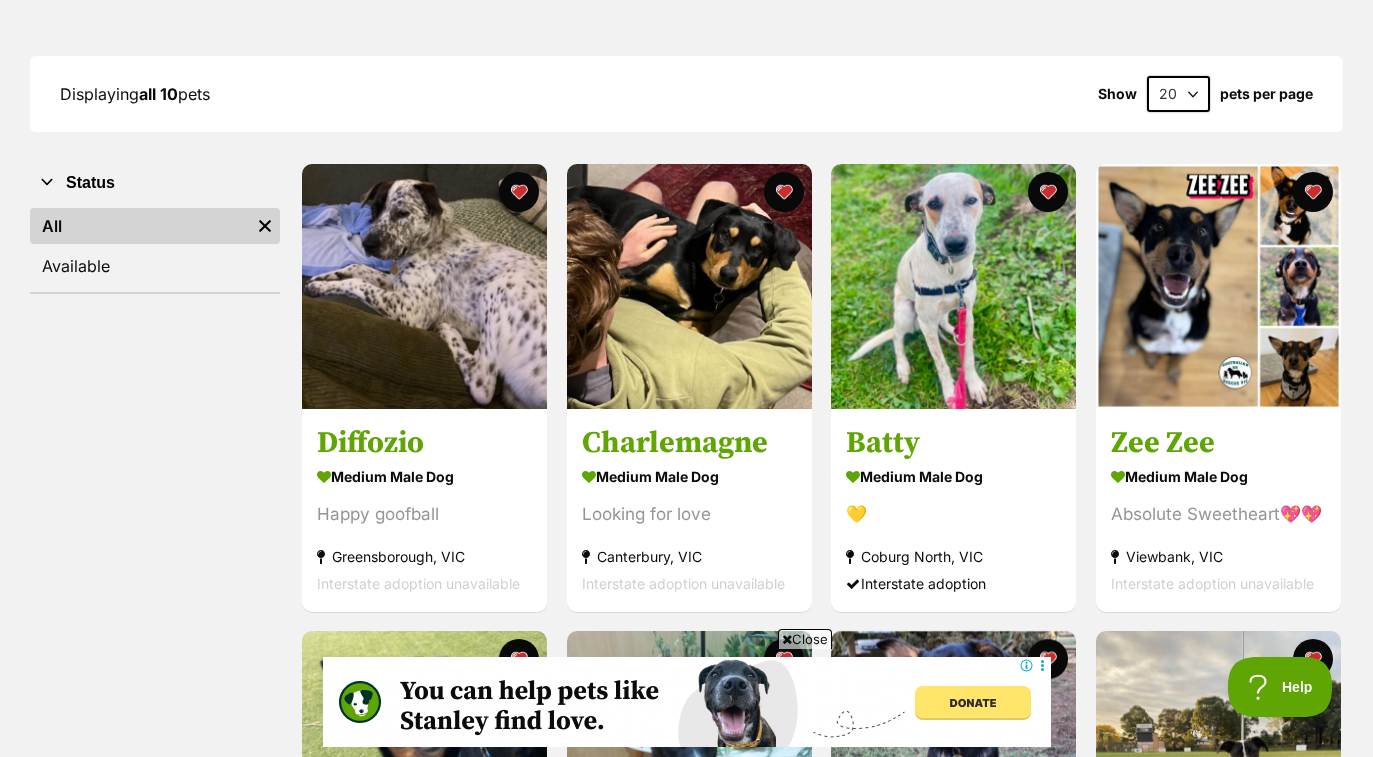 scroll, scrollTop: 279, scrollLeft: 0, axis: vertical 